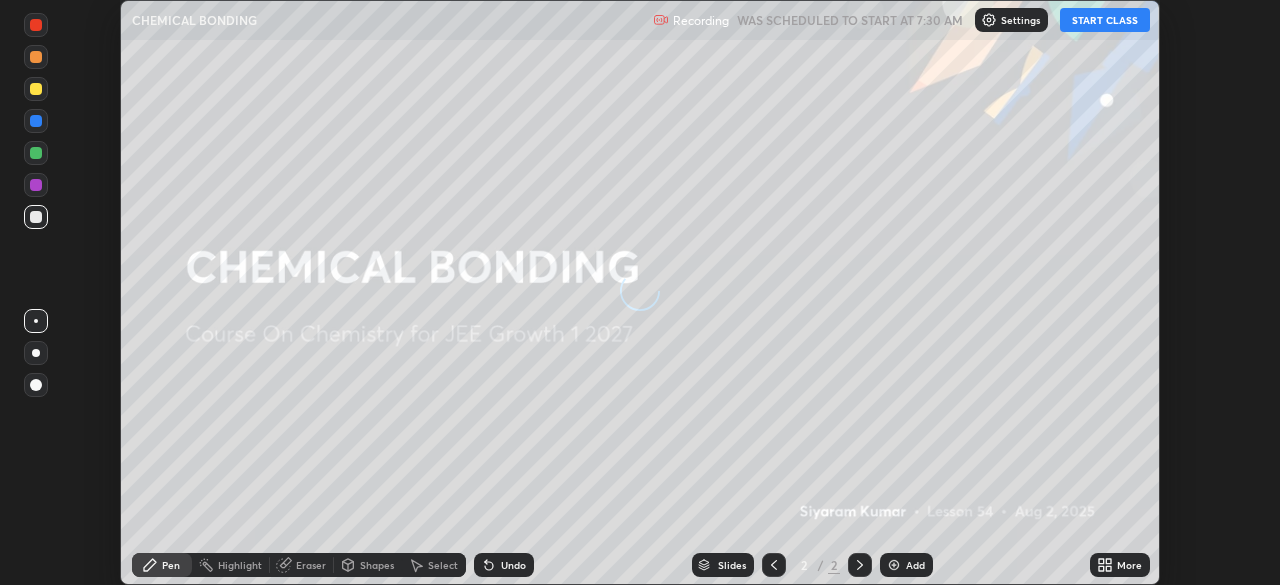 scroll, scrollTop: 0, scrollLeft: 0, axis: both 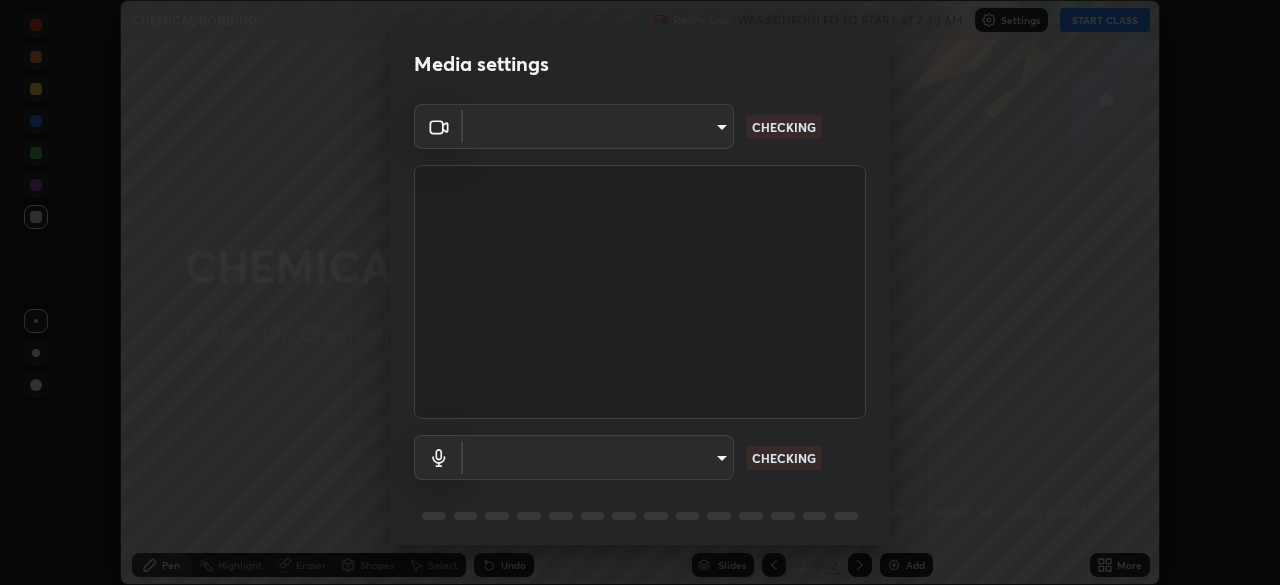 click on "Erase all CHEMICAL BONDING Recording WAS SCHEDULED TO START AT  7:30 AM Settings START CLASS Setting up your live class CHEMICAL BONDING • L54 of Course On Chemistry for JEE Growth 1 2027 Siyaram Kumar Pen Highlight Eraser Shapes Select Undo Slides 2 / 2 Add More No doubts shared Encourage your learners to ask a doubt for better clarity Report an issue Reason for reporting Buffering Chat not working Audio - Video sync issue Educator video quality low ​ Attach an image Report Media settings ​ CHECKING ​ CHECKING 1 / 5 Next" at bounding box center (640, 292) 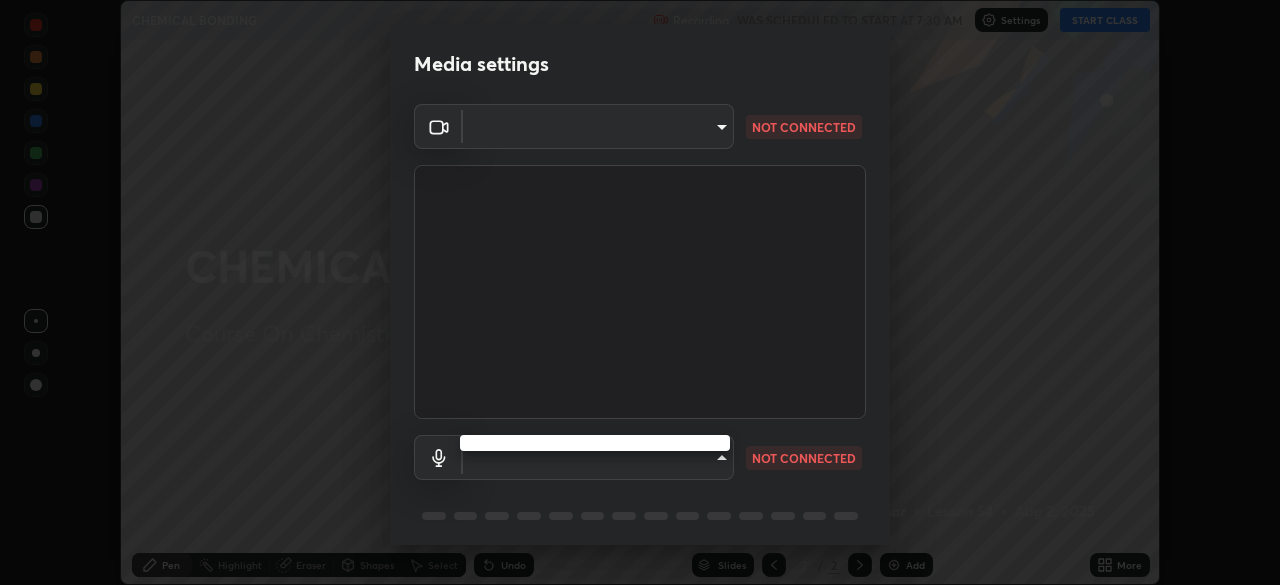 click at bounding box center [640, 292] 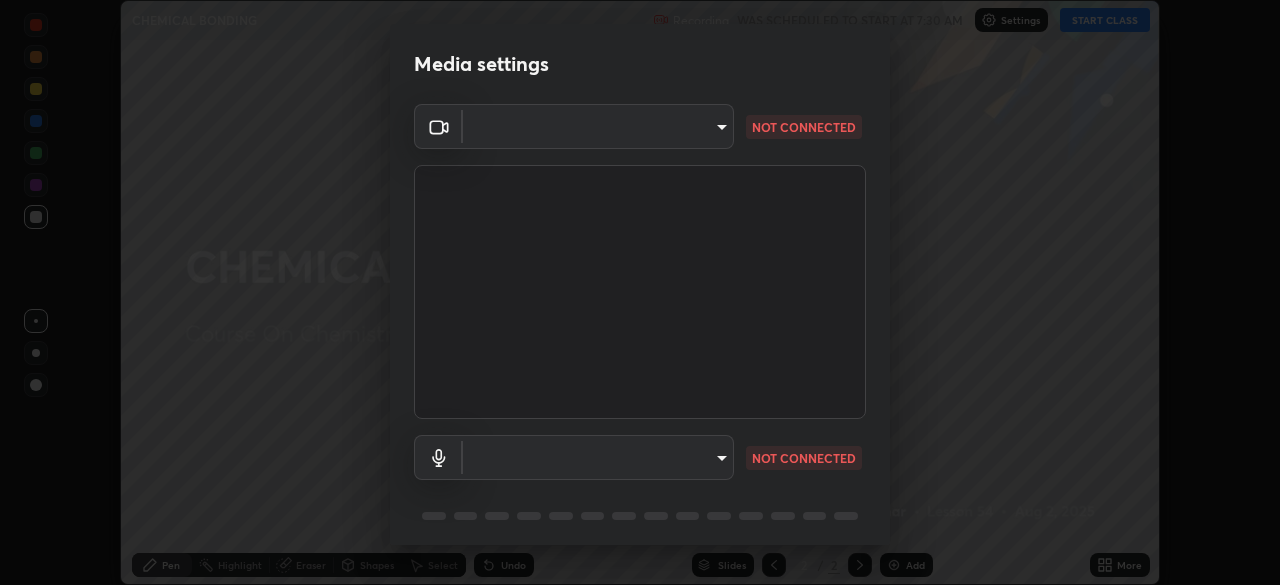type on "2e9b027d6a4255688e554df818383ce9ed5f881db366686a8468352ce6a31e43" 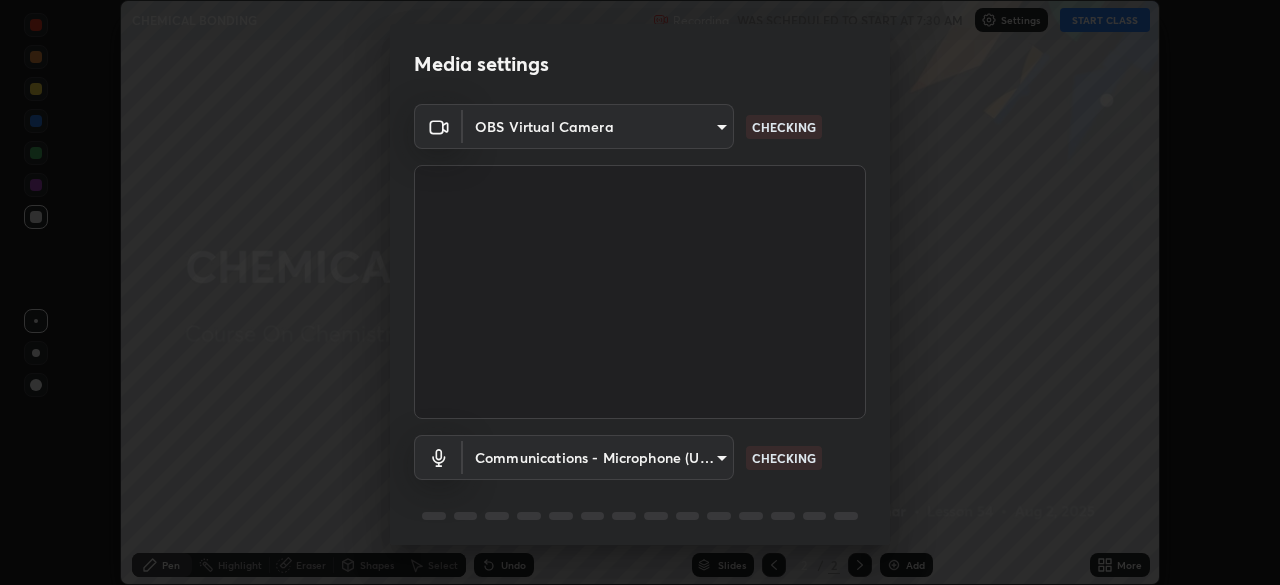 click on "Erase all CHEMICAL BONDING Recording WAS SCHEDULED TO START AT  7:30 AM Settings START CLASS Setting up your live class CHEMICAL BONDING • L54 of Course On Chemistry for JEE Growth 1 2027 Siyaram Kumar Pen Highlight Eraser Shapes Select Undo Slides 2 / 2 Add More No doubts shared Encourage your learners to ask a doubt for better clarity Report an issue Reason for reporting Buffering Chat not working Audio - Video sync issue Educator video quality low ​ Attach an image Report Media settings OBS Virtual Camera 2e9b027d6a4255688e554df818383ce9ed5f881db366686a8468352ce6a31e43 CHECKING Communications - Microphone (USB PnP Sound Device) communications CHECKING 1 / 5 Next" at bounding box center [640, 292] 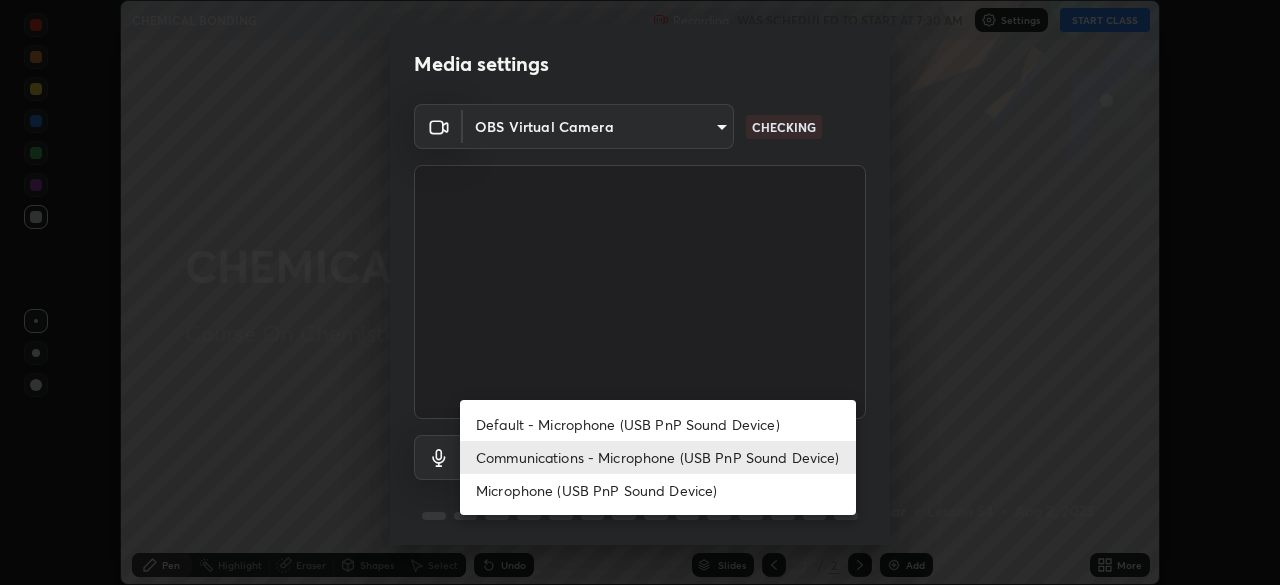 click on "Default - Microphone (USB PnP Sound Device)" at bounding box center [658, 424] 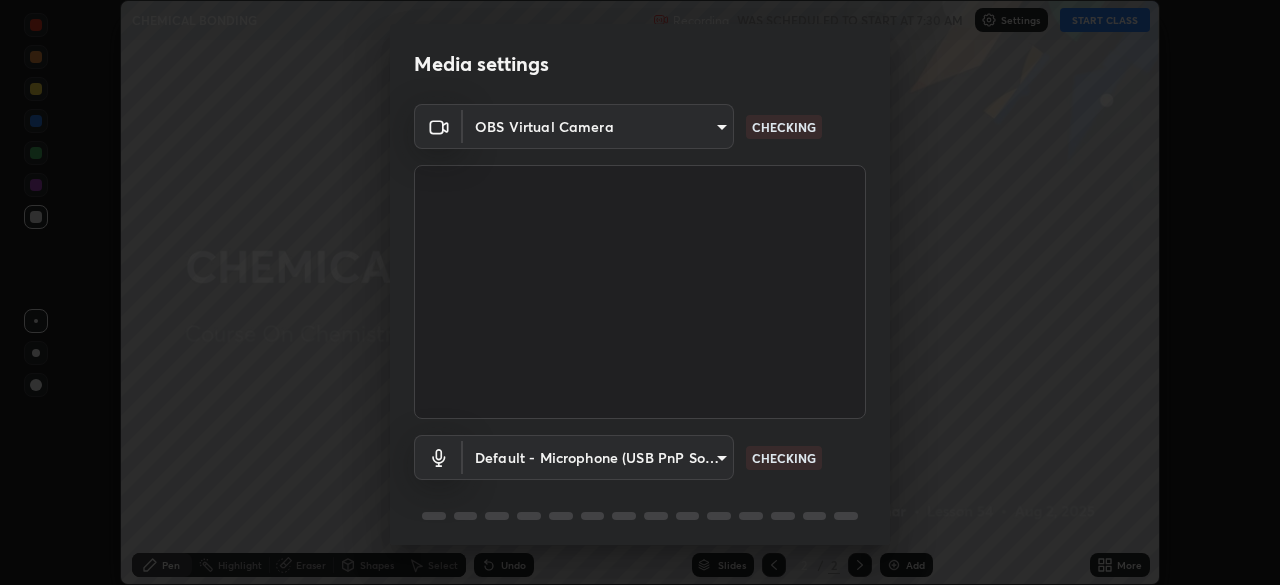 type on "default" 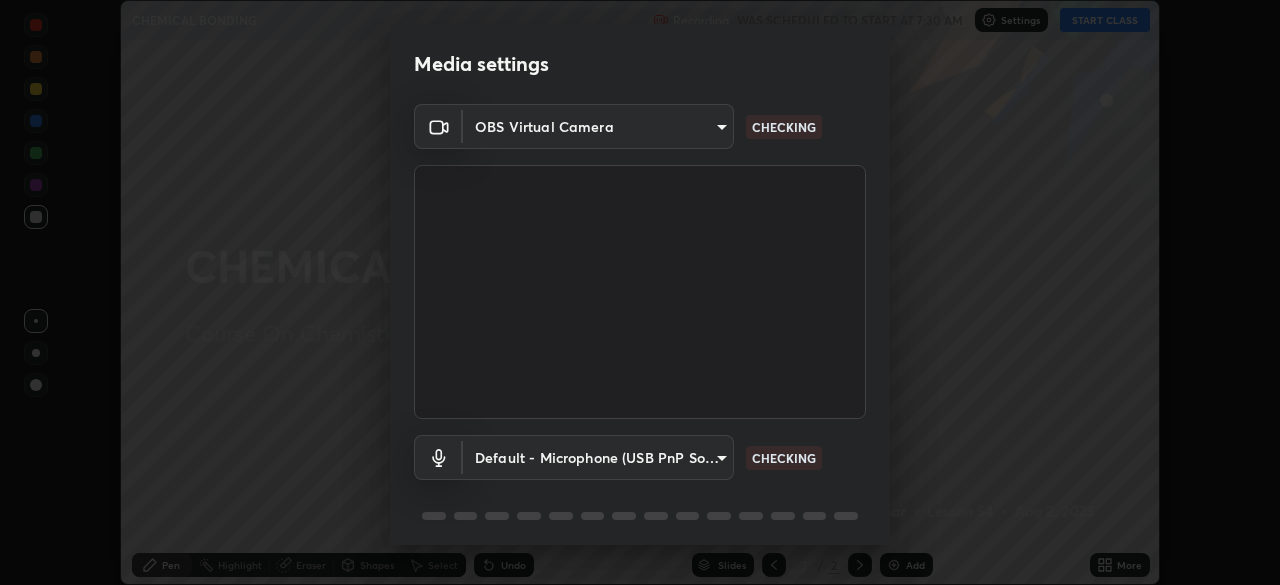 click on "Erase all CHEMICAL BONDING Recording WAS SCHEDULED TO START AT  7:30 AM Settings START CLASS Setting up your live class CHEMICAL BONDING • L54 of Course On Chemistry for JEE Growth 1 2027 Siyaram Kumar Pen Highlight Eraser Shapes Select Undo Slides 2 / 2 Add More No doubts shared Encourage your learners to ask a doubt for better clarity Report an issue Reason for reporting Buffering Chat not working Audio - Video sync issue Educator video quality low ​ Attach an image Report Media settings OBS Virtual Camera 2e9b027d6a4255688e554df818383ce9ed5f881db366686a8468352ce6a31e43 CHECKING Default - Microphone (USB PnP Sound Device) default CHECKING 1 / 5 Next" at bounding box center (640, 292) 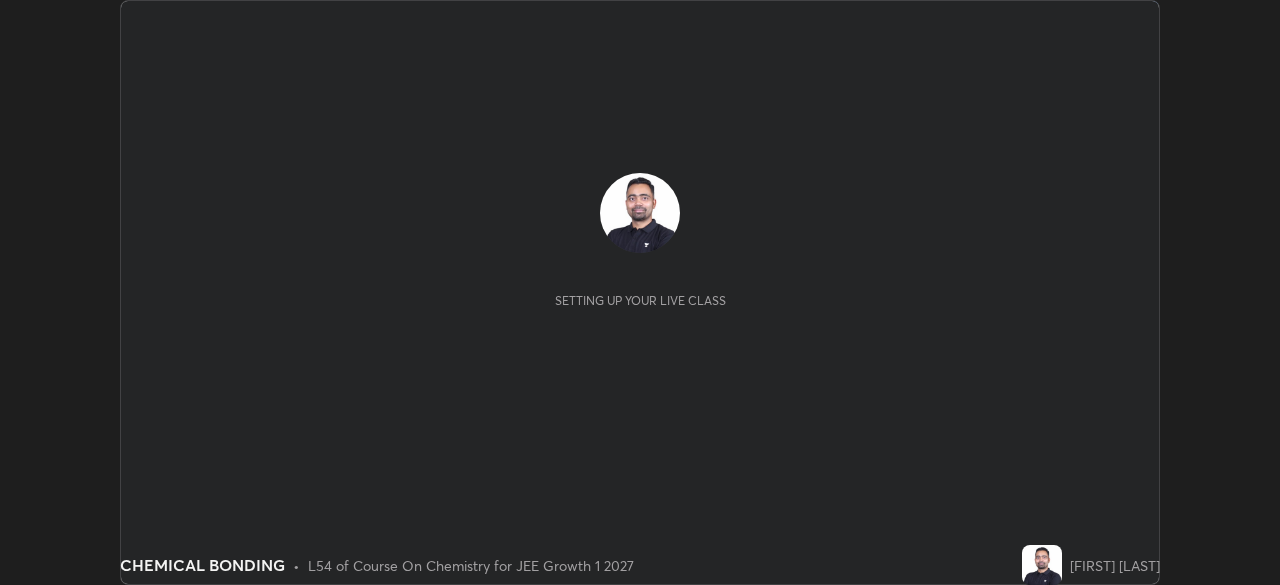 scroll, scrollTop: 0, scrollLeft: 0, axis: both 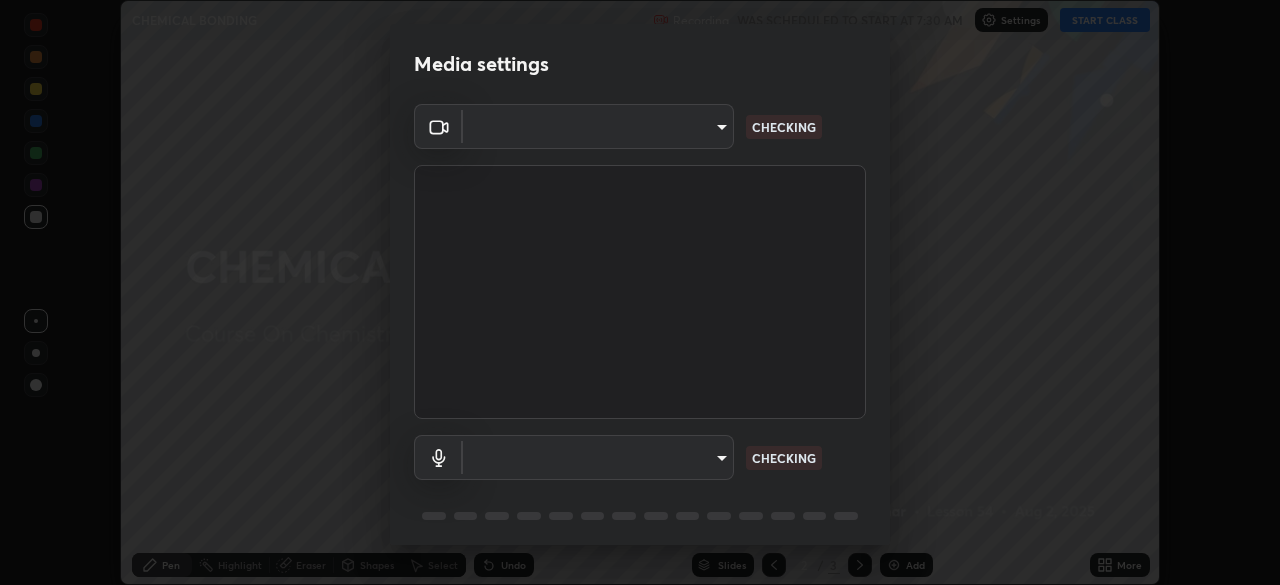type on "2e9b027d6a4255688e554df818383ce9ed5f881db366686a8468352ce6a31e43" 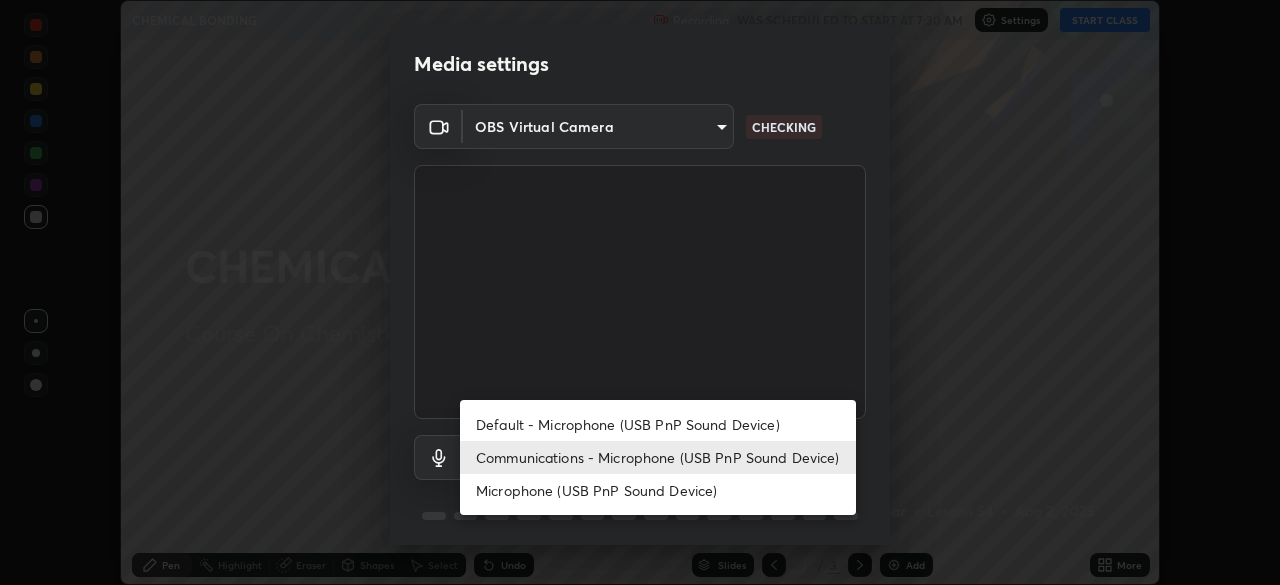 click on "Default - Microphone (USB PnP Sound Device)" at bounding box center [658, 424] 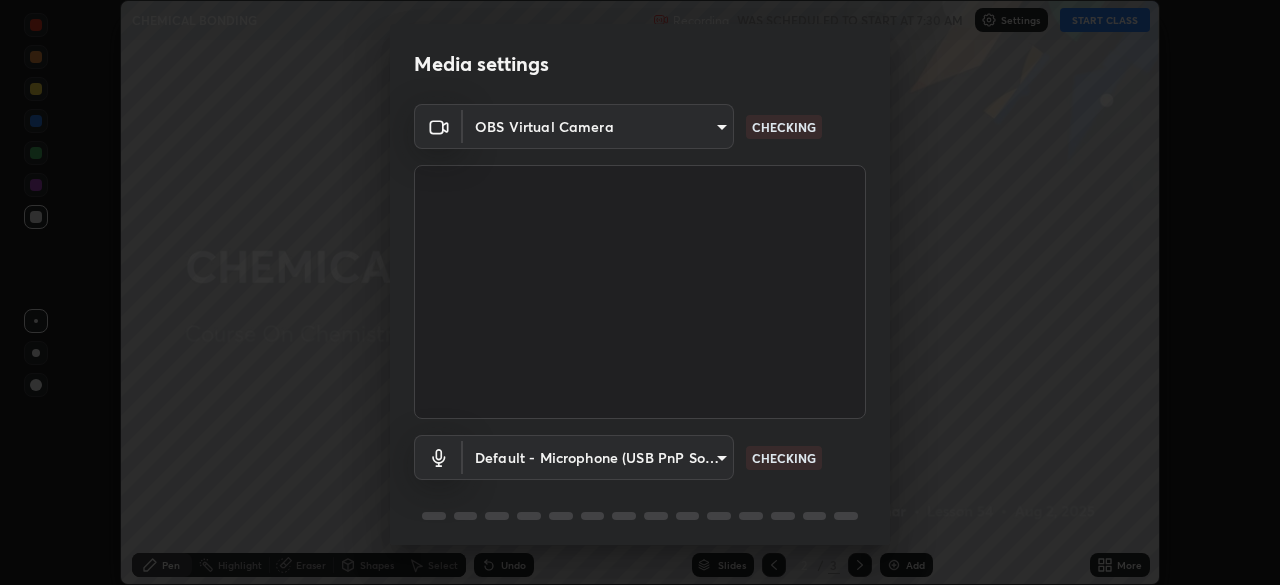 click on "Erase all CHEMICAL BONDING Recording WAS SCHEDULED TO START AT  7:30 AM Settings START CLASS Setting up your live class CHEMICAL BONDING • L54 of Course On Chemistry for JEE Growth 1 2027 [FIRST] [LAST] Pen Highlight Eraser Shapes Select Undo Slides 2 / 3 Add More No doubts shared Encourage your learners to ask a doubt for better clarity Report an issue Reason for reporting Buffering Chat not working Audio - Video sync issue Educator video quality low ​ Attach an image Report Media settings OBS Virtual Camera 2e9b027d6a4255688e554df818383ce9ed5f881db366686a8468352ce6a31e43 CHECKING Default - Microphone (USB PnP Sound Device) default CHECKING 1 / 5 Next" at bounding box center (640, 292) 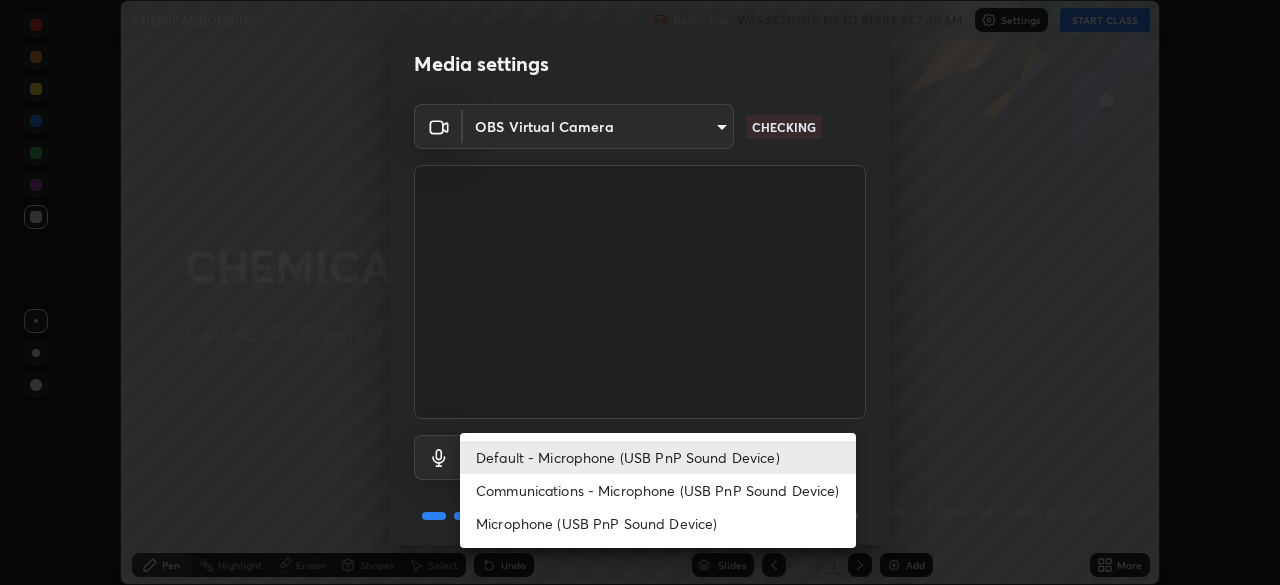 click on "Communications - Microphone (USB PnP Sound Device)" at bounding box center (658, 490) 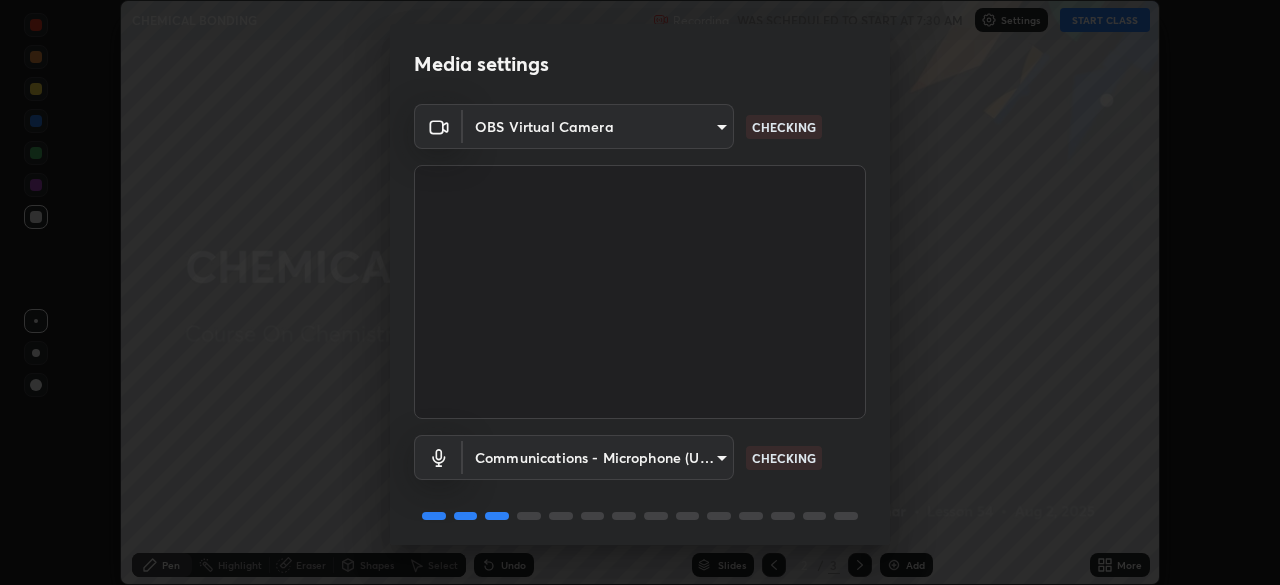 scroll, scrollTop: 71, scrollLeft: 0, axis: vertical 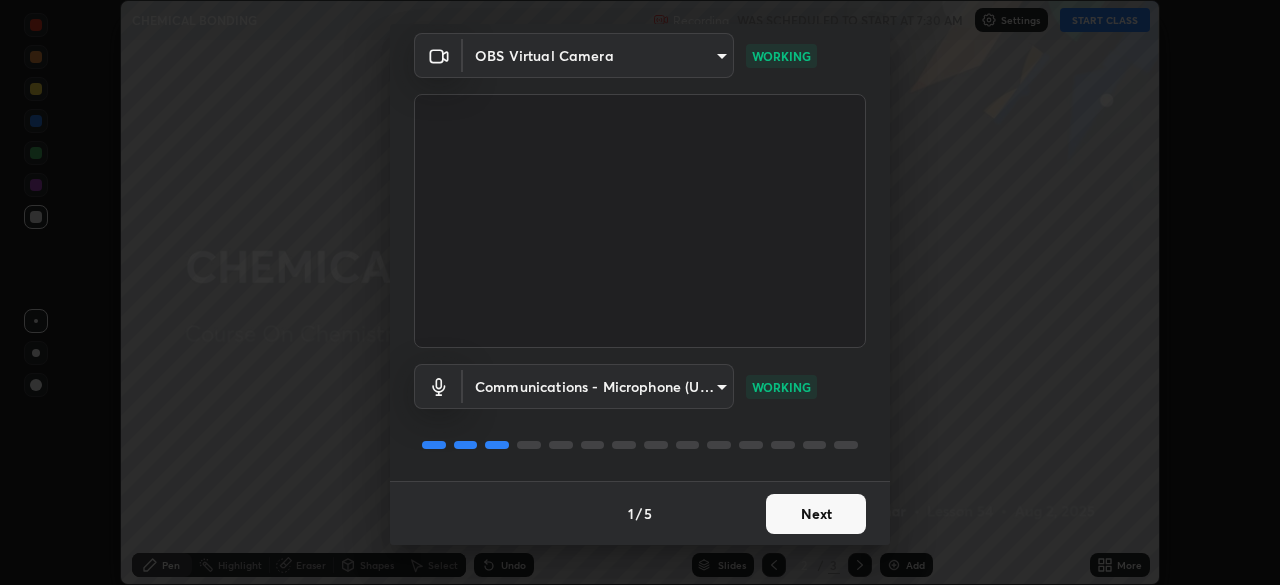 click on "Next" at bounding box center [816, 514] 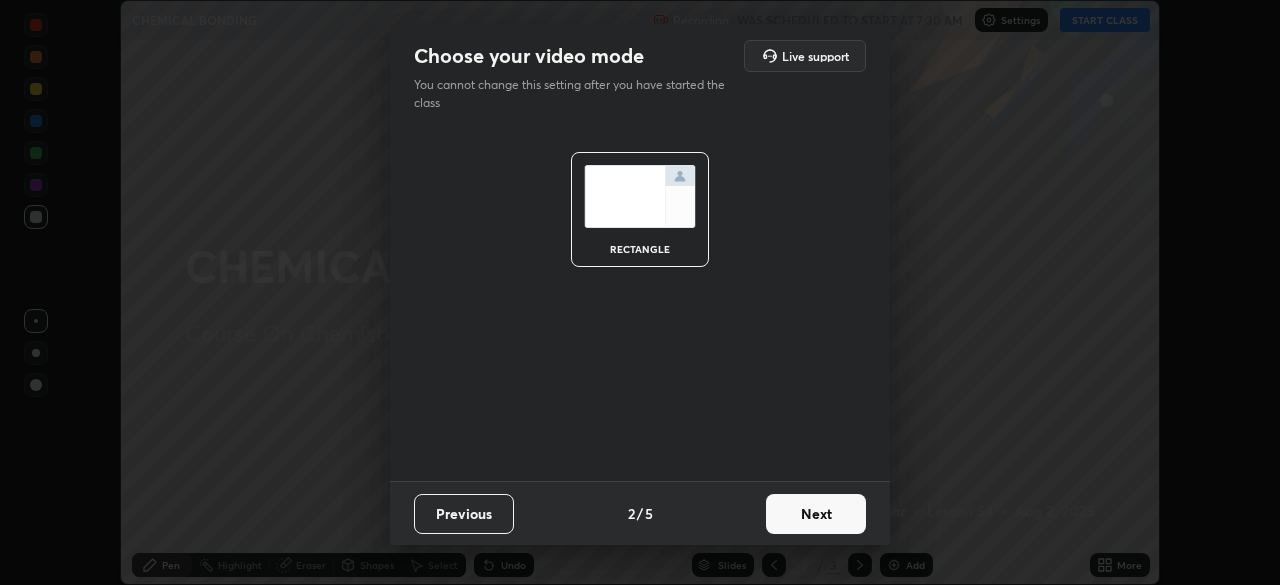 scroll, scrollTop: 0, scrollLeft: 0, axis: both 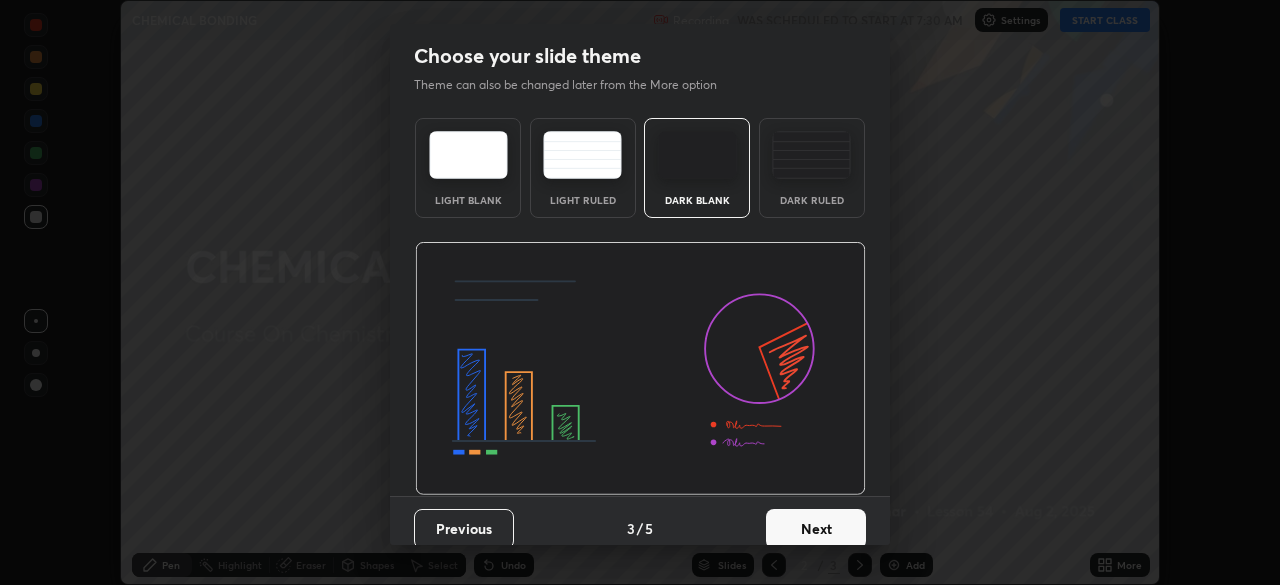 click on "Next" at bounding box center (816, 529) 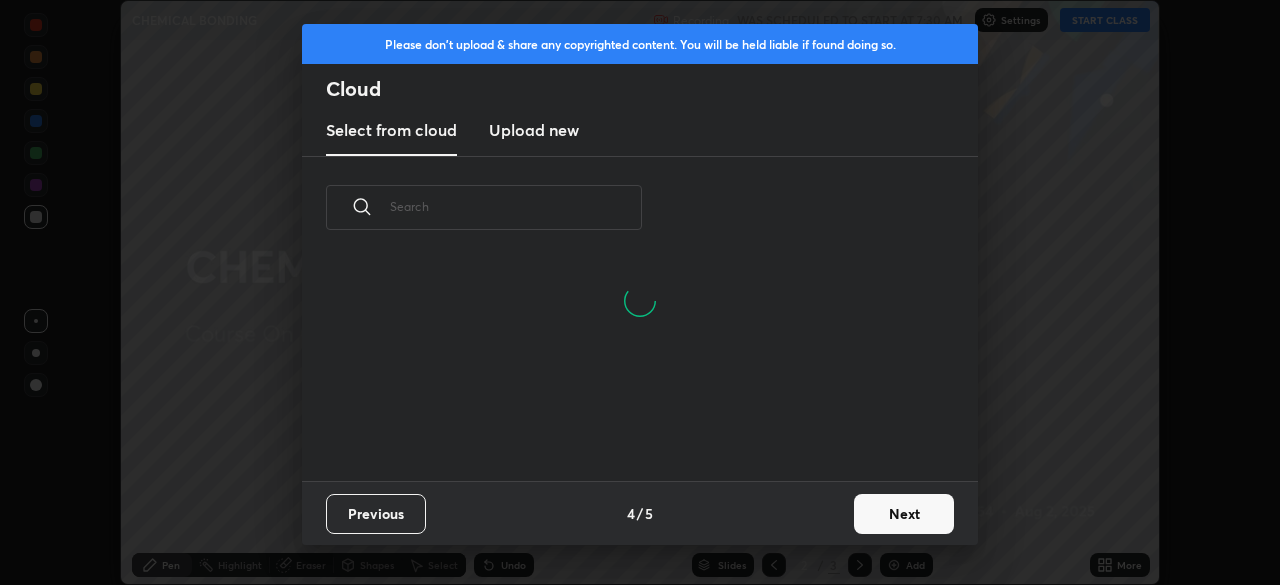 click on "Next" at bounding box center [904, 514] 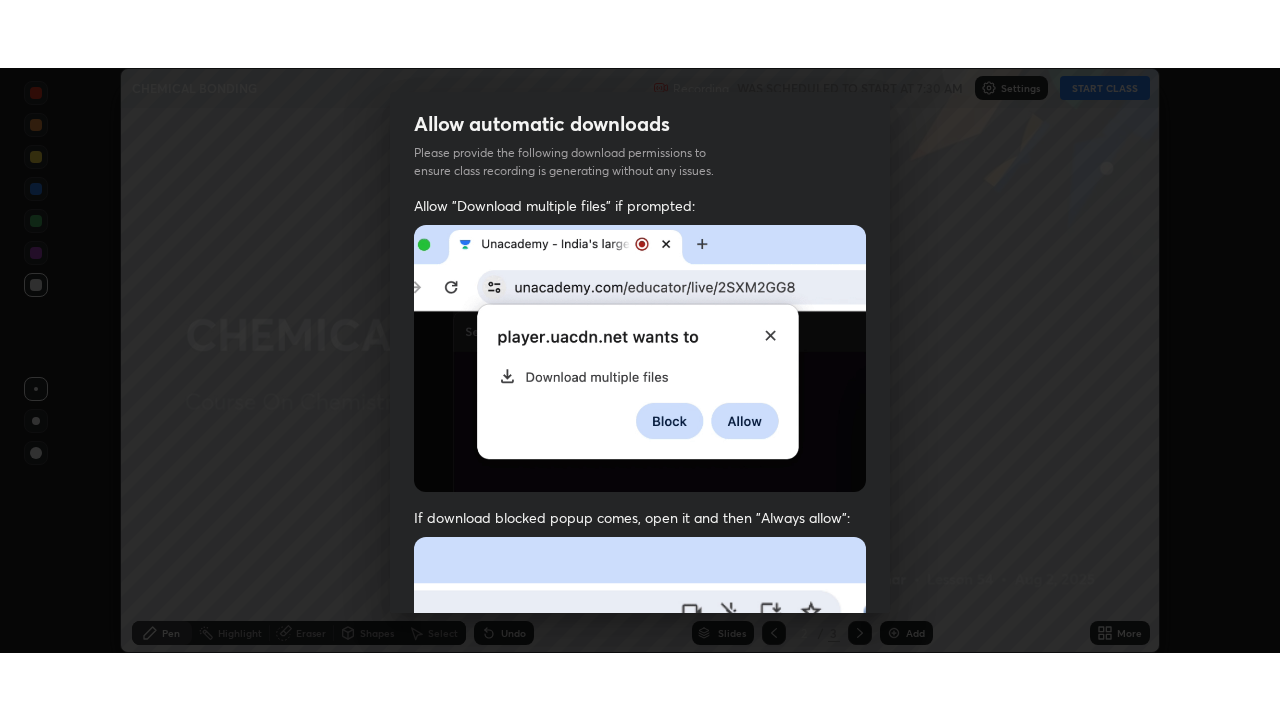 scroll, scrollTop: 479, scrollLeft: 0, axis: vertical 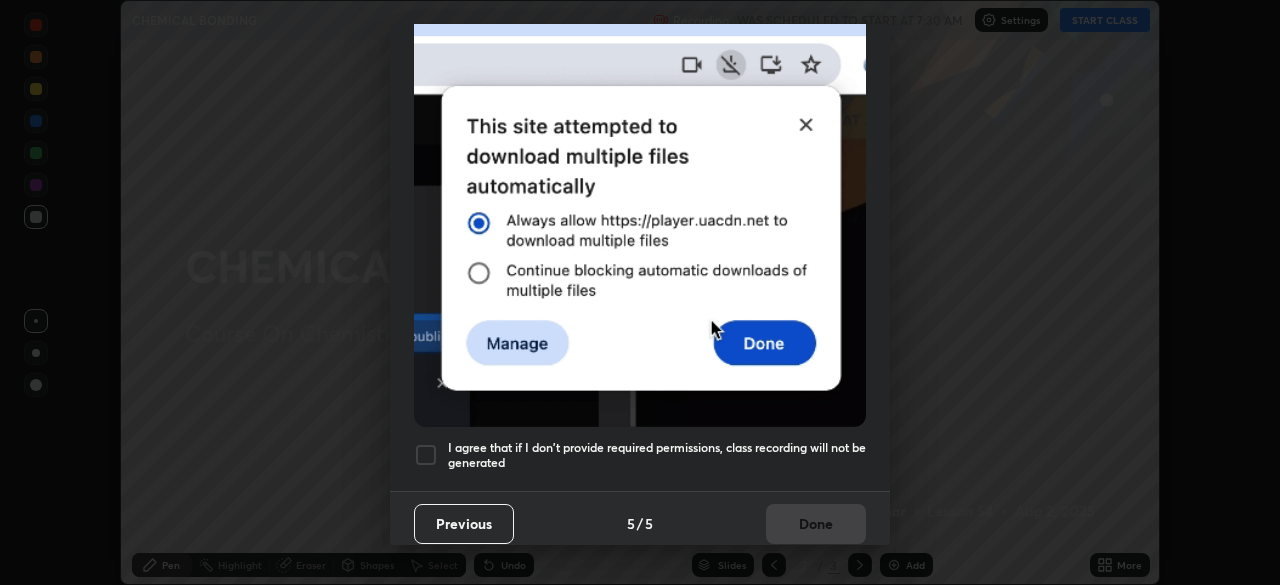 click at bounding box center (426, 455) 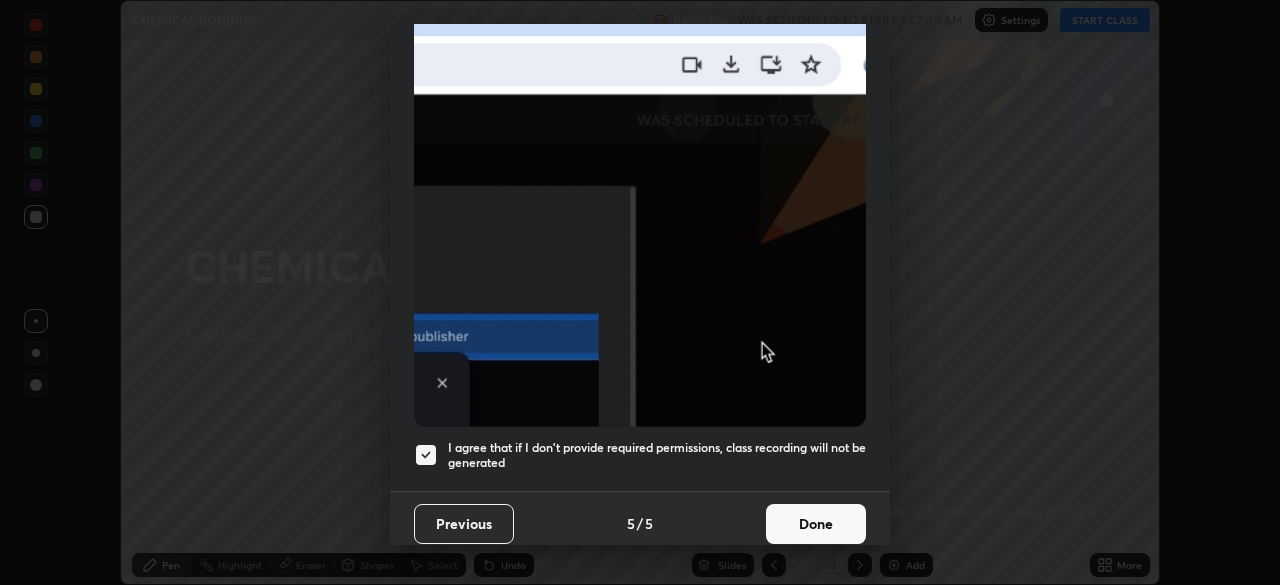 click on "Done" at bounding box center (816, 524) 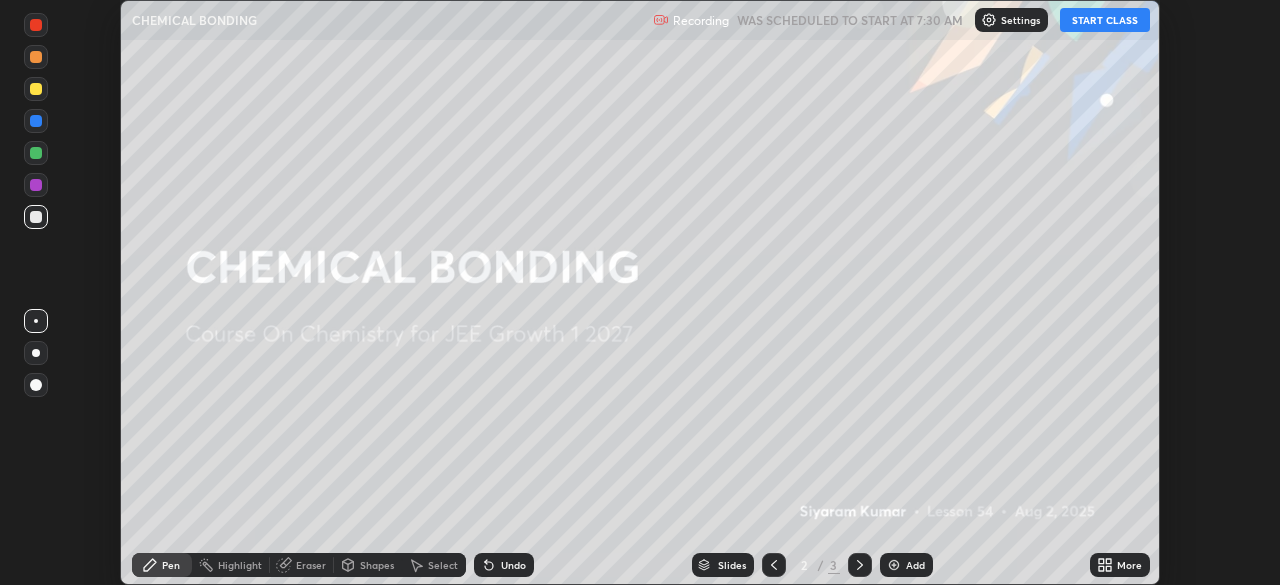 click on "START CLASS" at bounding box center [1105, 20] 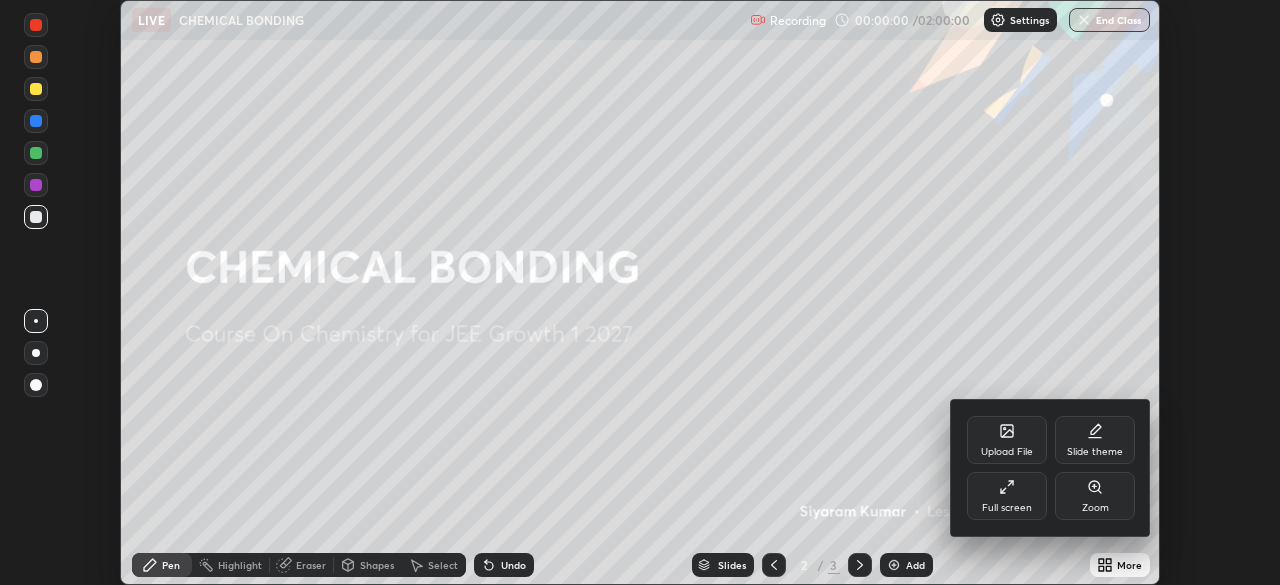 click on "Full screen" at bounding box center (1007, 496) 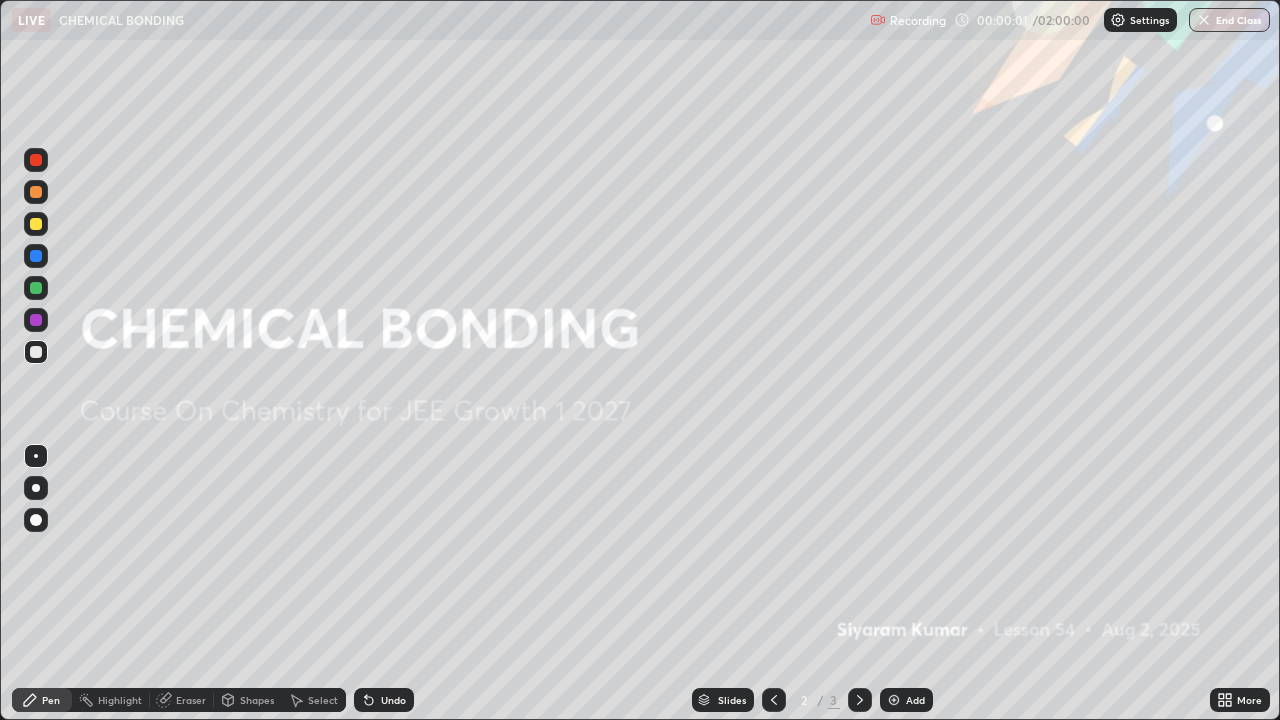scroll, scrollTop: 99280, scrollLeft: 98720, axis: both 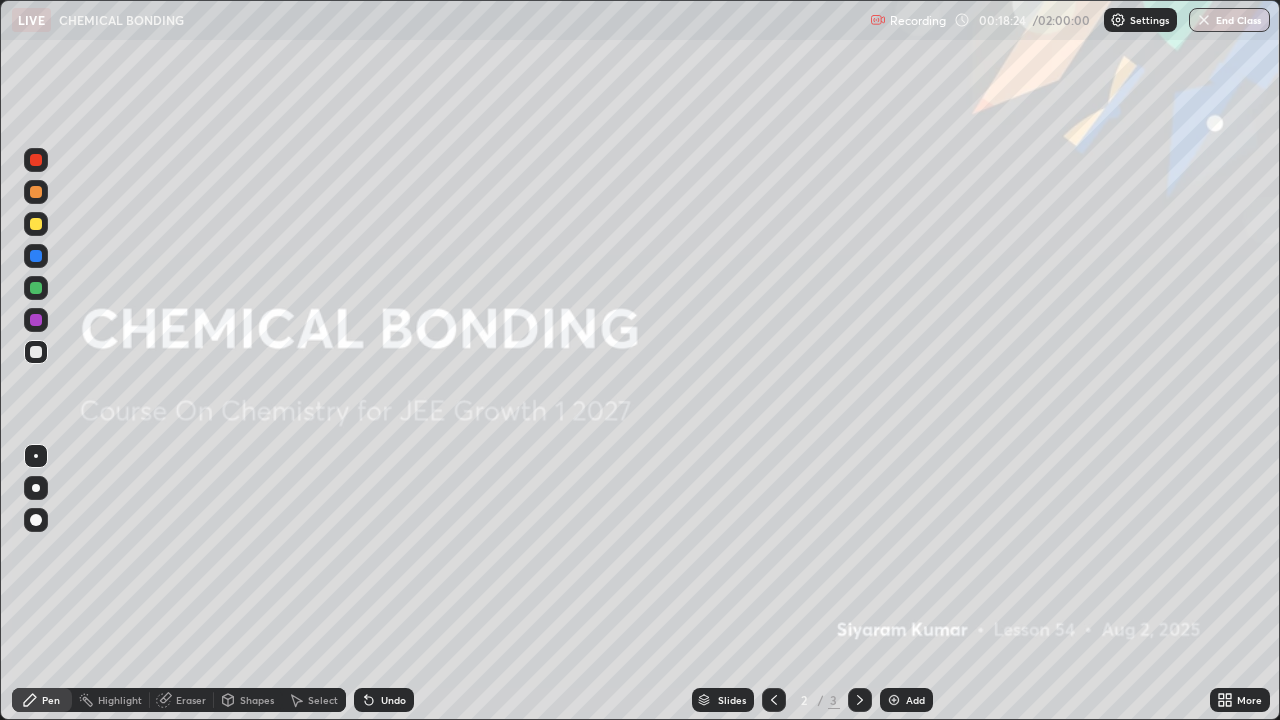 click at bounding box center [894, 700] 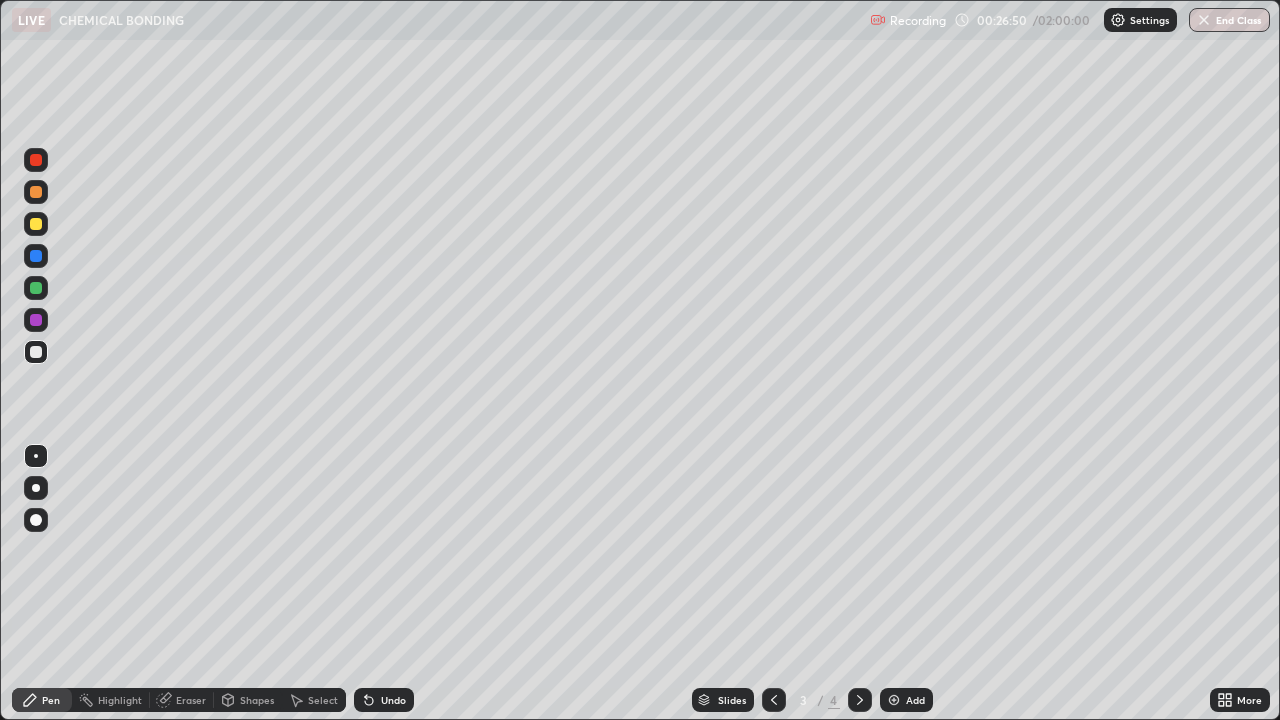click at bounding box center (36, 224) 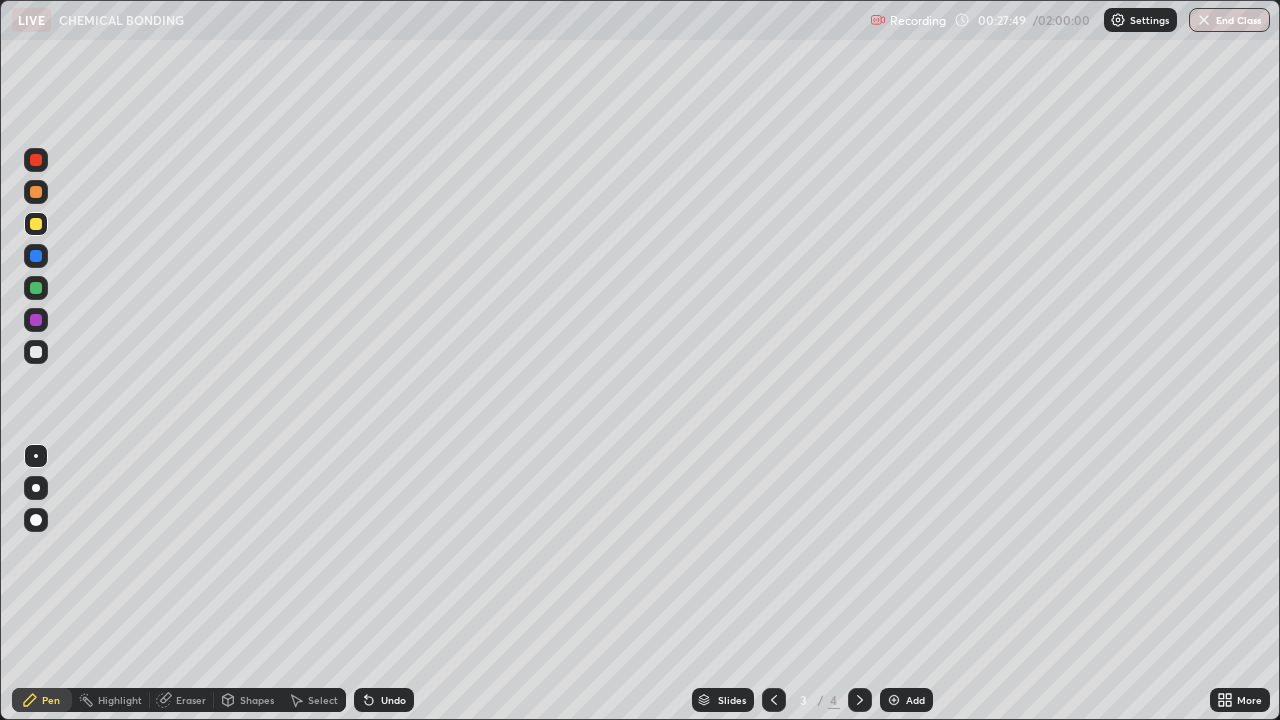 click at bounding box center [36, 256] 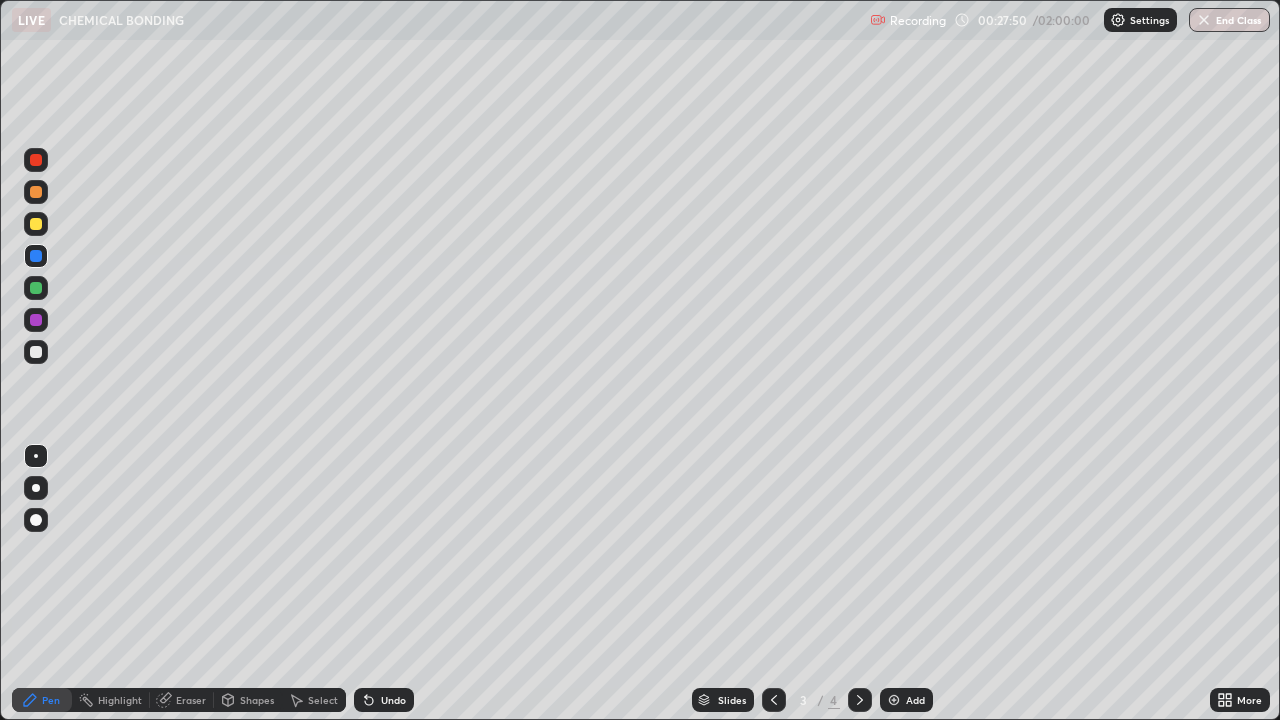 click at bounding box center [36, 288] 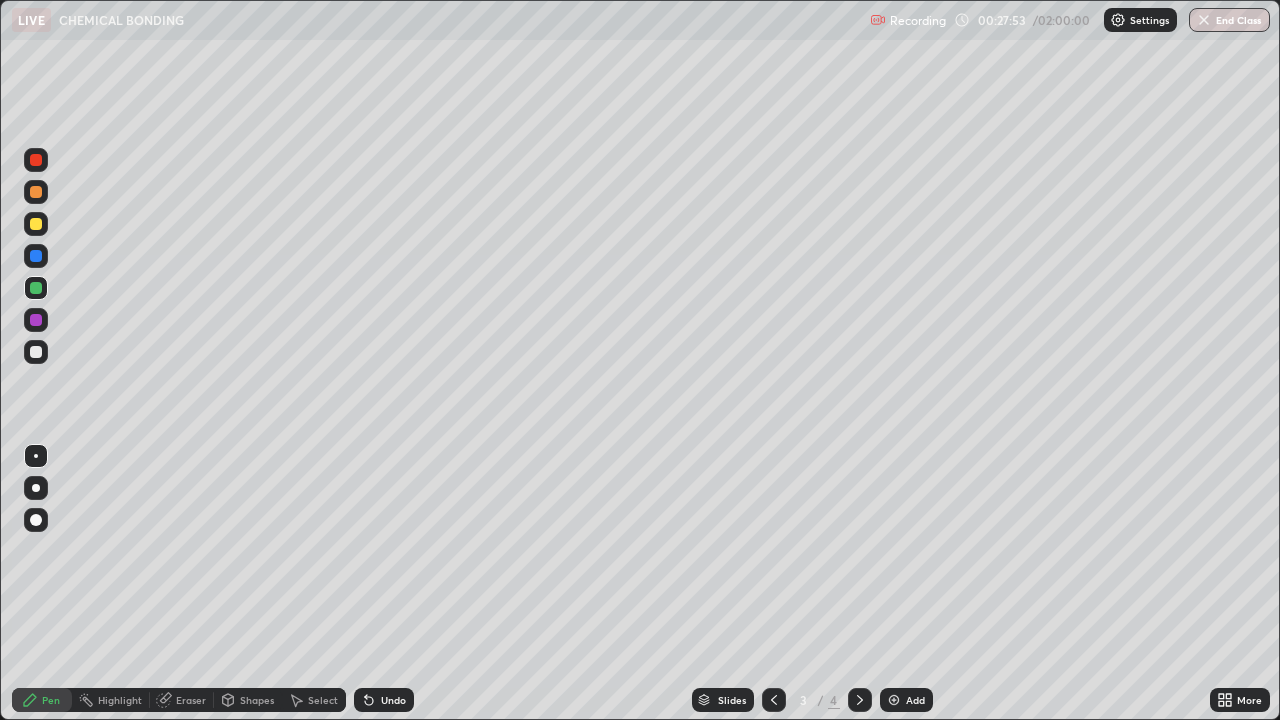 click on "Undo" at bounding box center [393, 700] 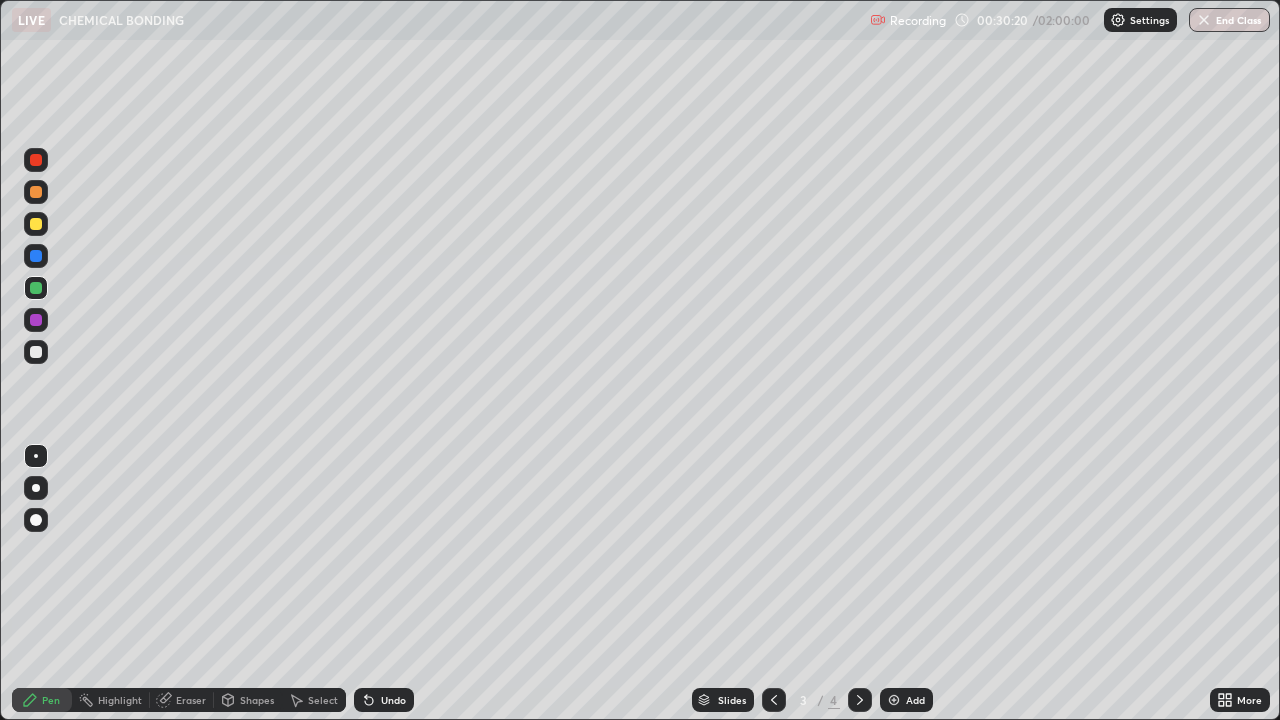 click at bounding box center [36, 224] 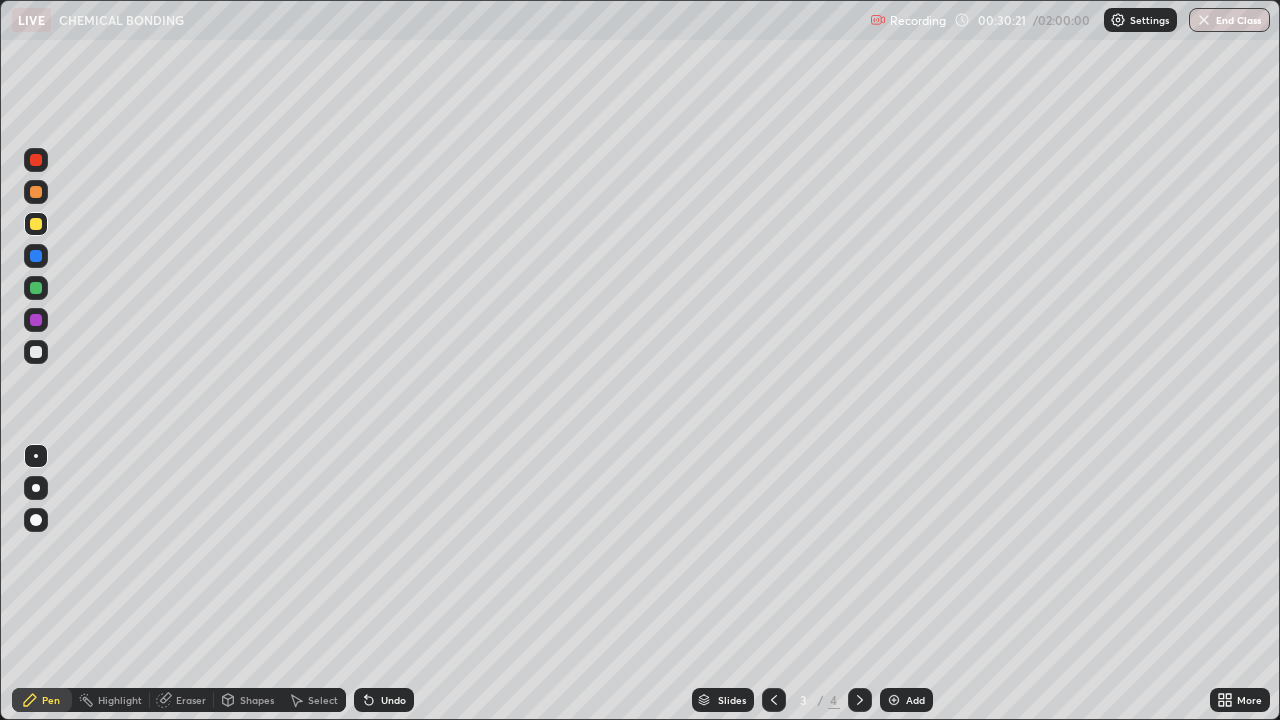click at bounding box center [36, 352] 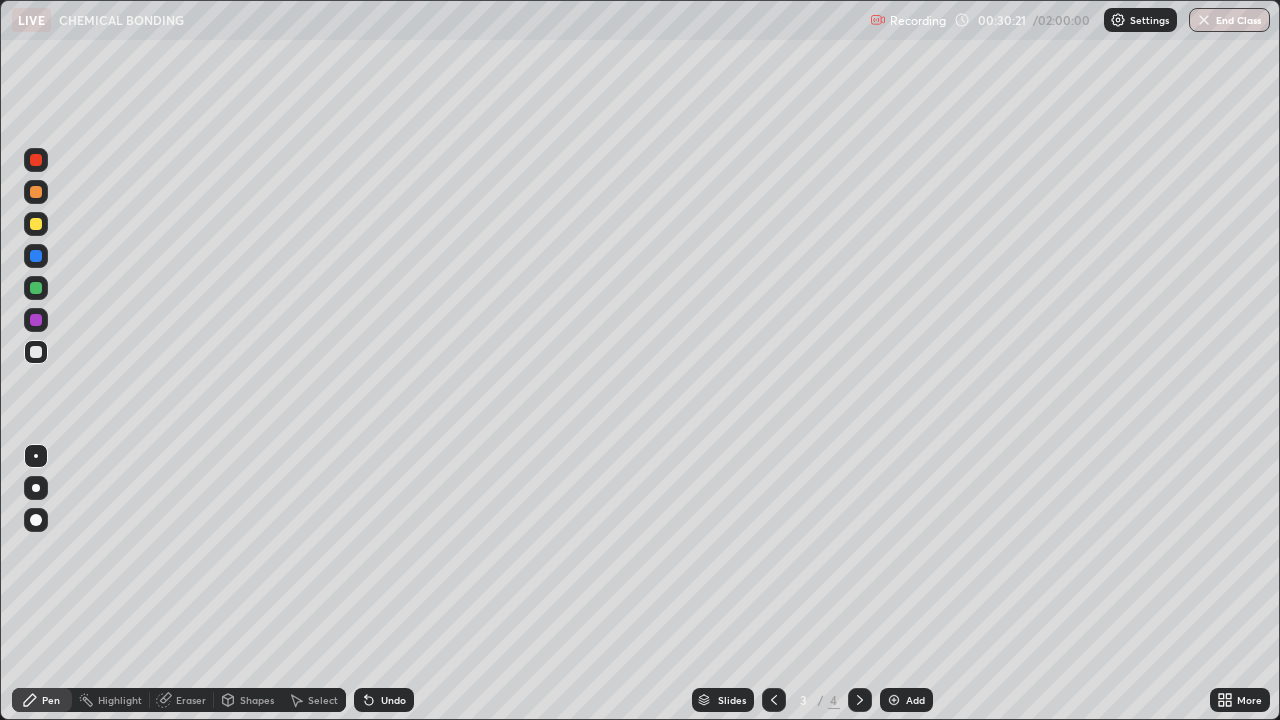 click at bounding box center (36, 224) 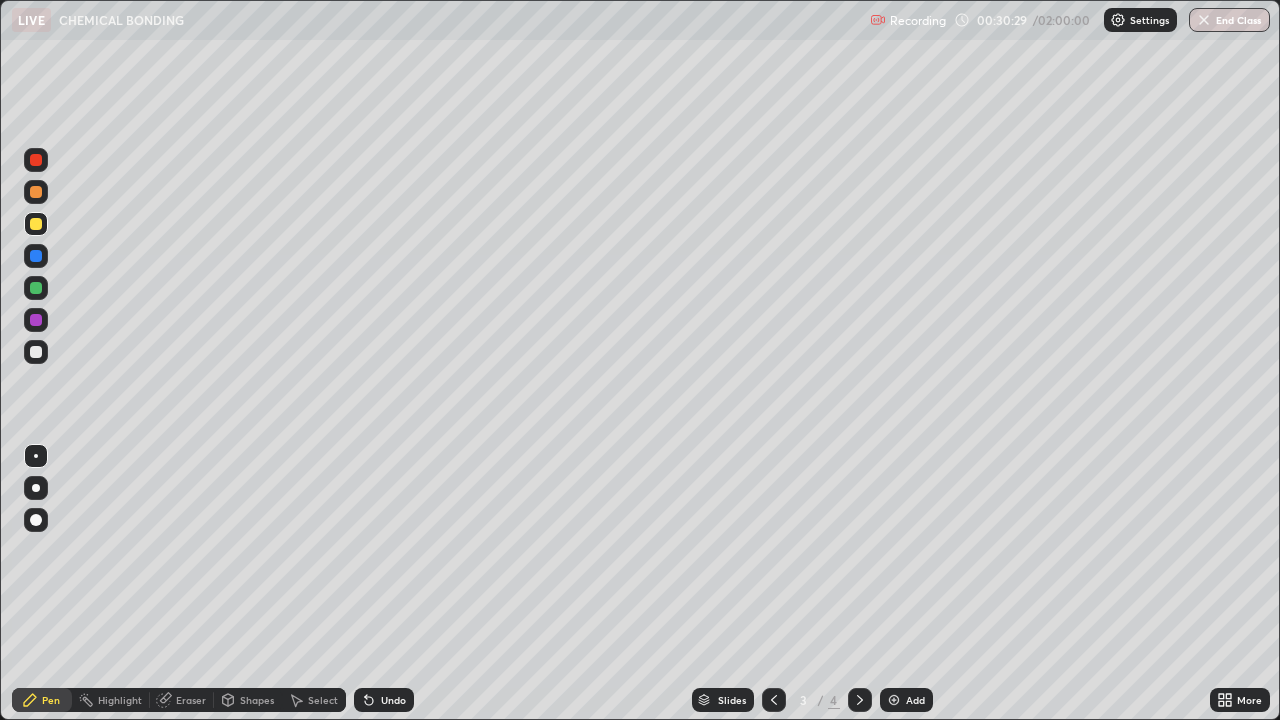 click at bounding box center (36, 288) 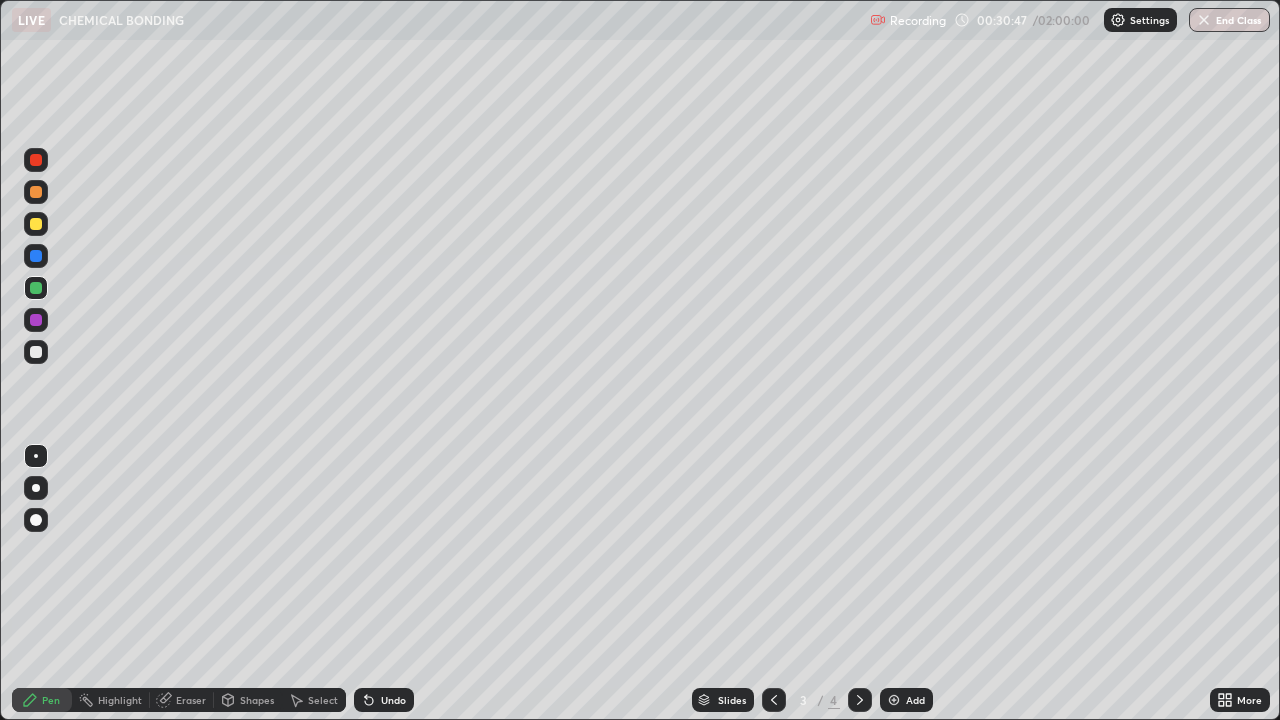 click at bounding box center [36, 352] 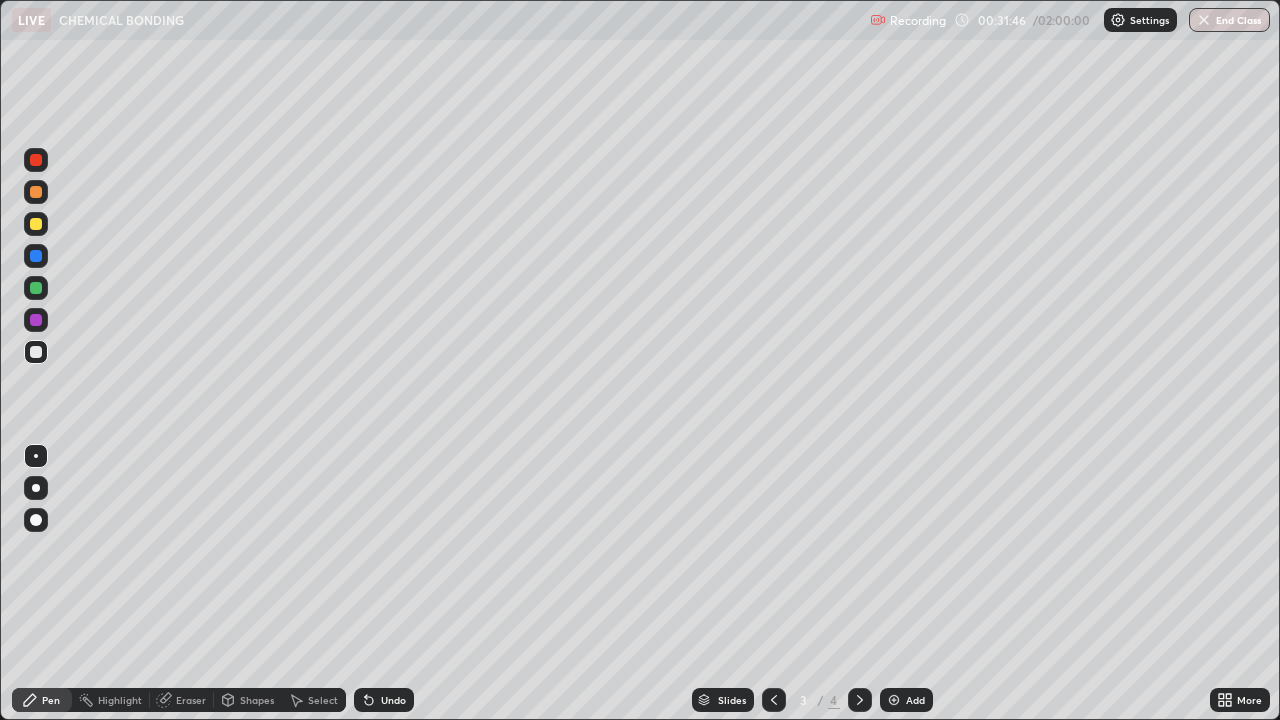 click at bounding box center [36, 224] 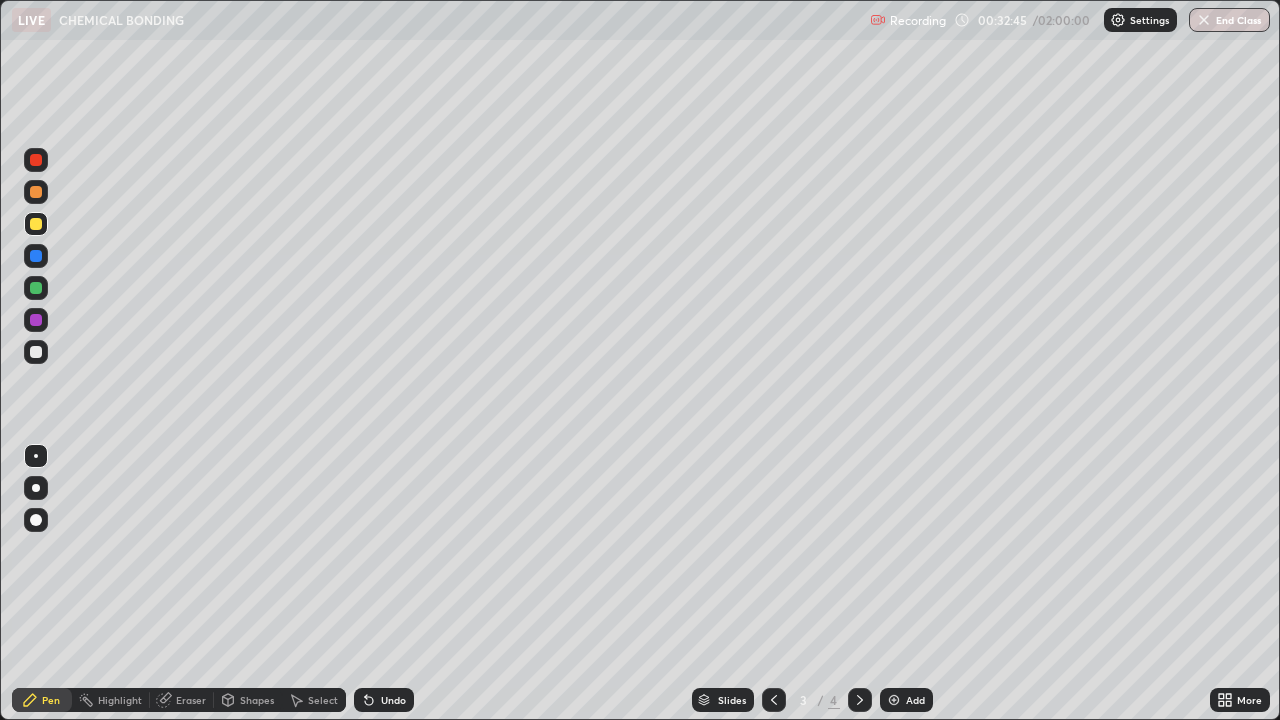 click on "Undo" at bounding box center [393, 700] 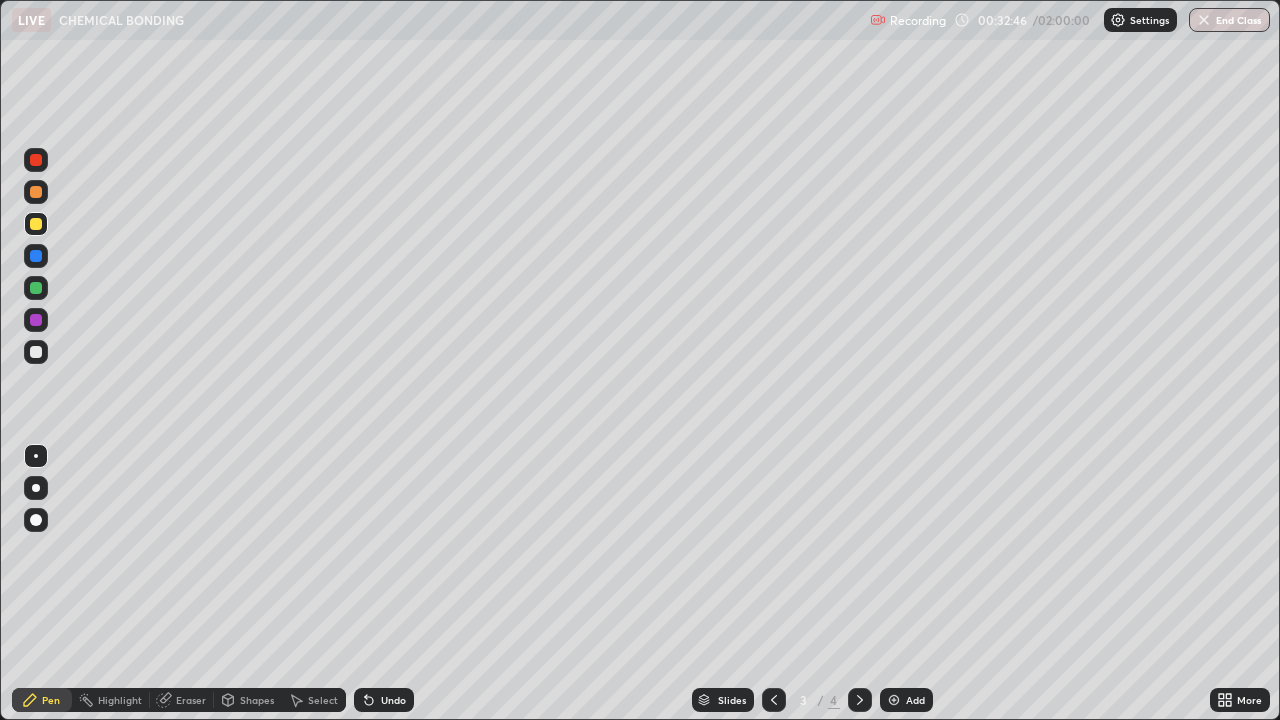click on "Undo" at bounding box center (384, 700) 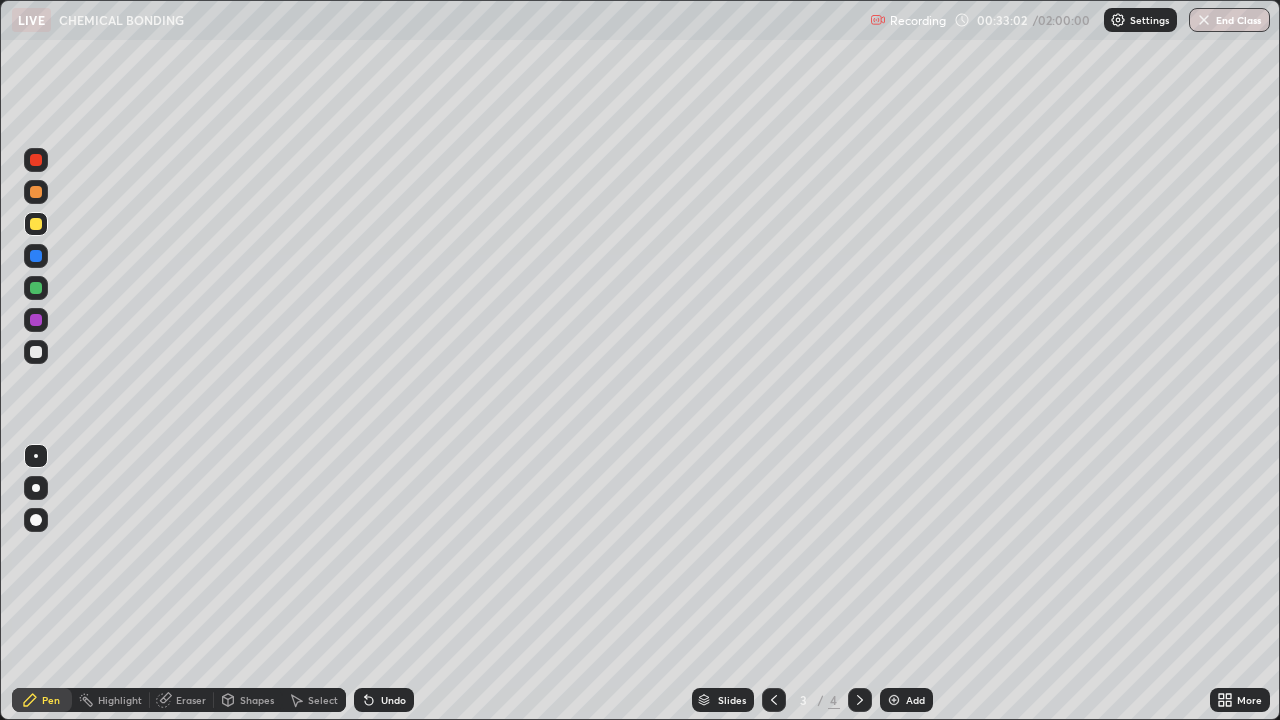 click on "Undo" at bounding box center (393, 700) 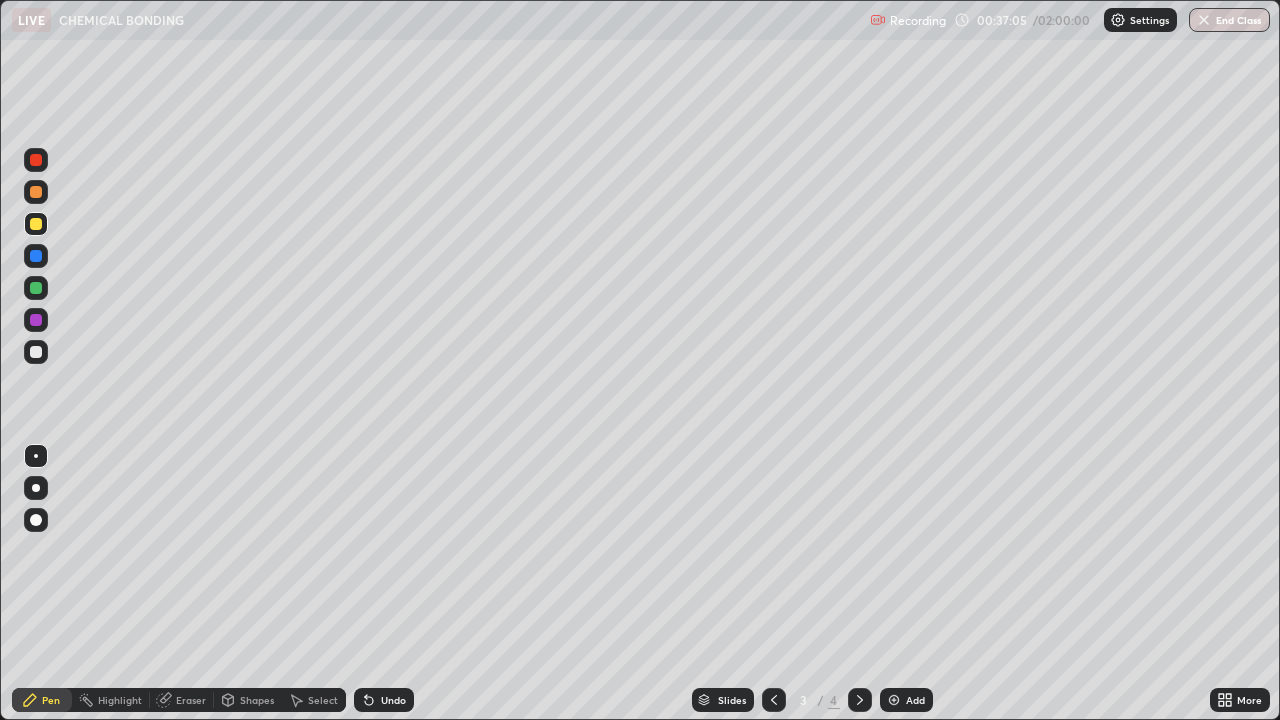 click on "Add" at bounding box center [915, 700] 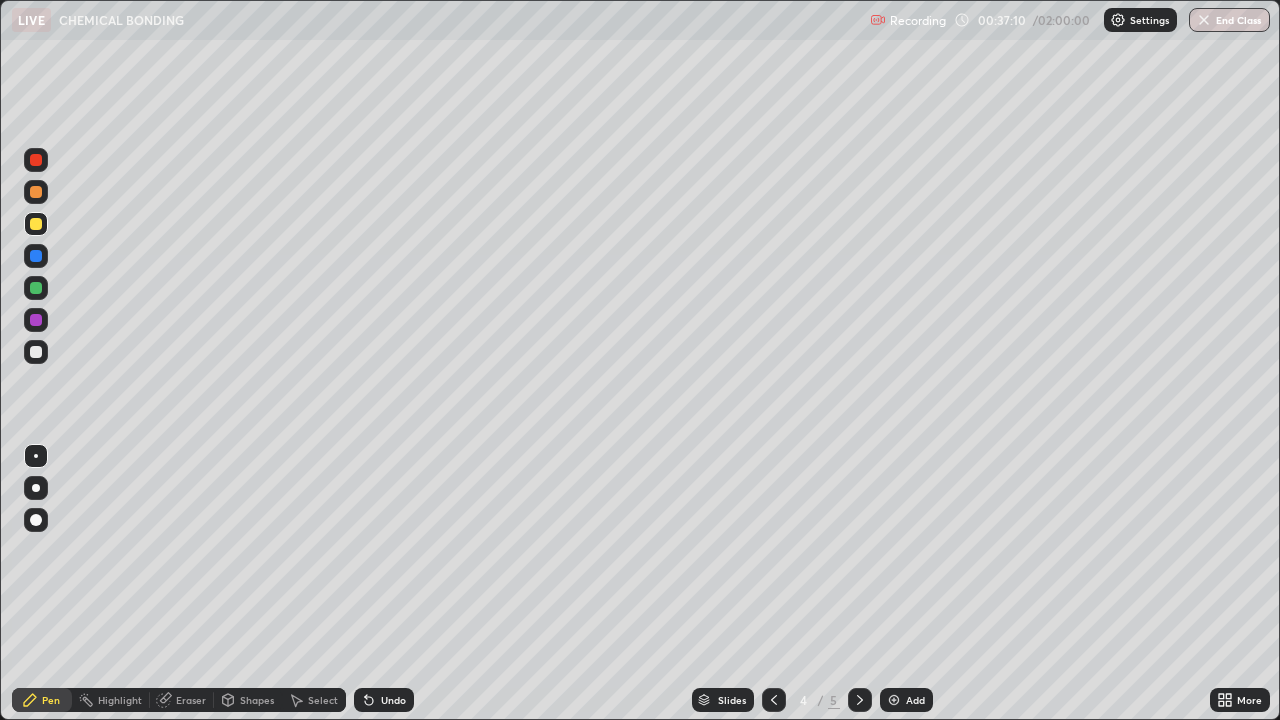 click on "Undo" at bounding box center [384, 700] 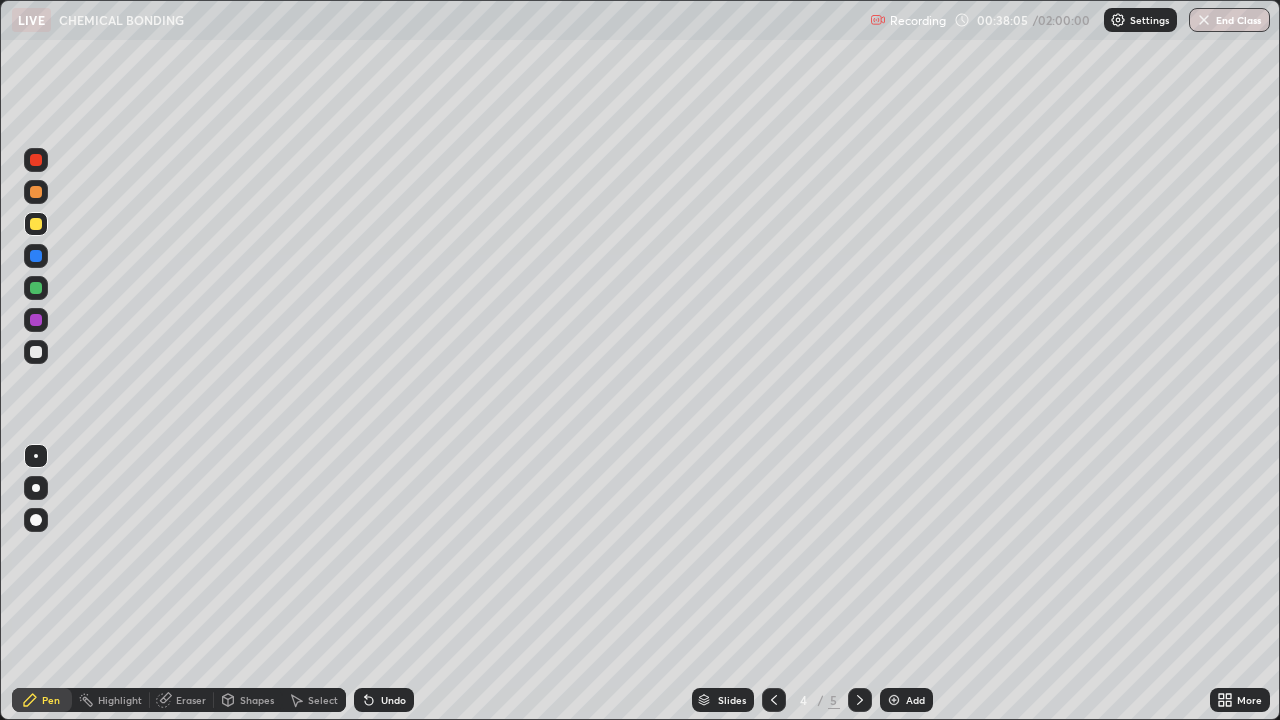 click 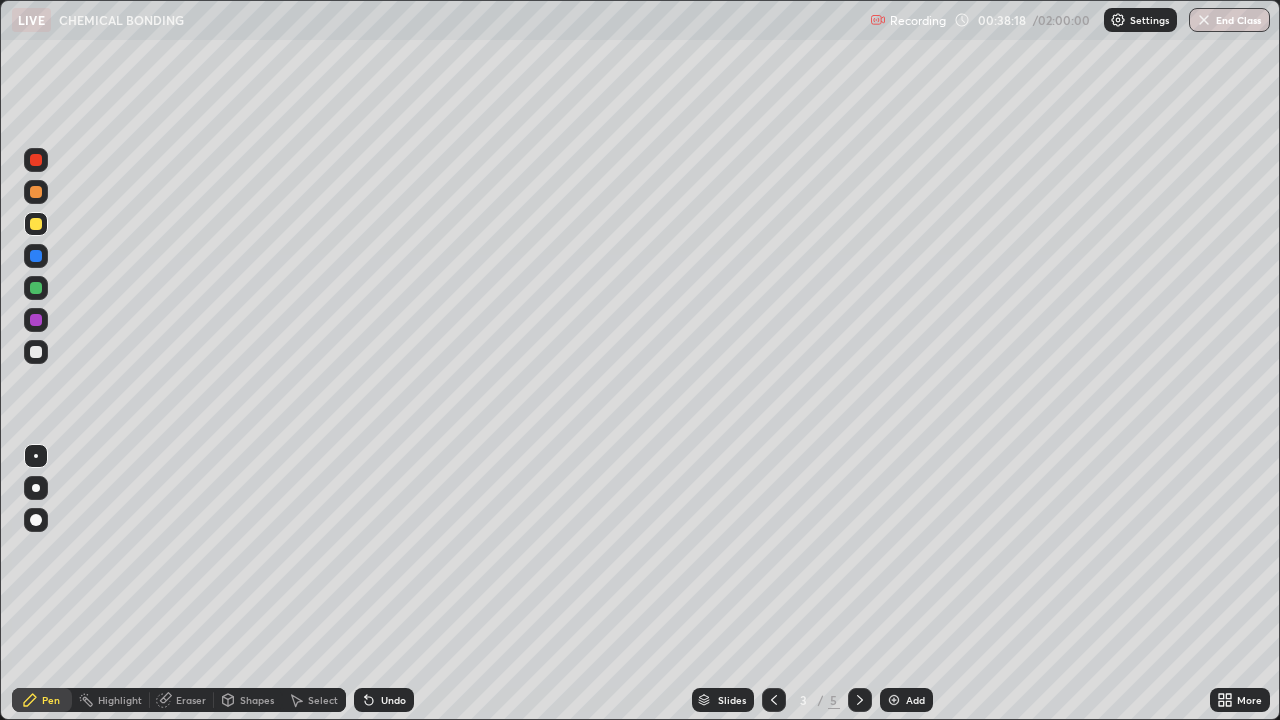 click at bounding box center (36, 160) 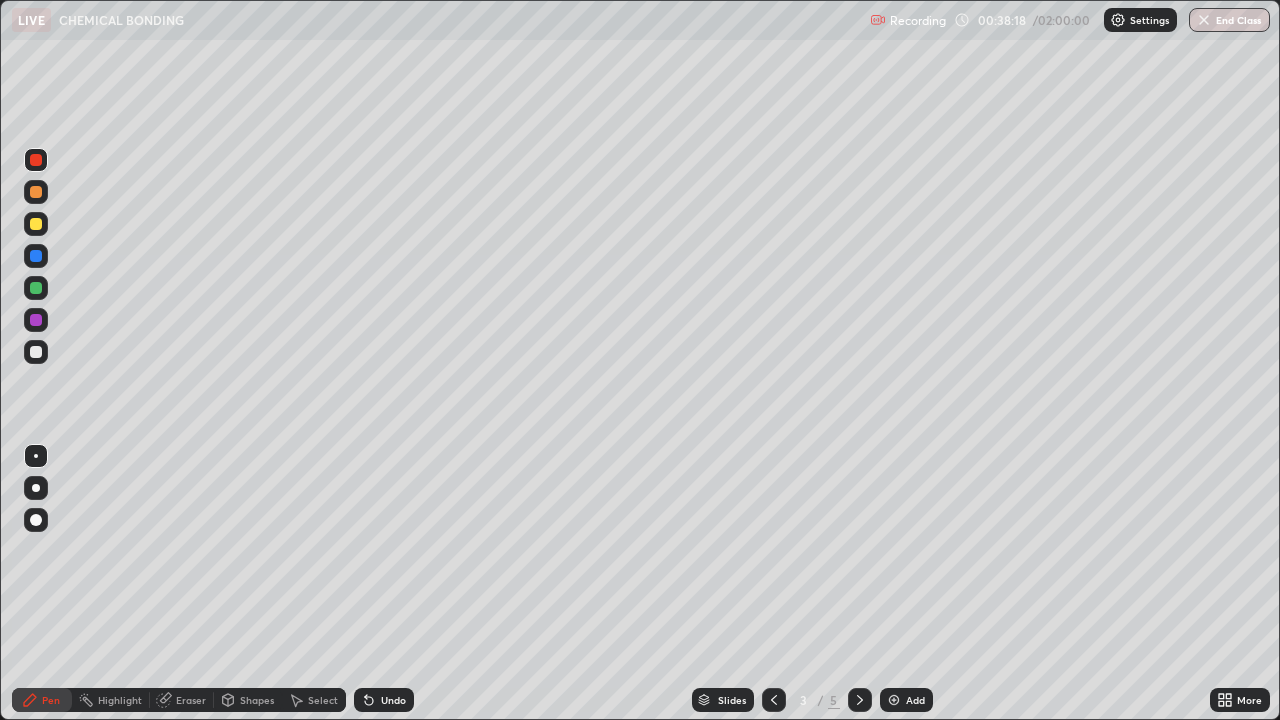 click at bounding box center [36, 160] 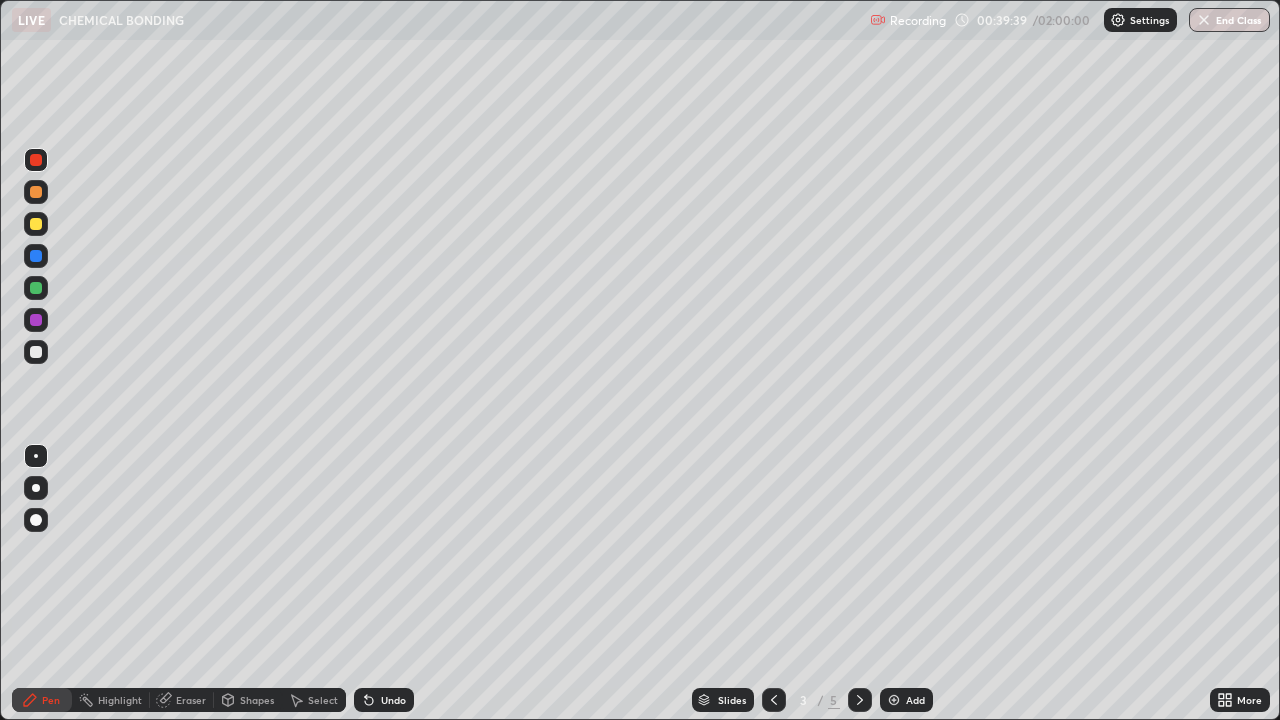 click 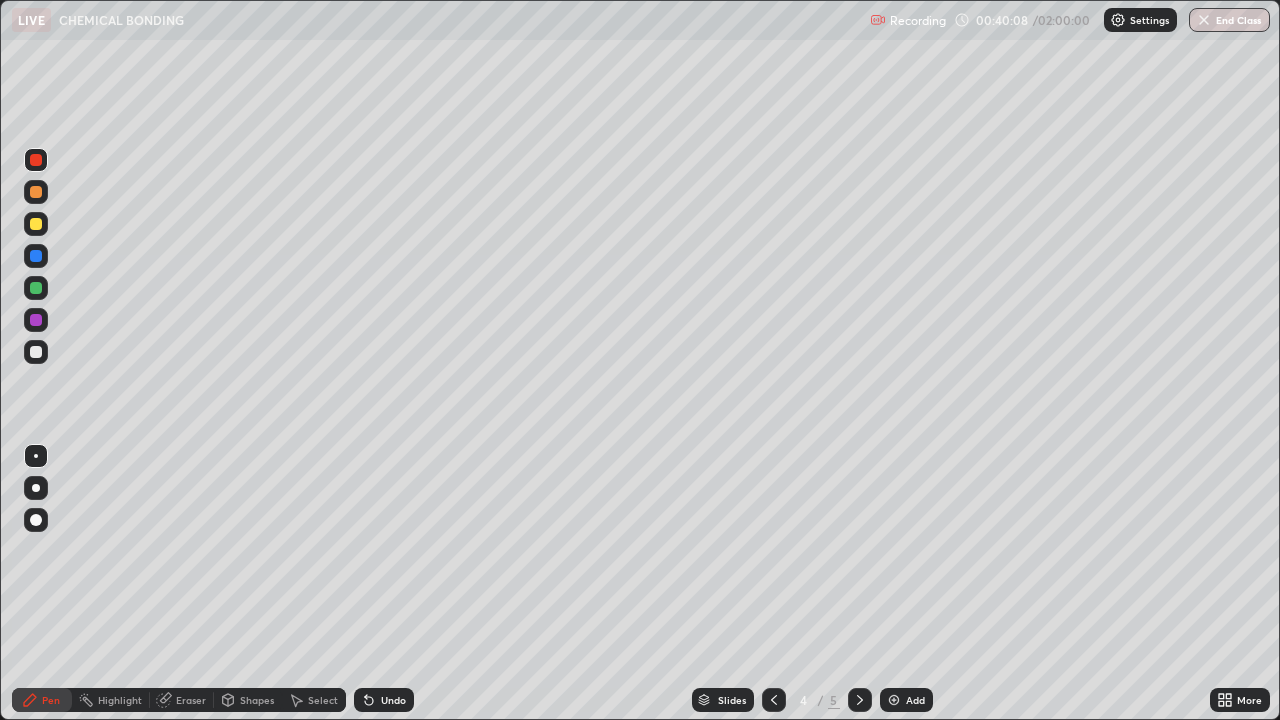 click 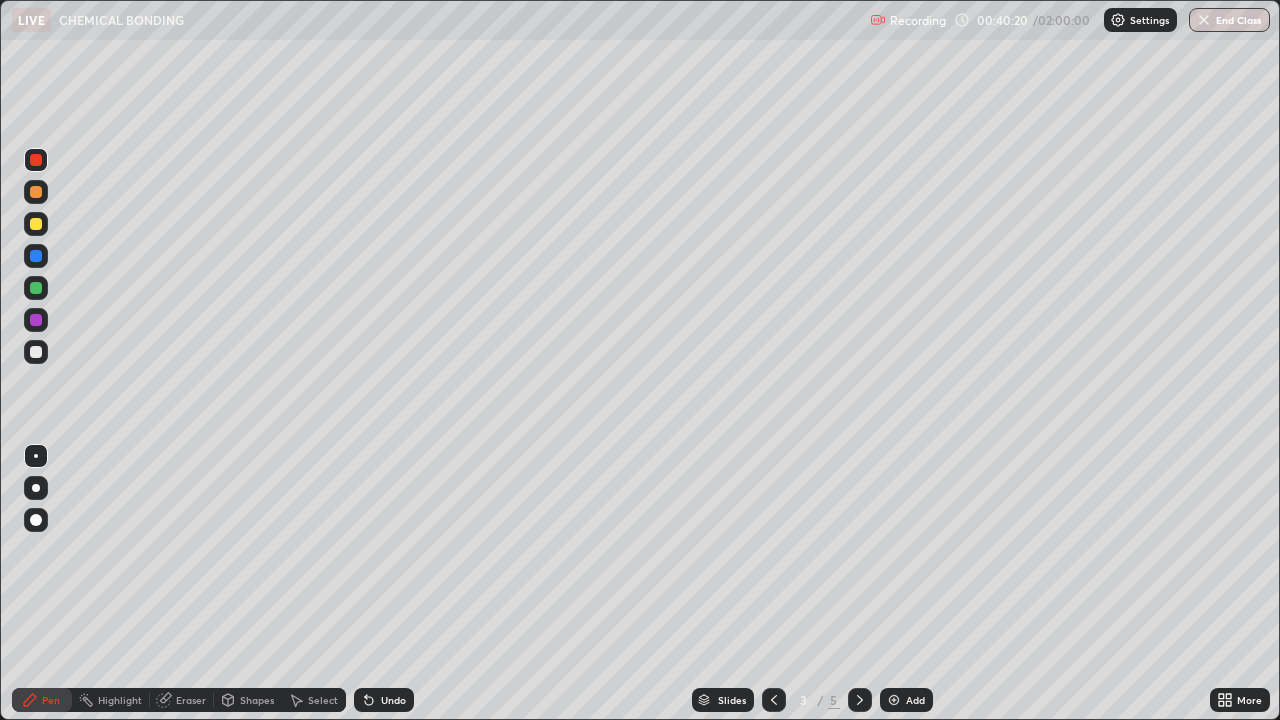click at bounding box center (36, 352) 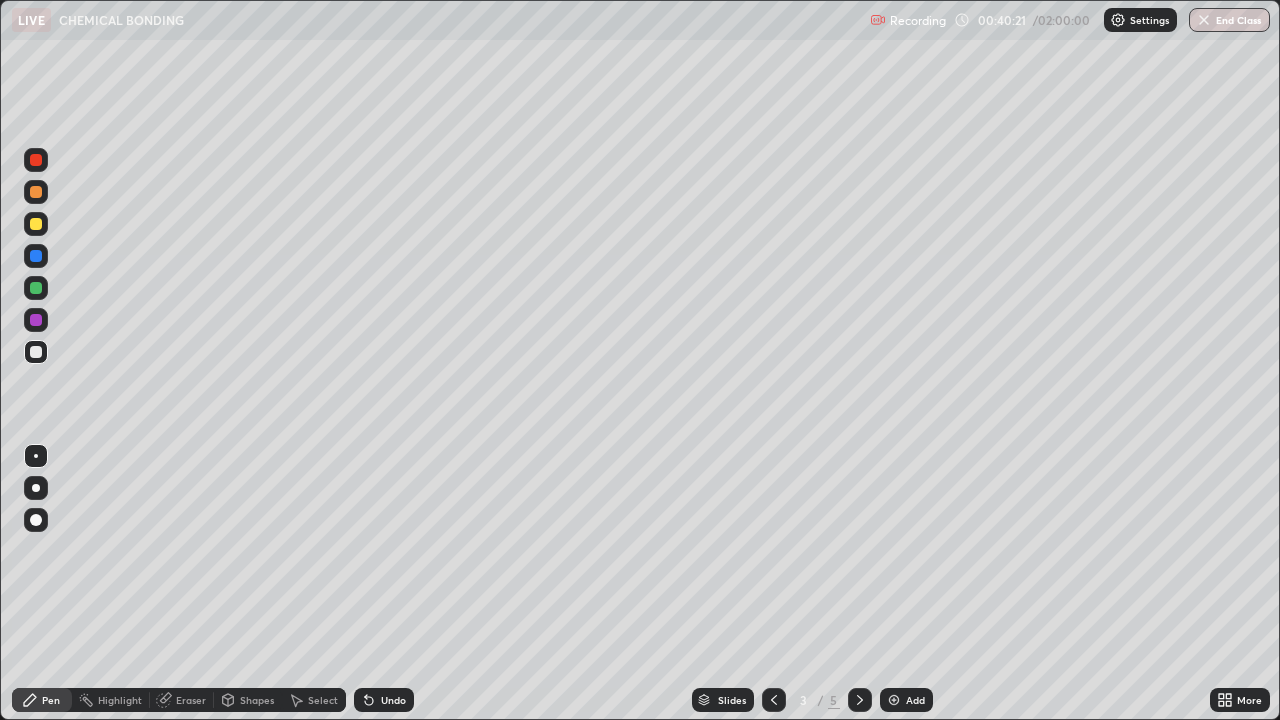 click at bounding box center (36, 352) 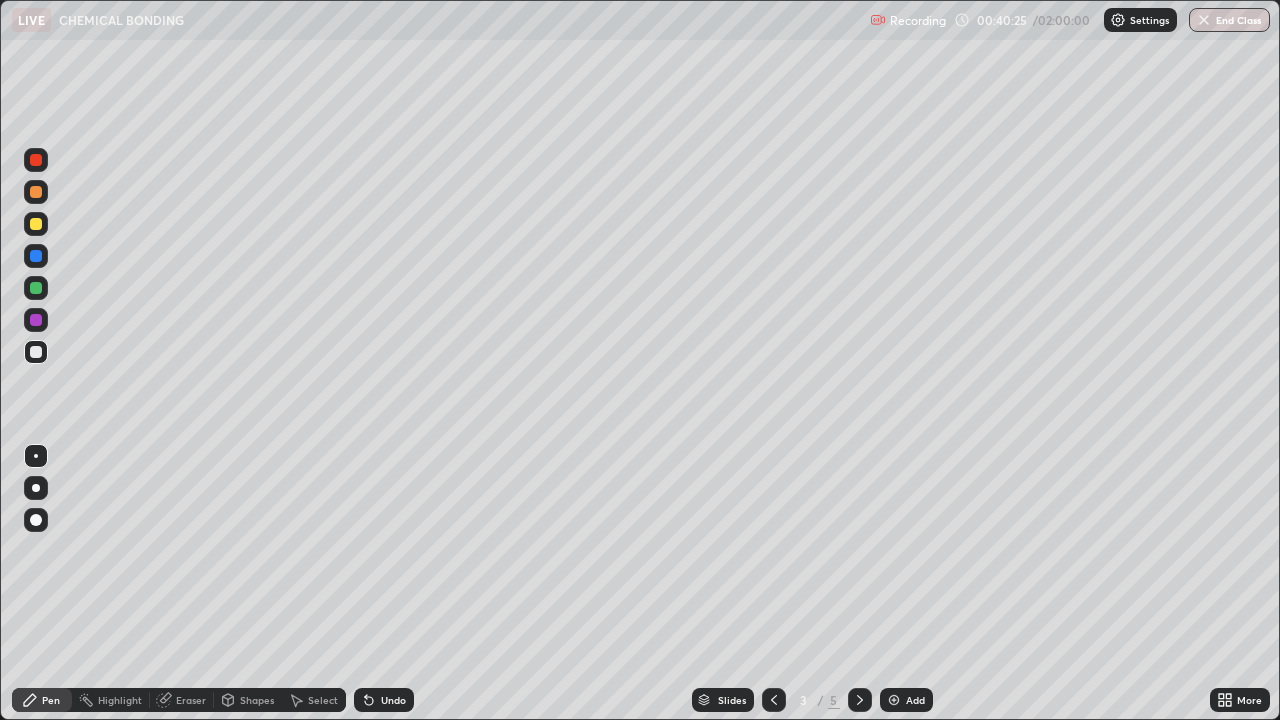 click at bounding box center (36, 256) 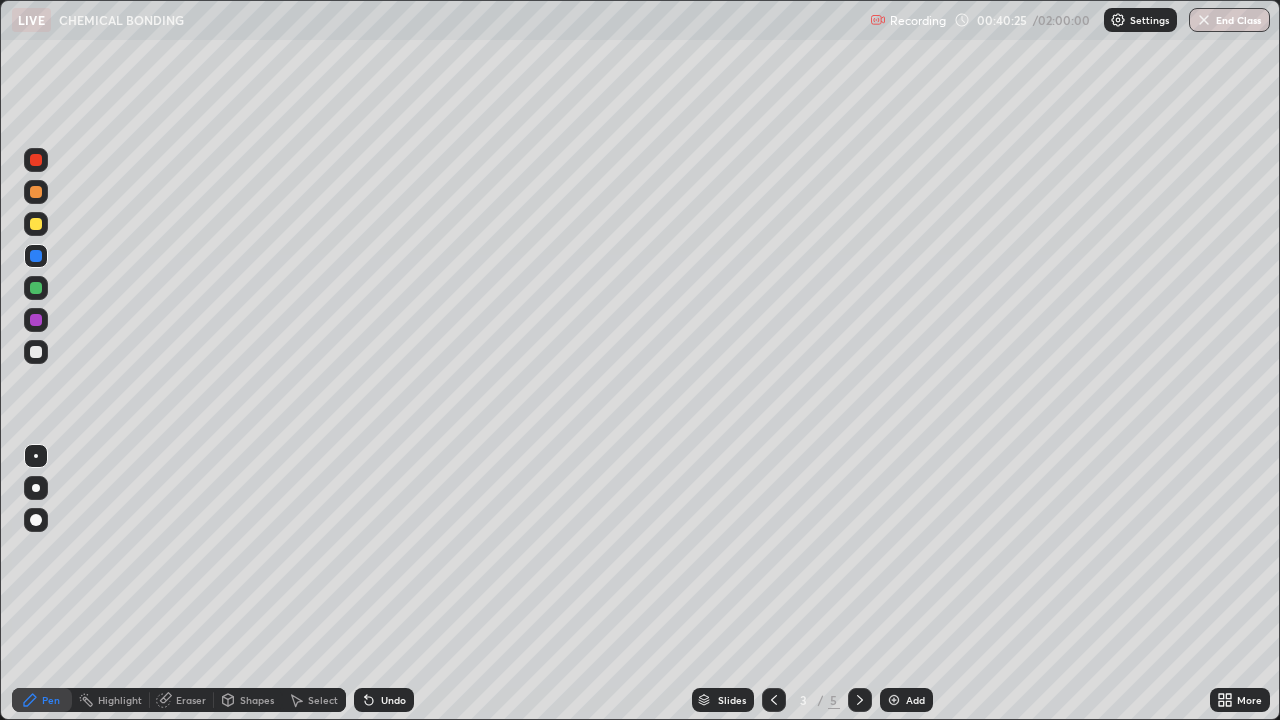 click at bounding box center (36, 256) 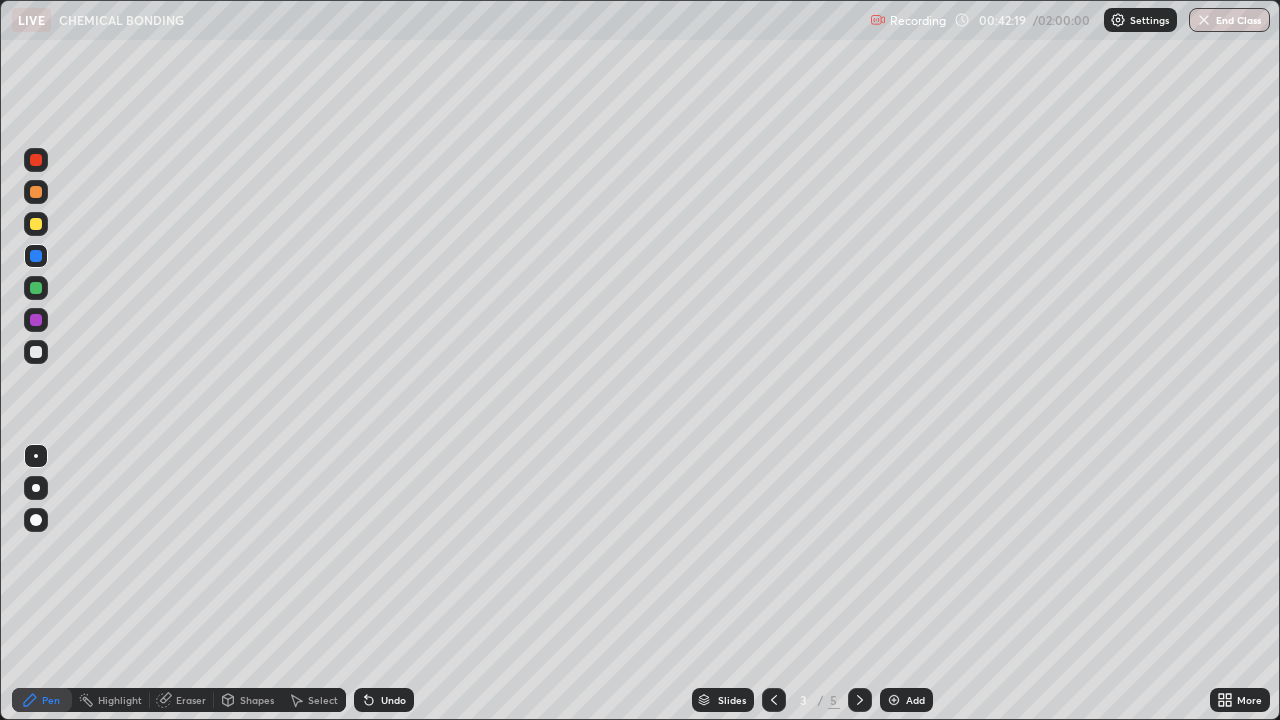 click 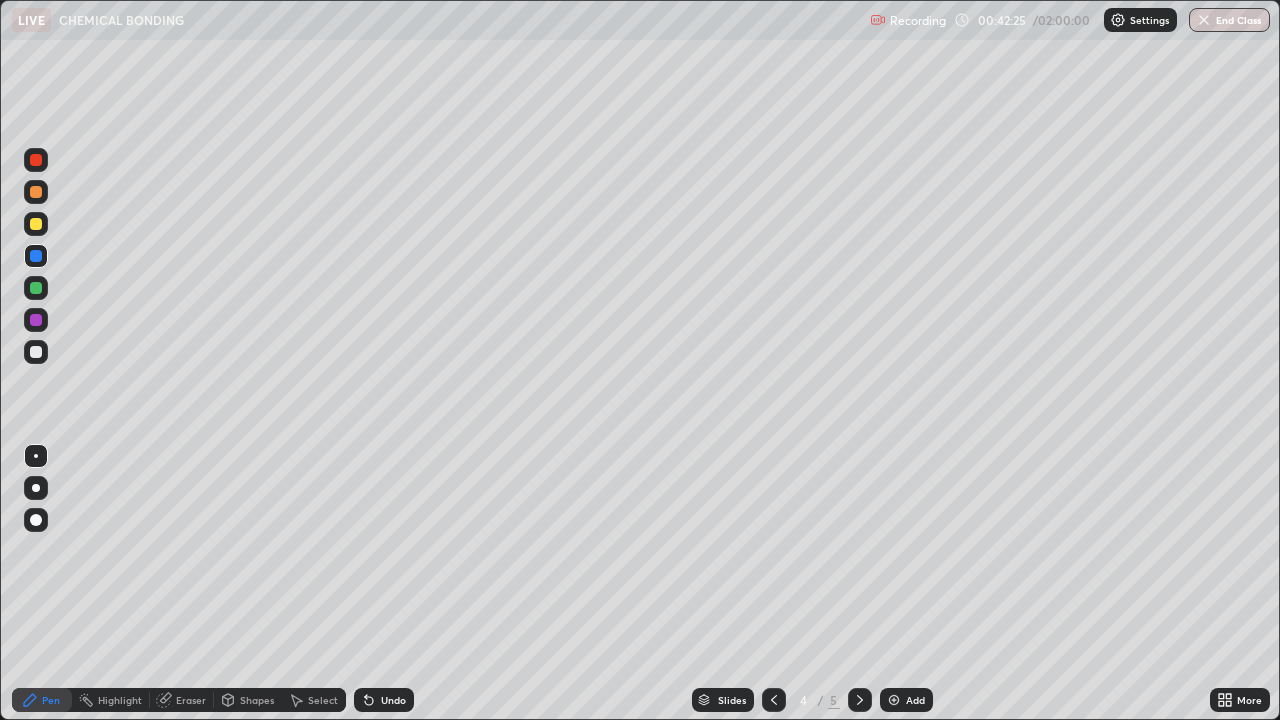 click on "Add" at bounding box center (906, 700) 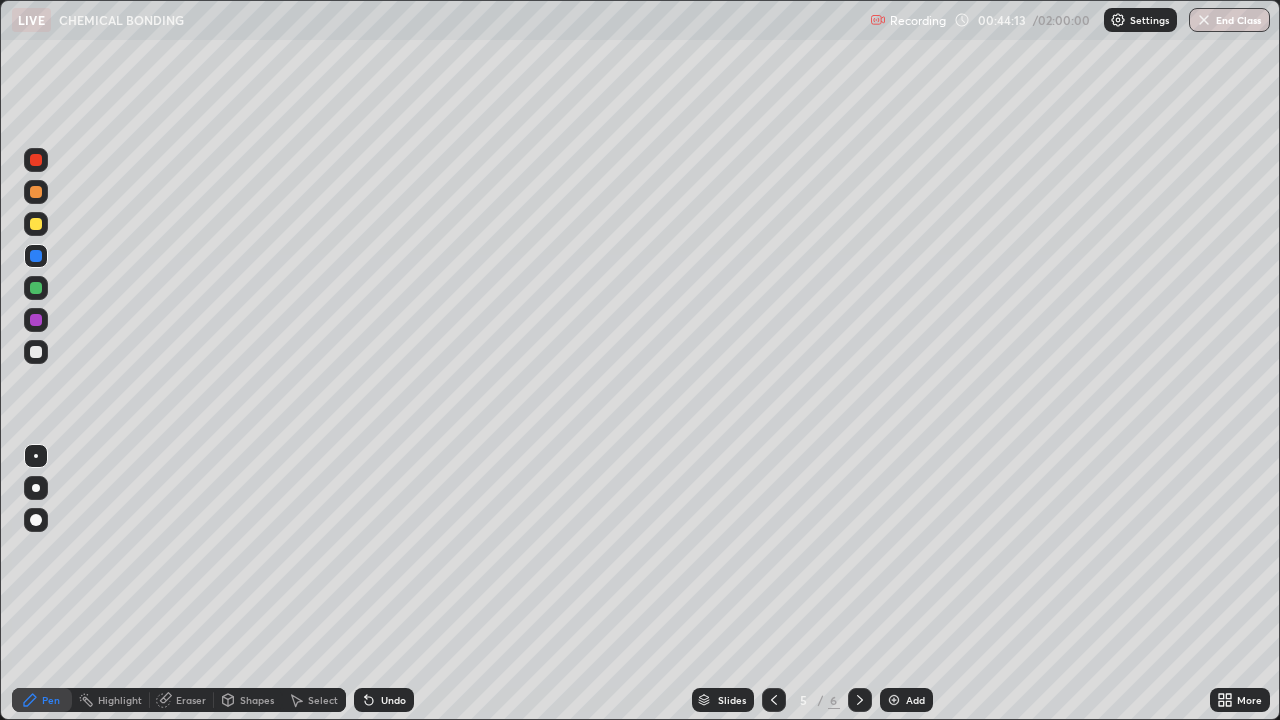 click 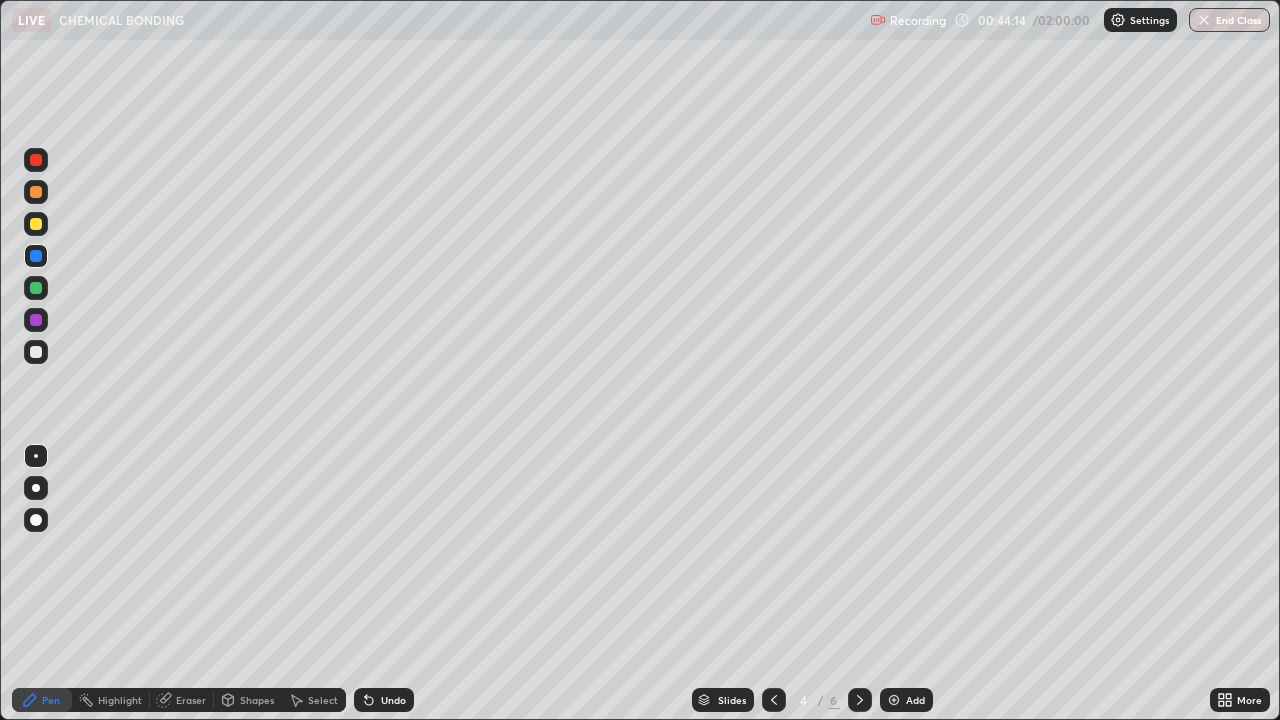 click 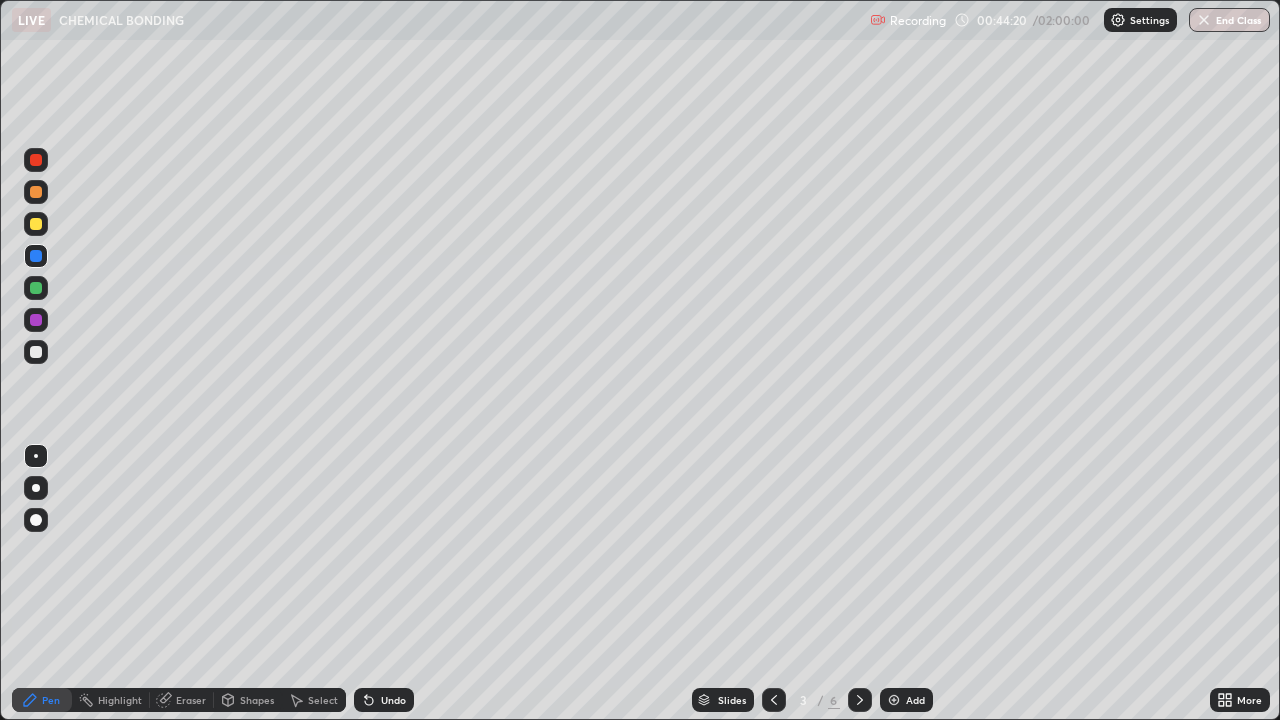 click 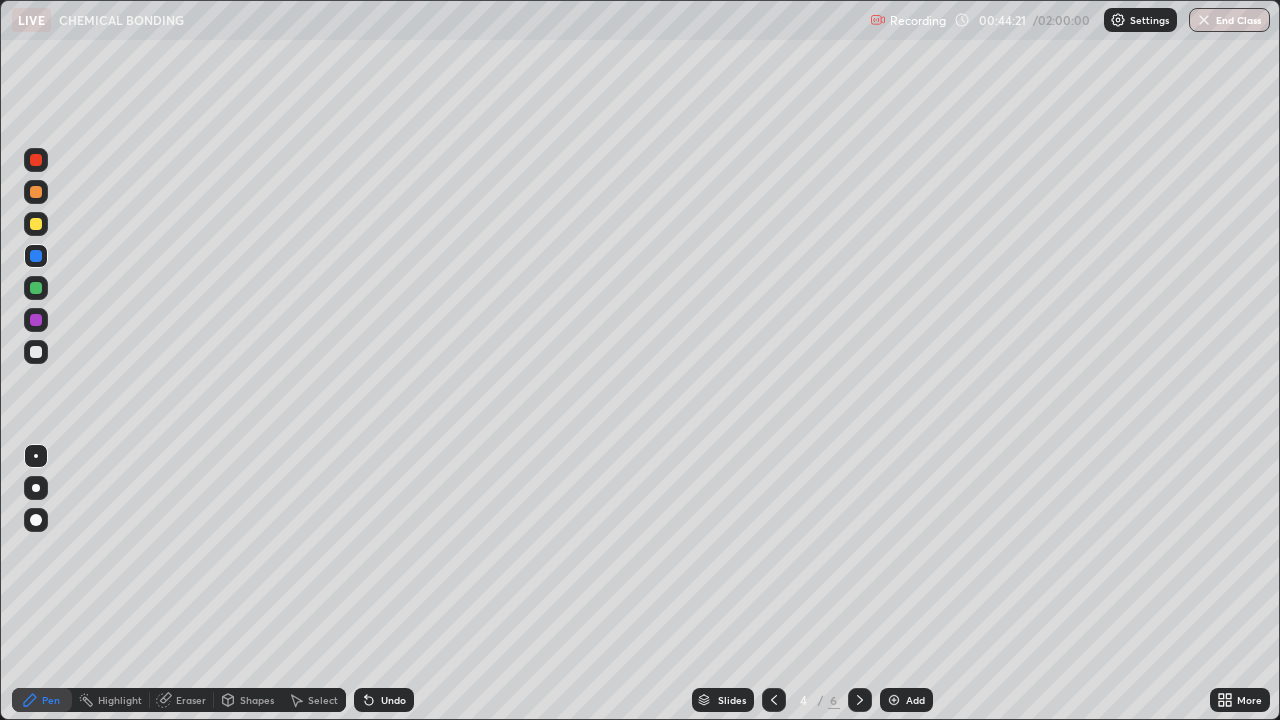 click 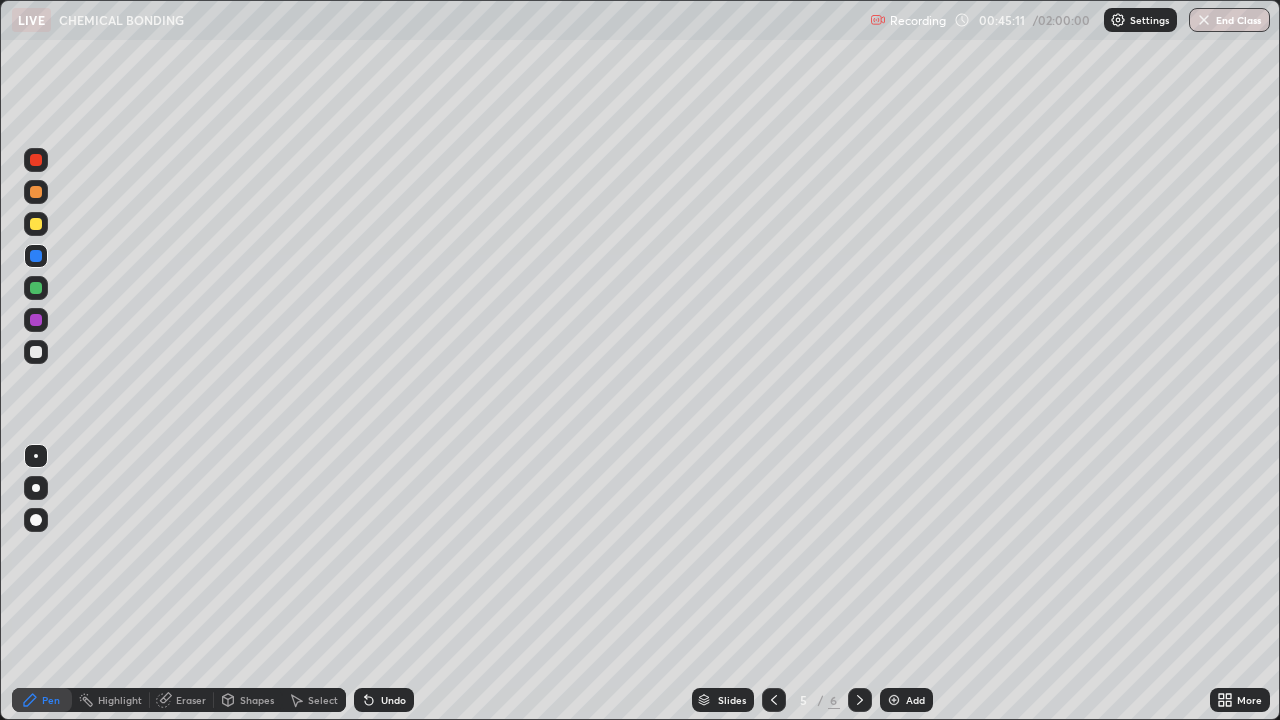 click 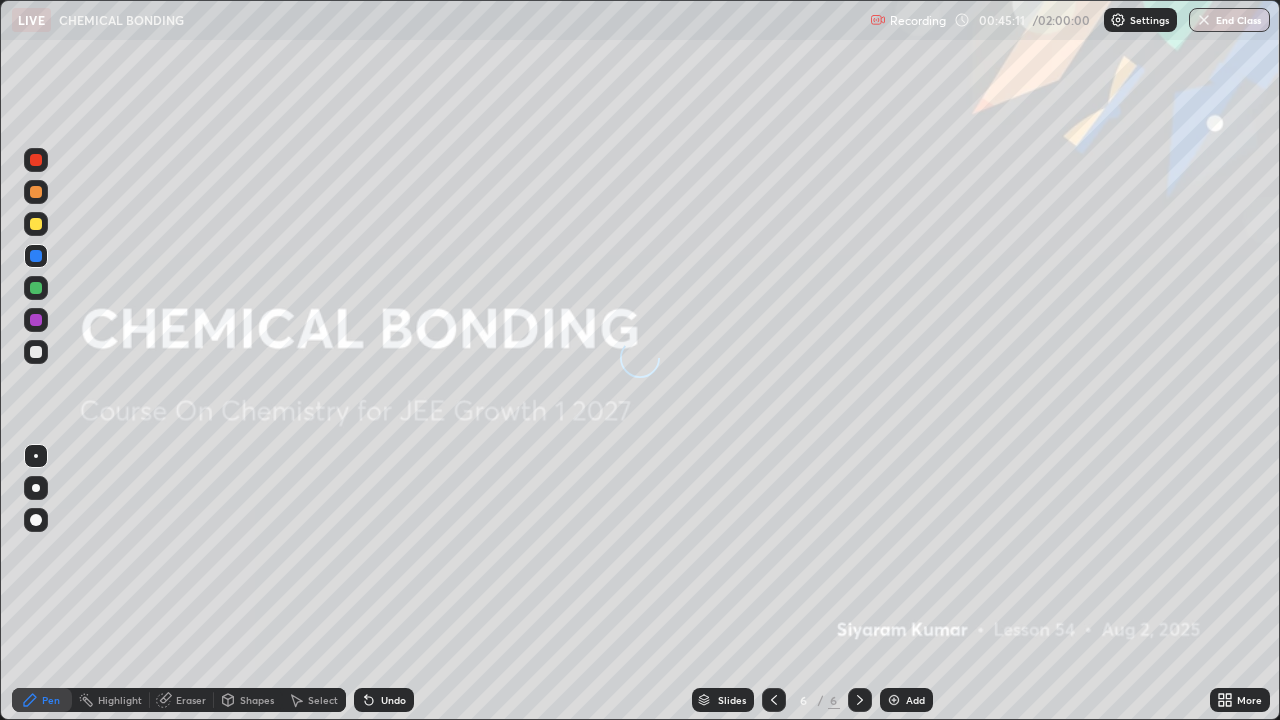 click on "Add" at bounding box center [915, 700] 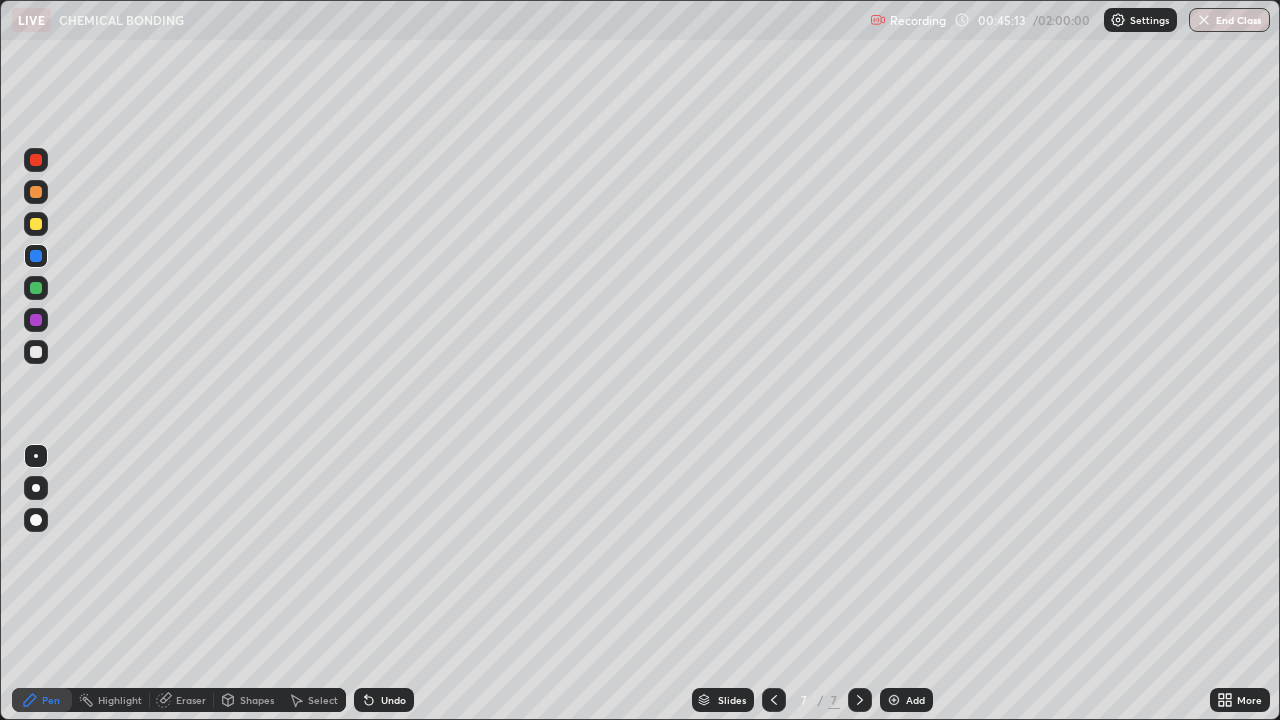 click at bounding box center (36, 352) 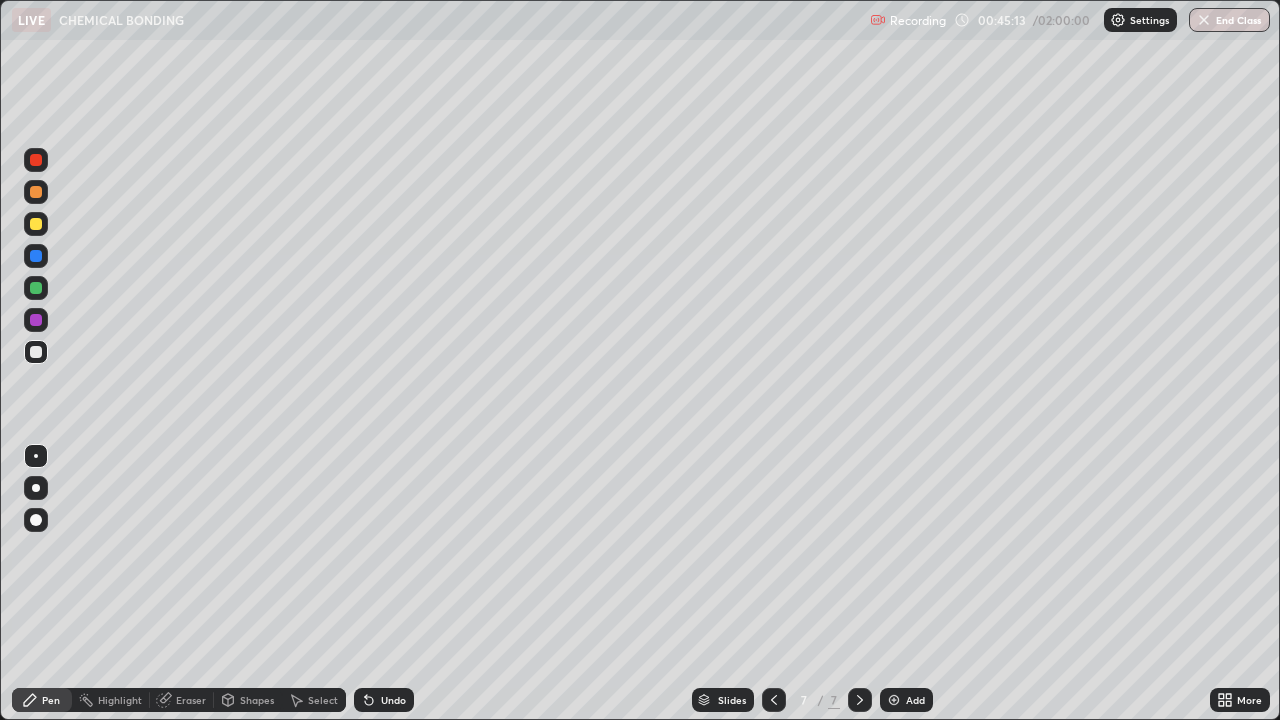 click at bounding box center (36, 352) 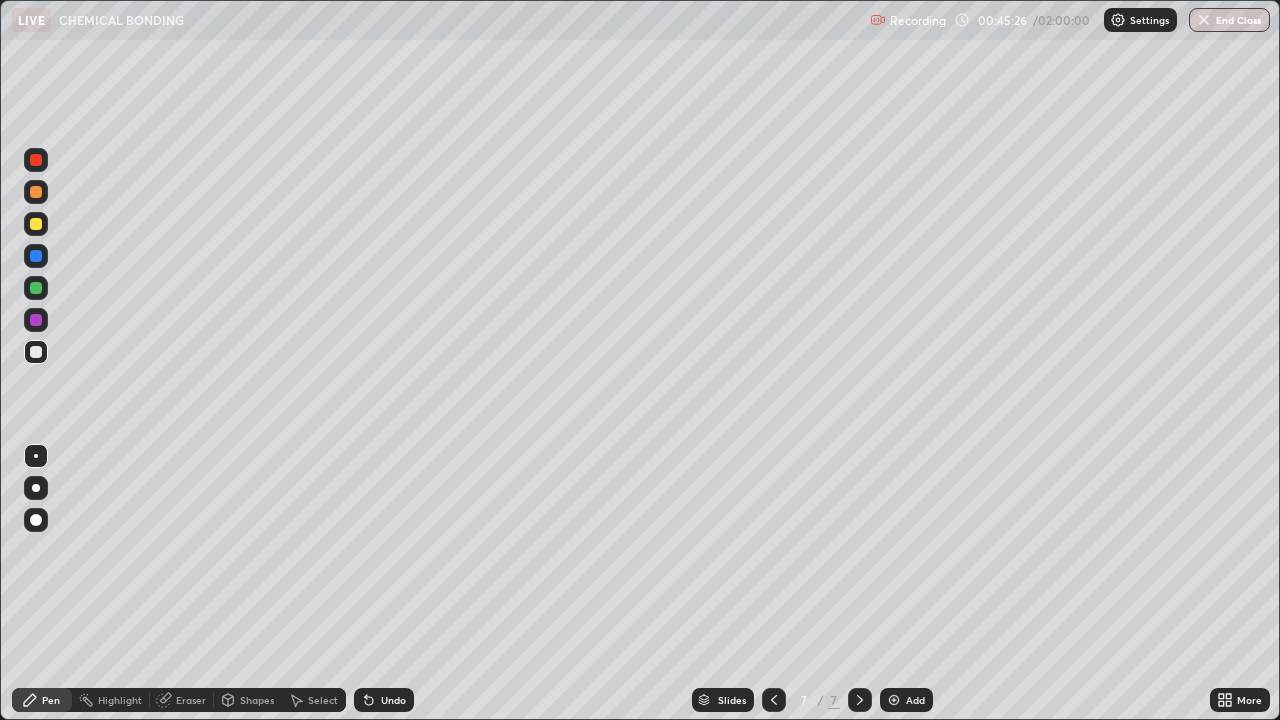 click 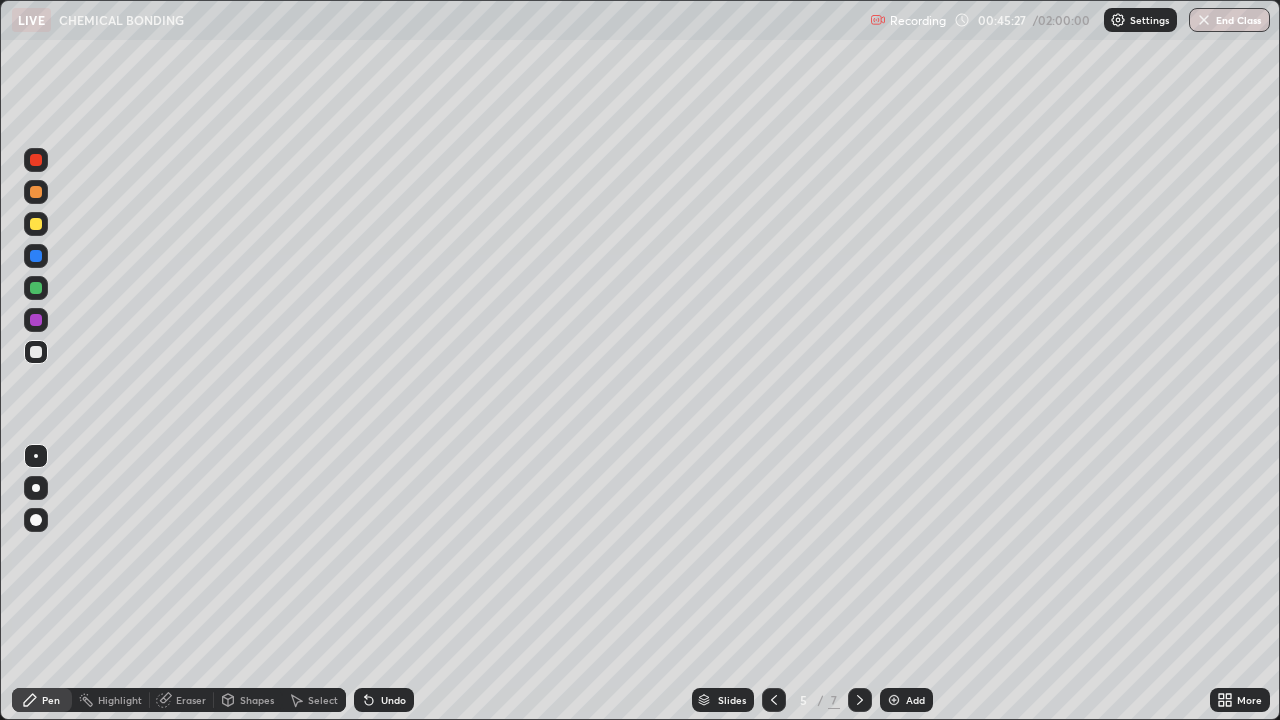 click at bounding box center [774, 700] 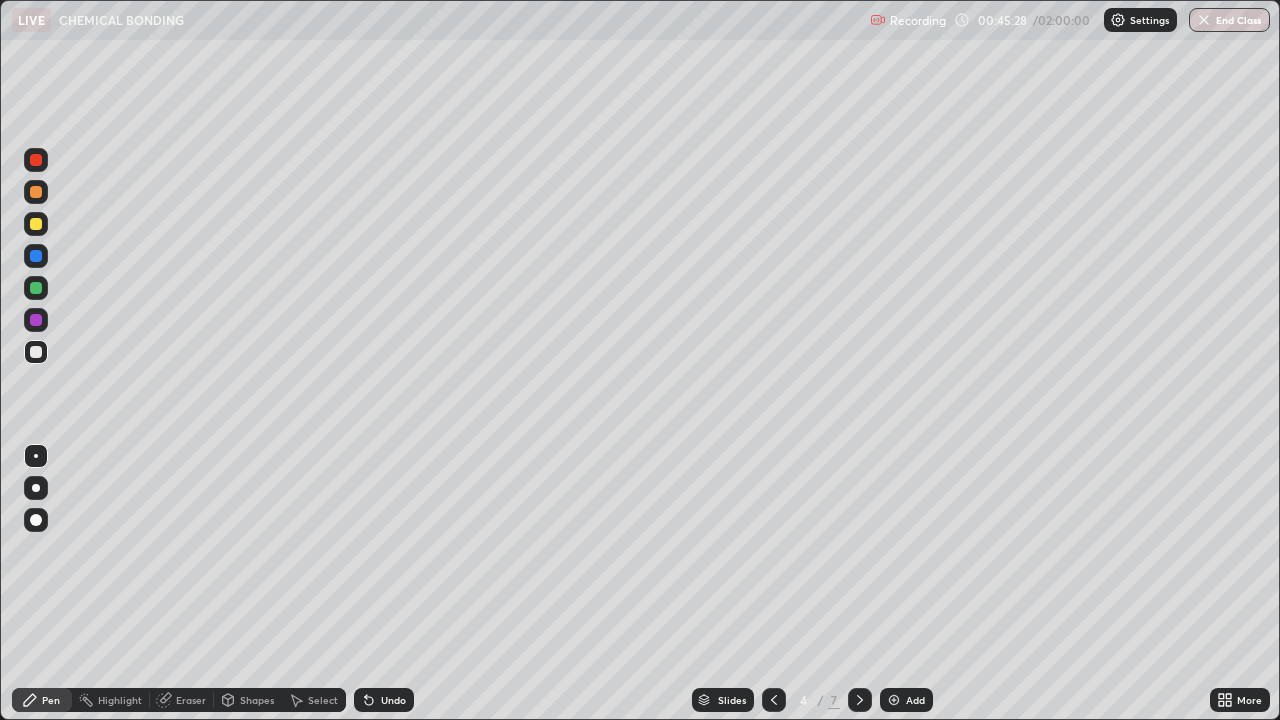 click on "Slides" at bounding box center [723, 700] 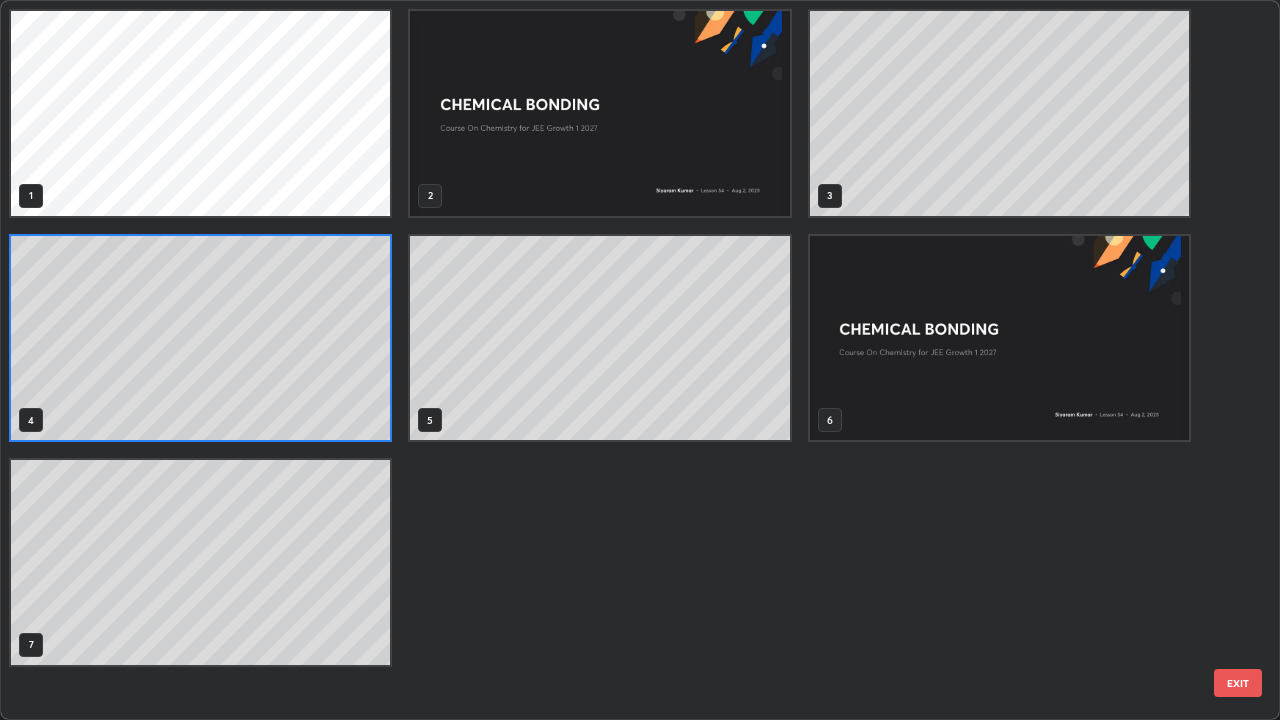 scroll, scrollTop: 7, scrollLeft: 11, axis: both 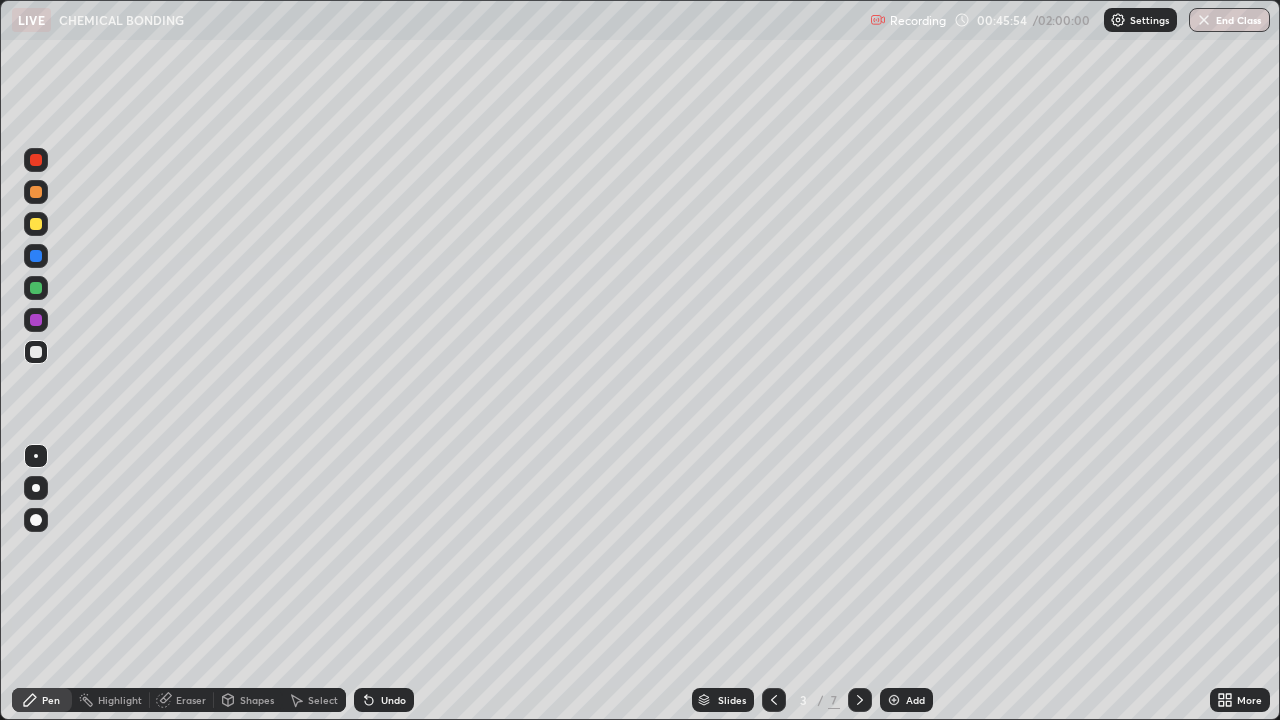 click 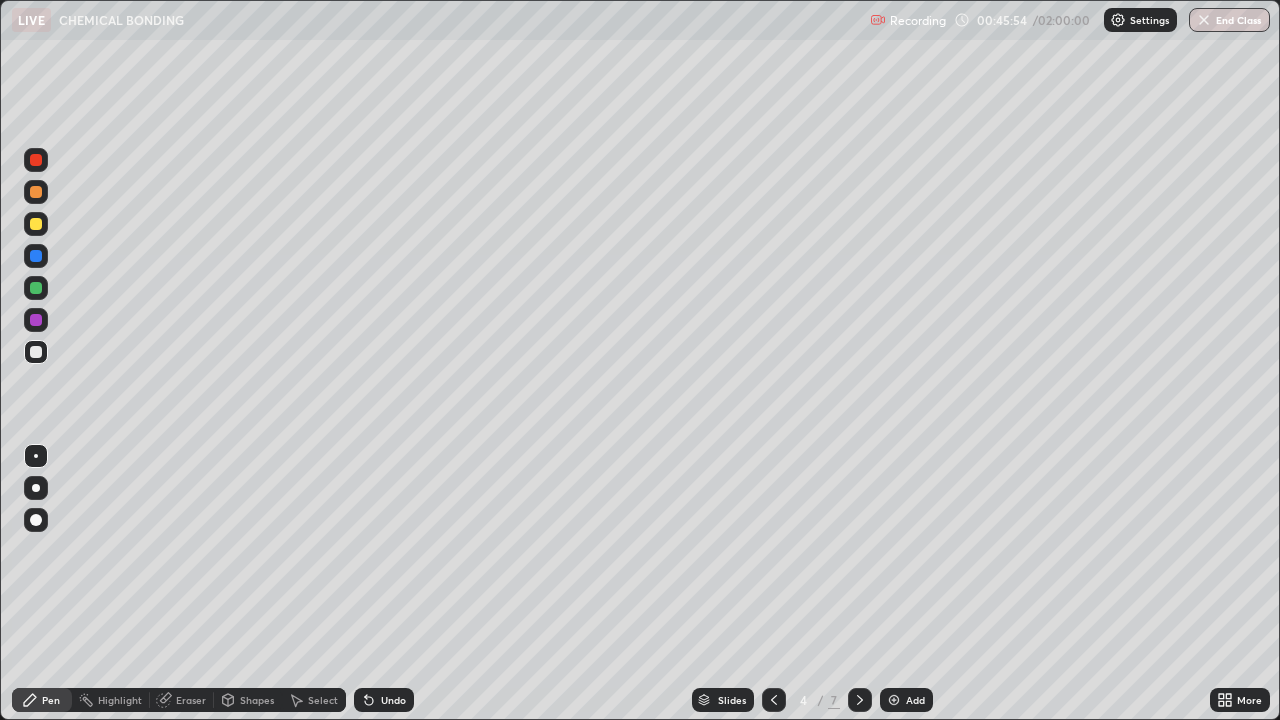 click 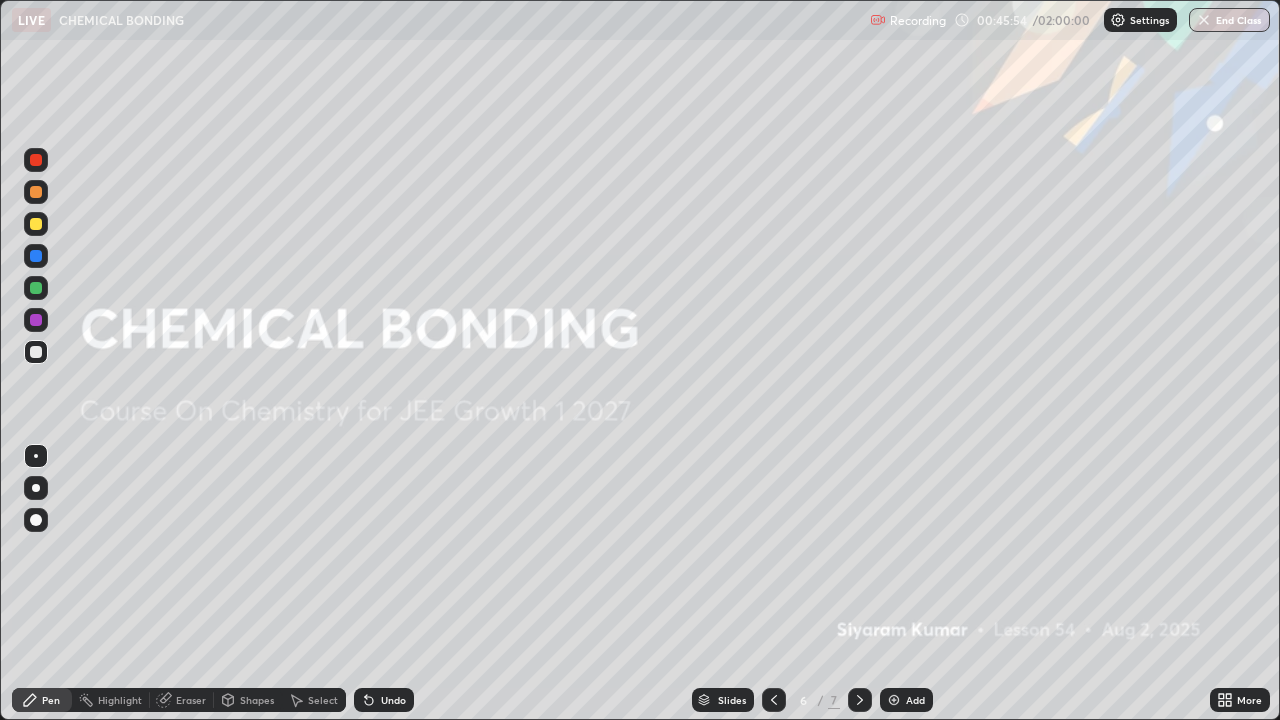 click 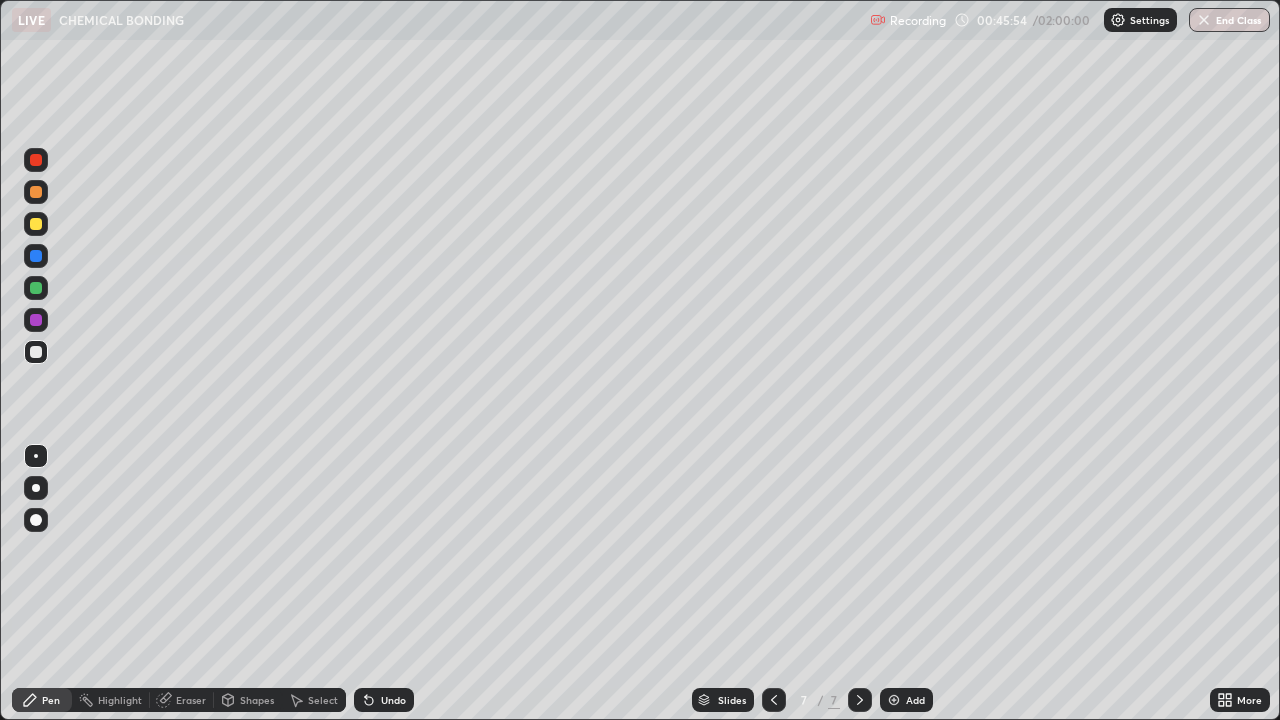 click 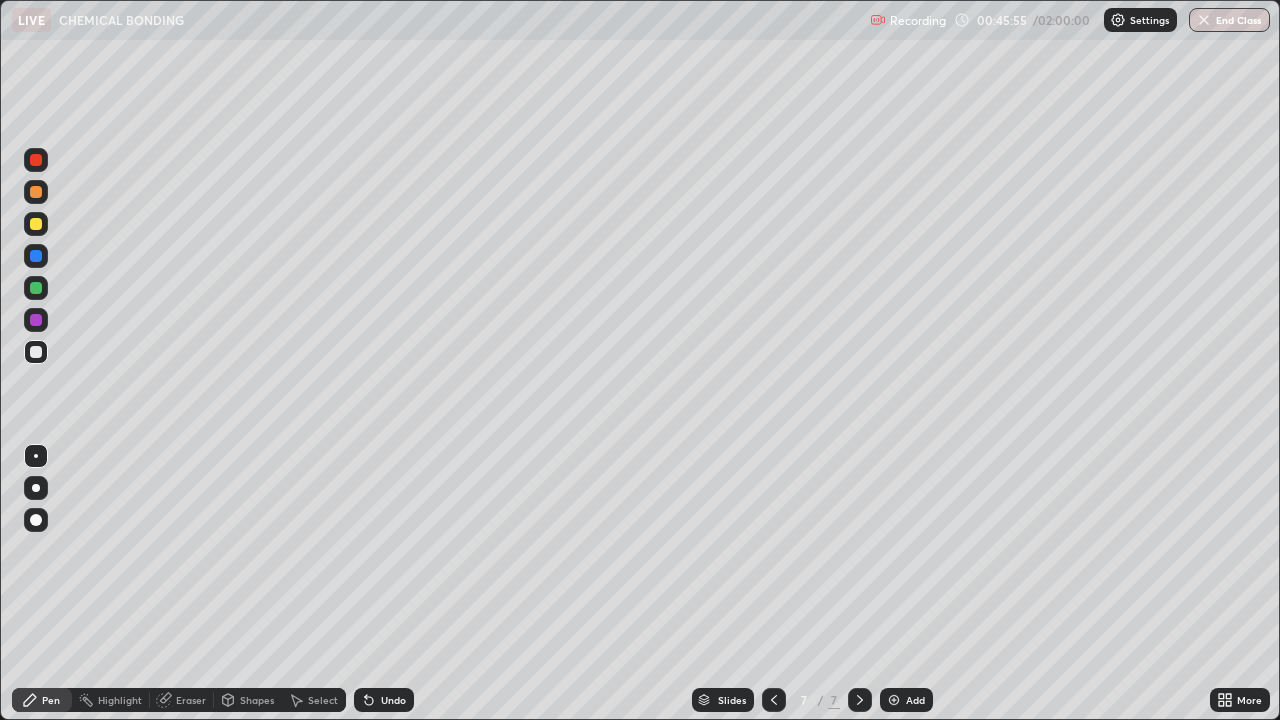 click 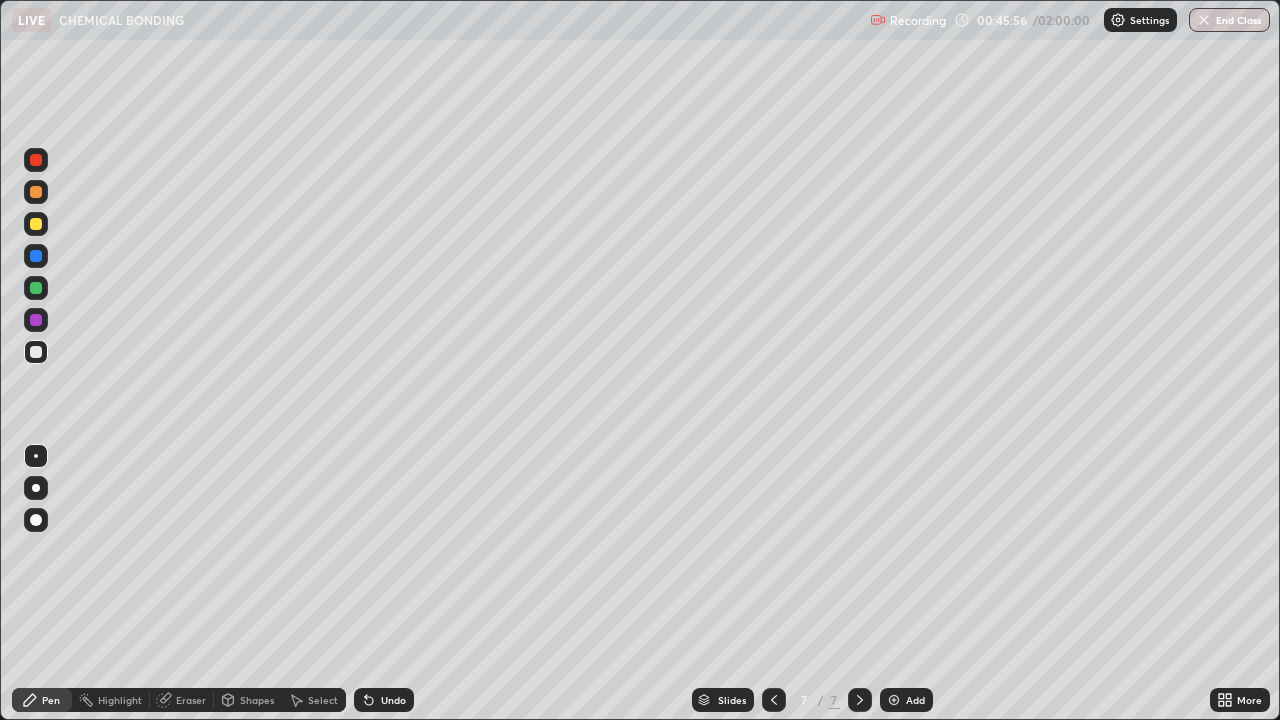 click on "Add" at bounding box center (915, 700) 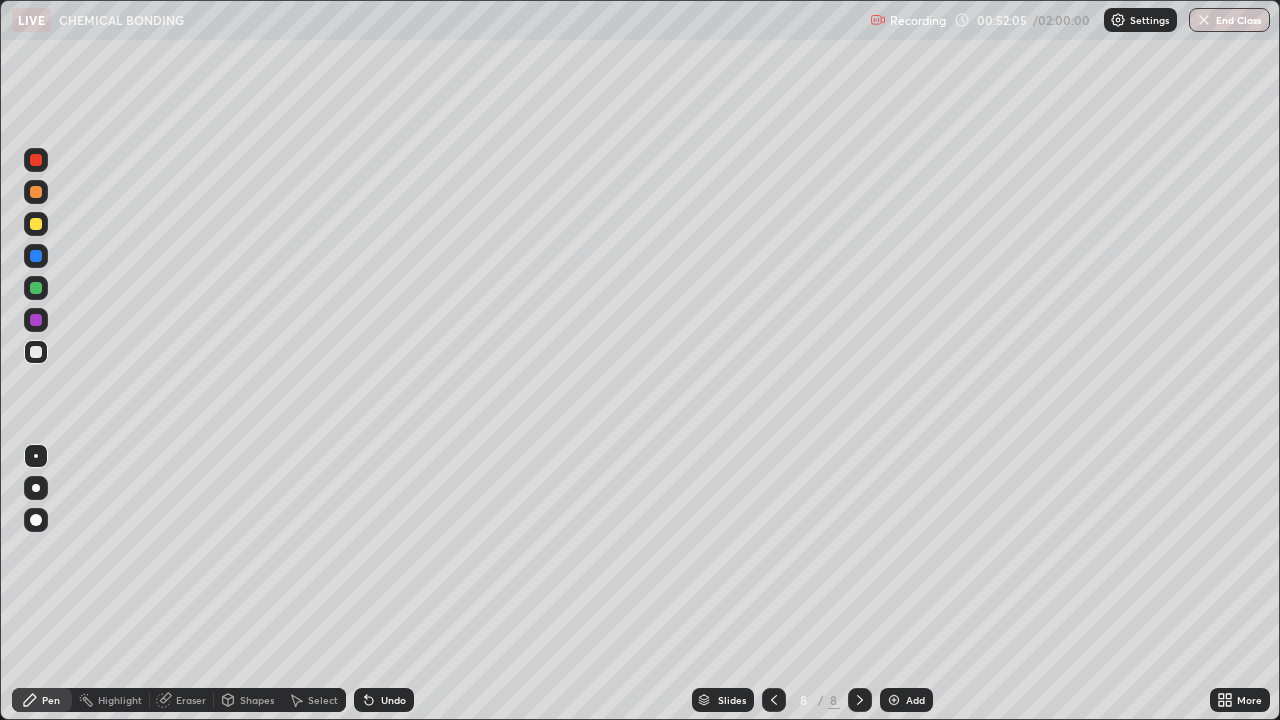 click on "Undo" at bounding box center [393, 700] 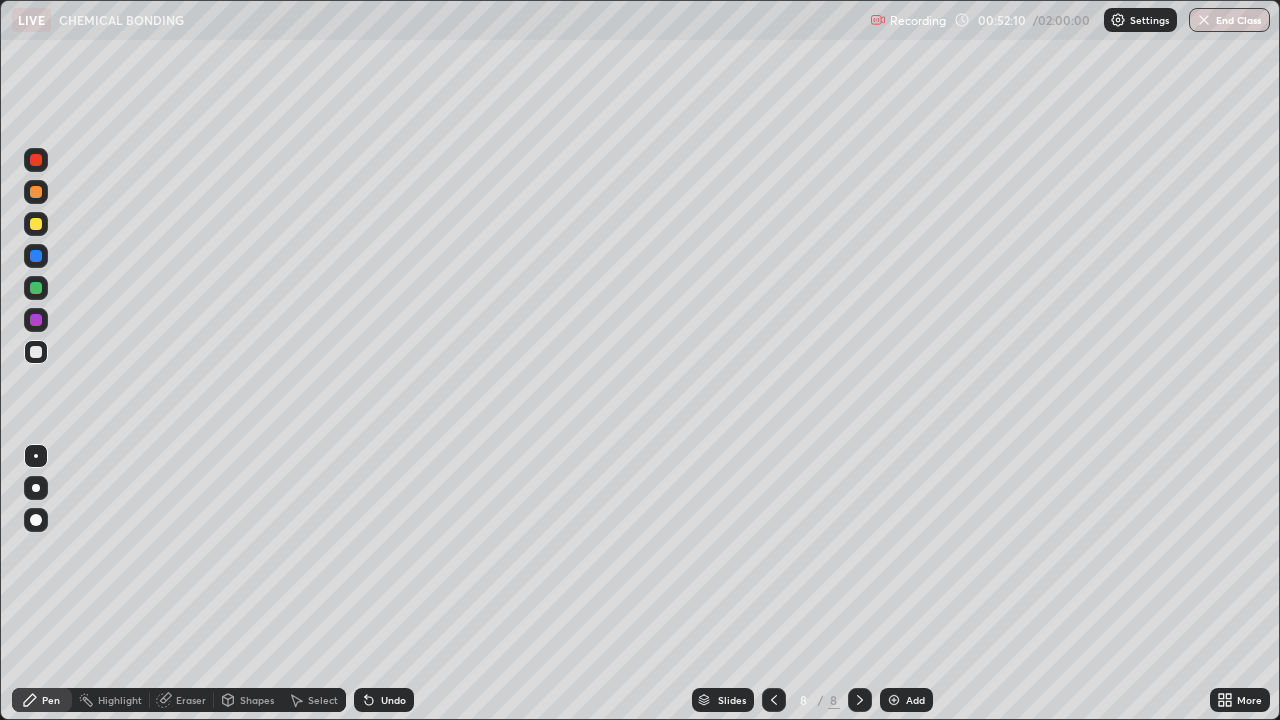 click at bounding box center (36, 224) 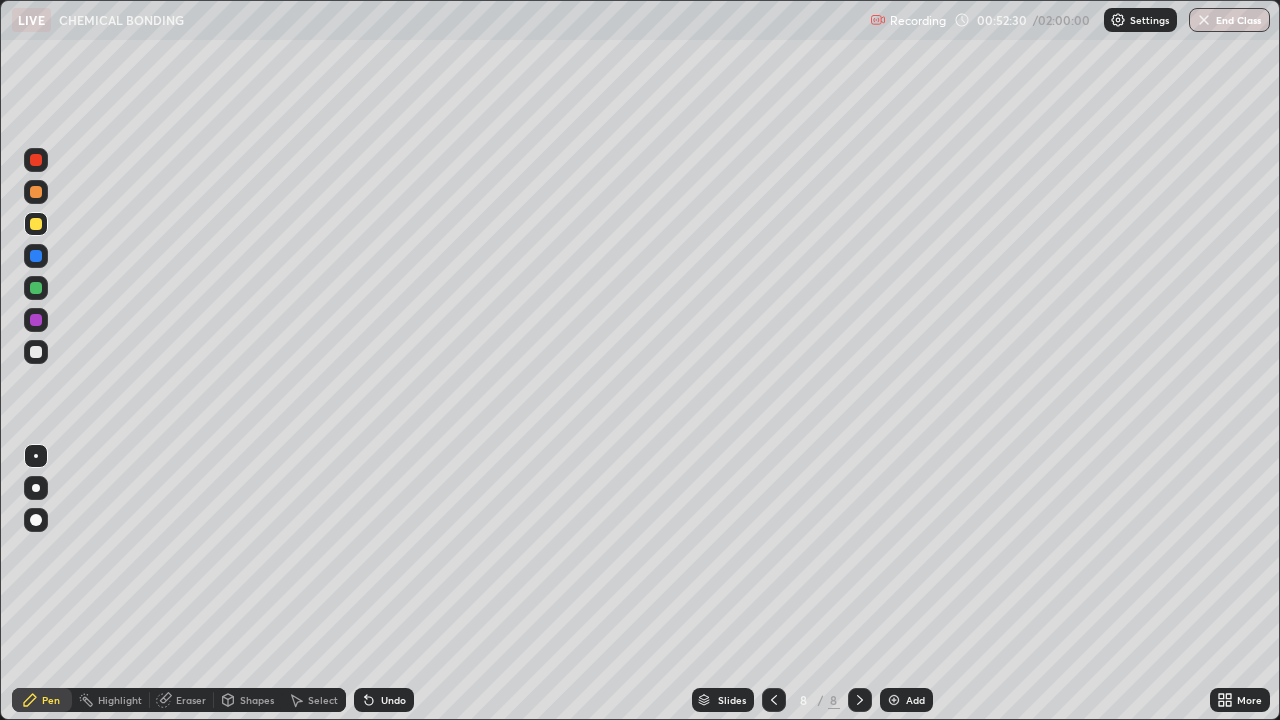 click on "Undo" at bounding box center [393, 700] 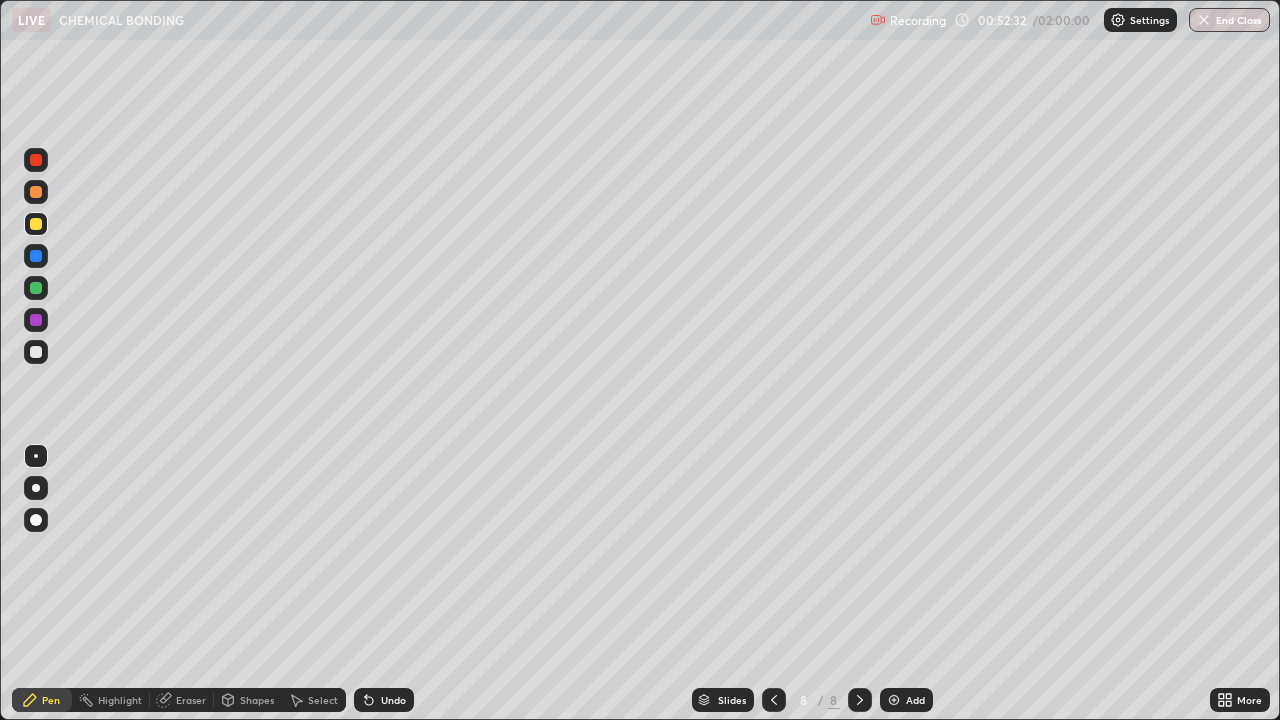 click at bounding box center [36, 160] 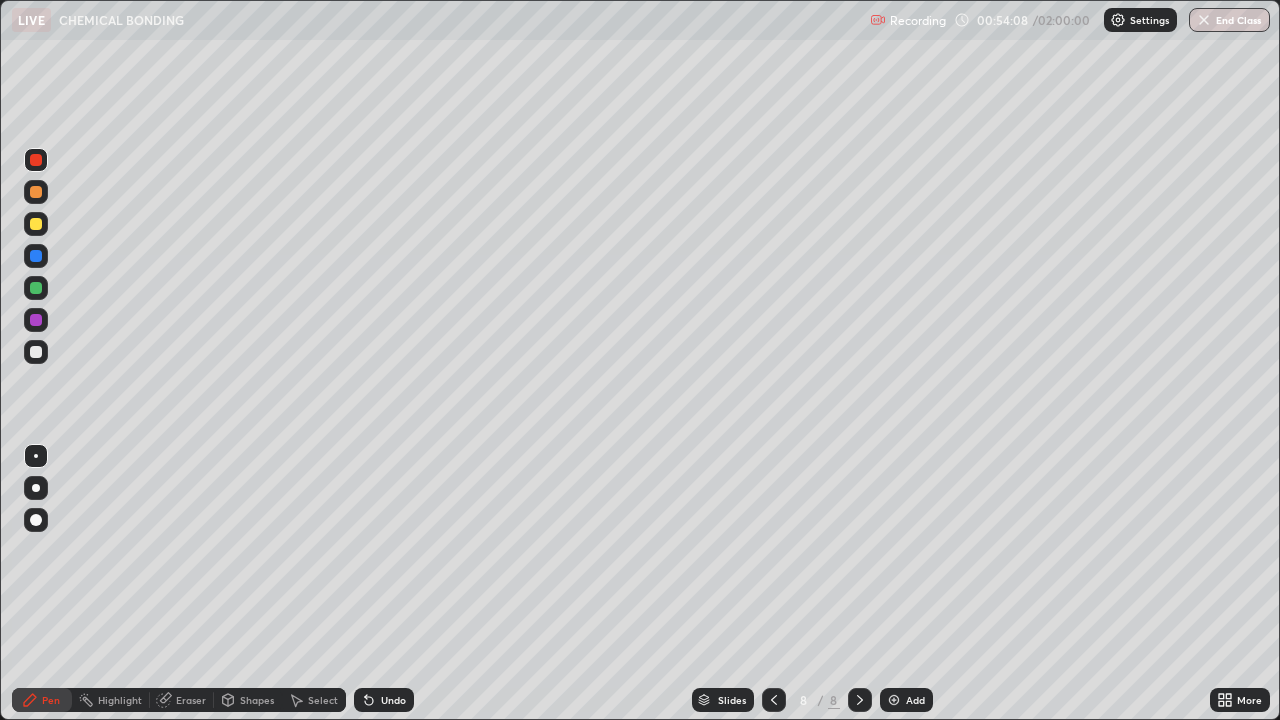 click at bounding box center [36, 224] 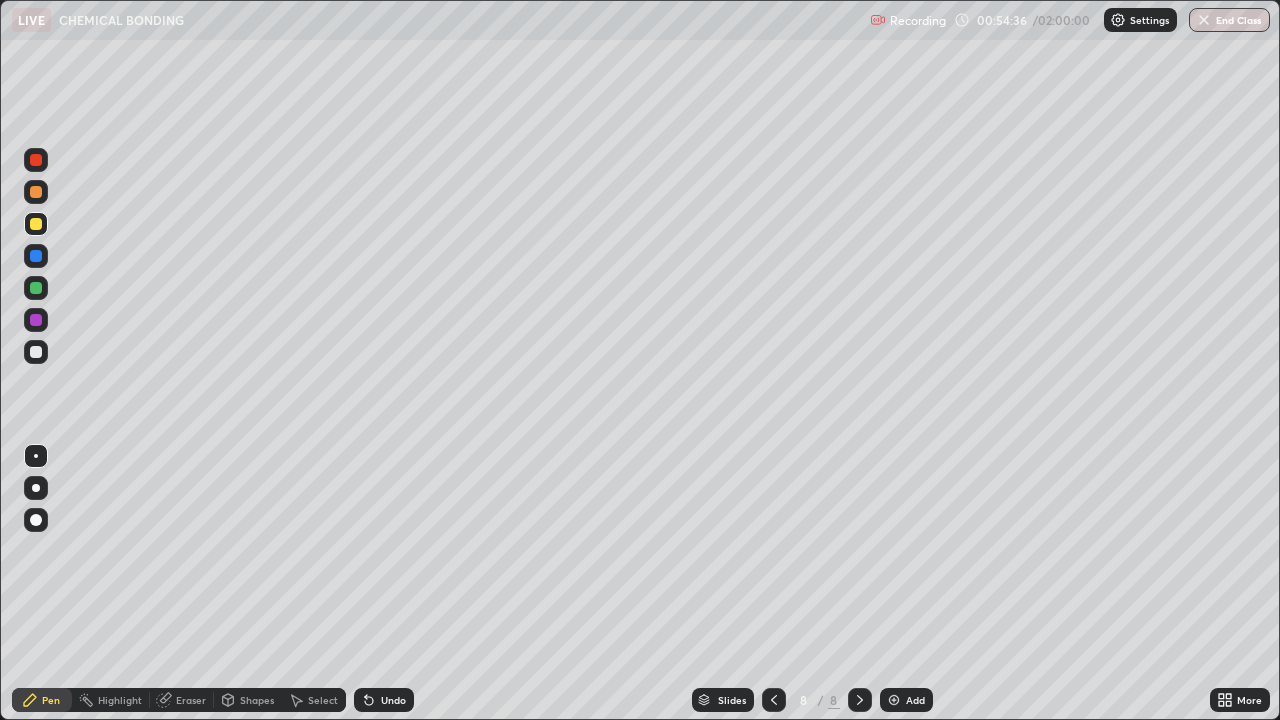 click at bounding box center (36, 352) 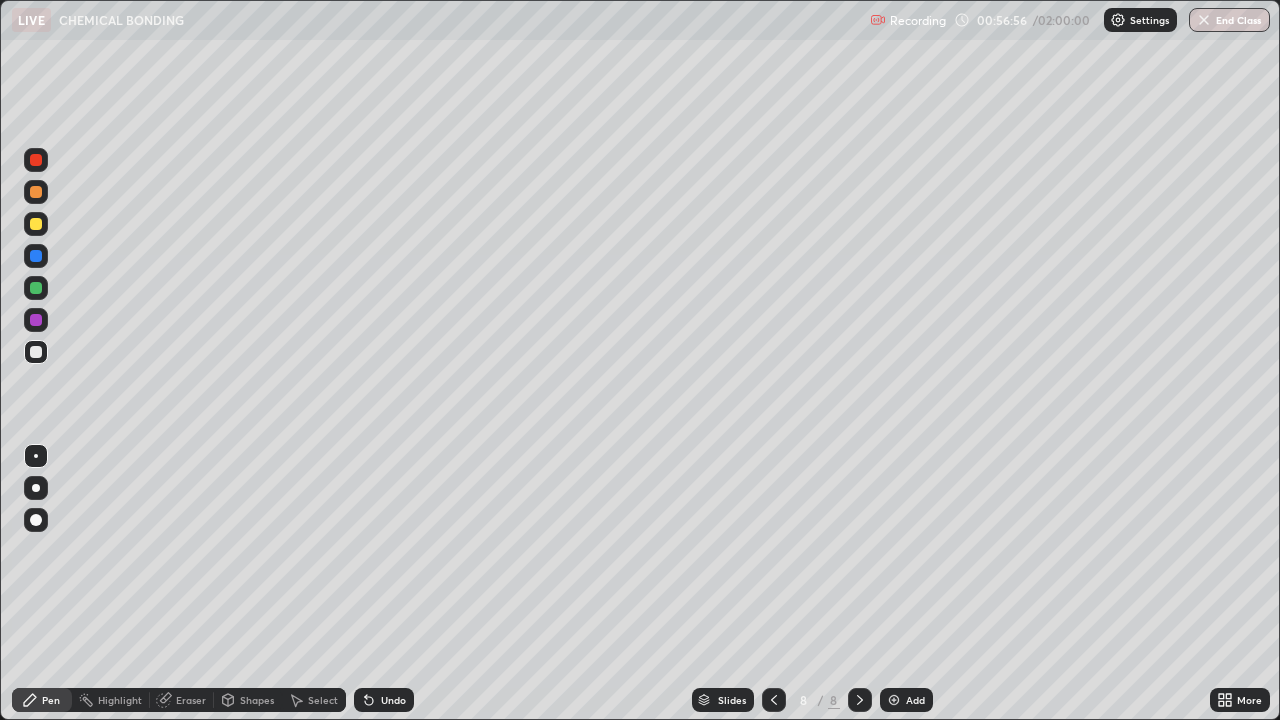 click at bounding box center [36, 224] 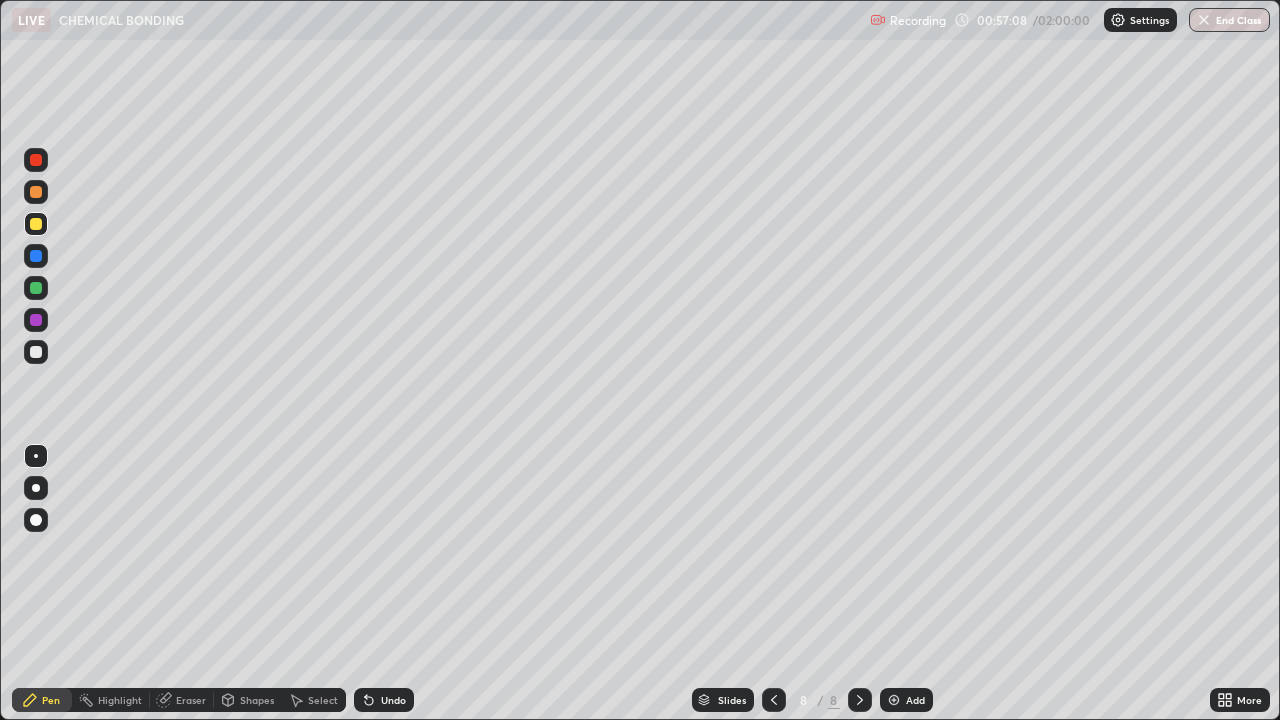 click on "Undo" at bounding box center (393, 700) 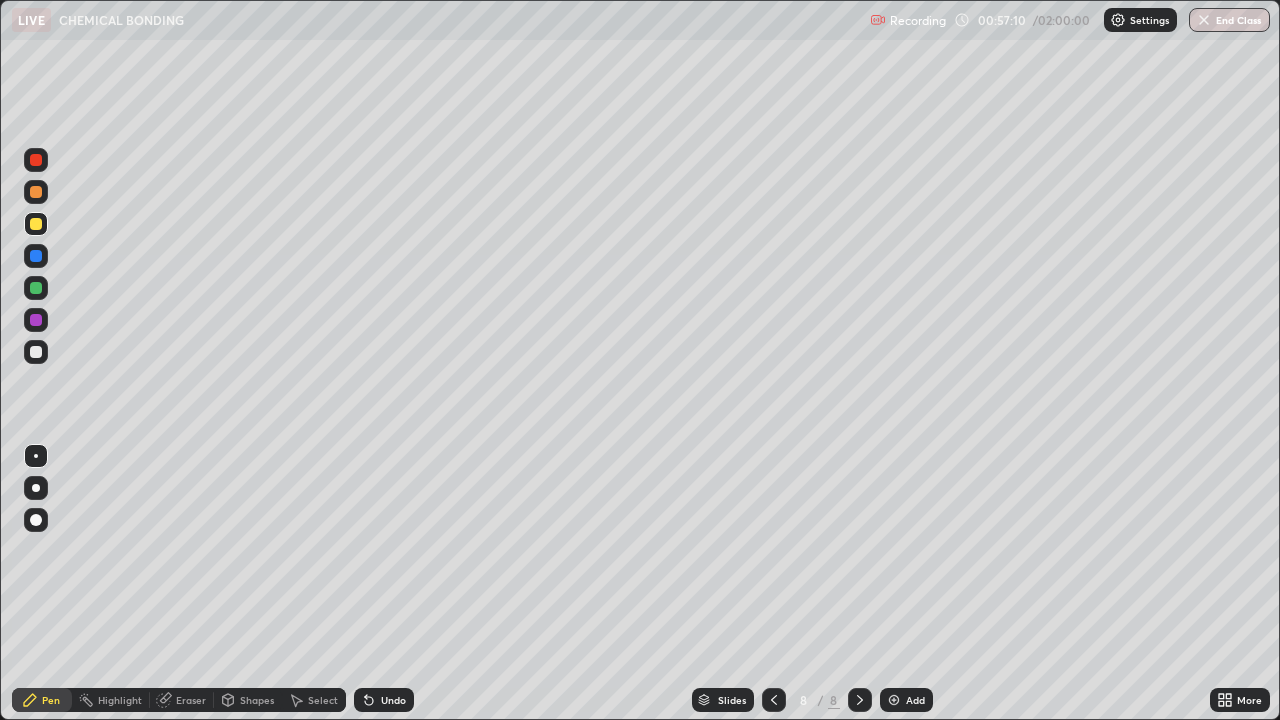 click on "Undo" at bounding box center (393, 700) 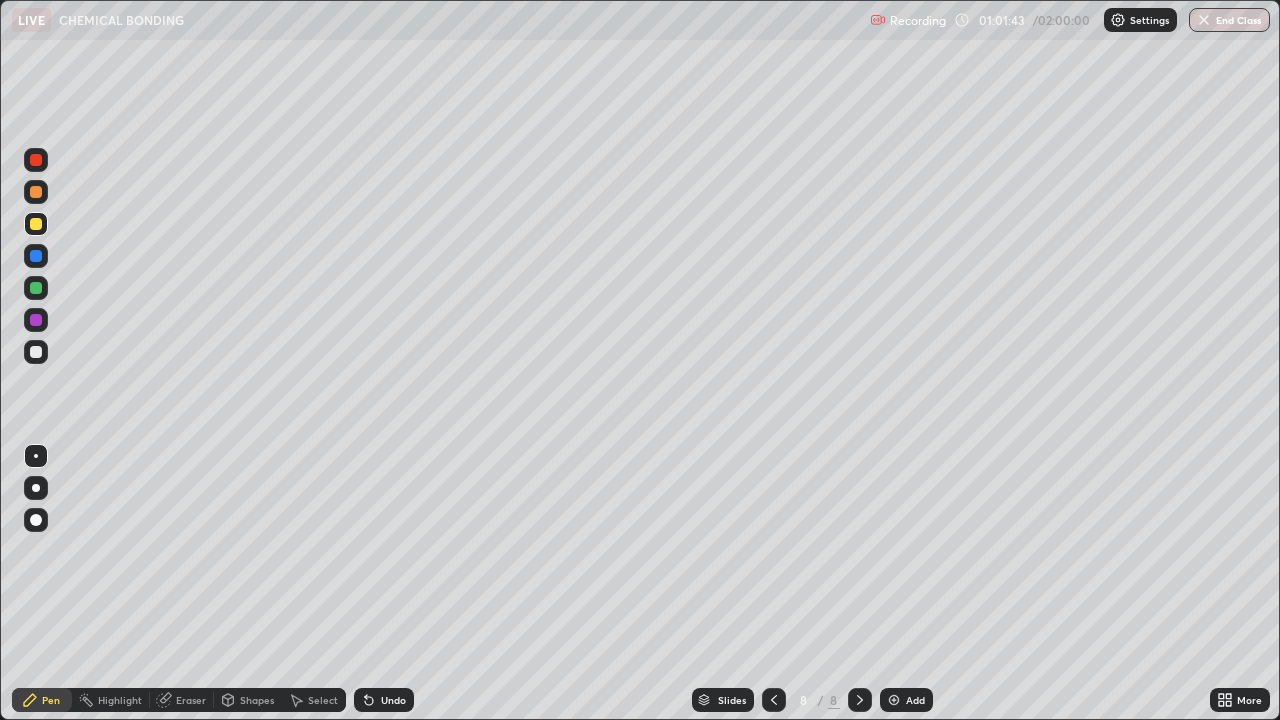 click 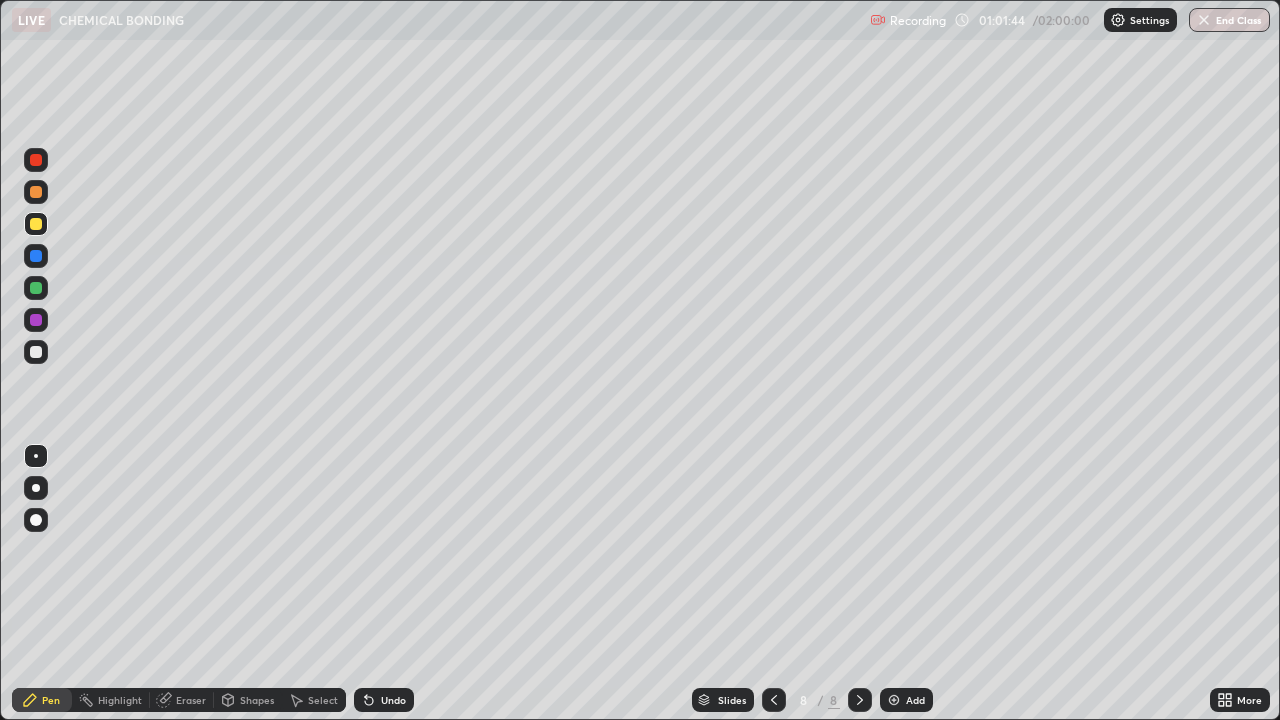 click on "Add" at bounding box center (915, 700) 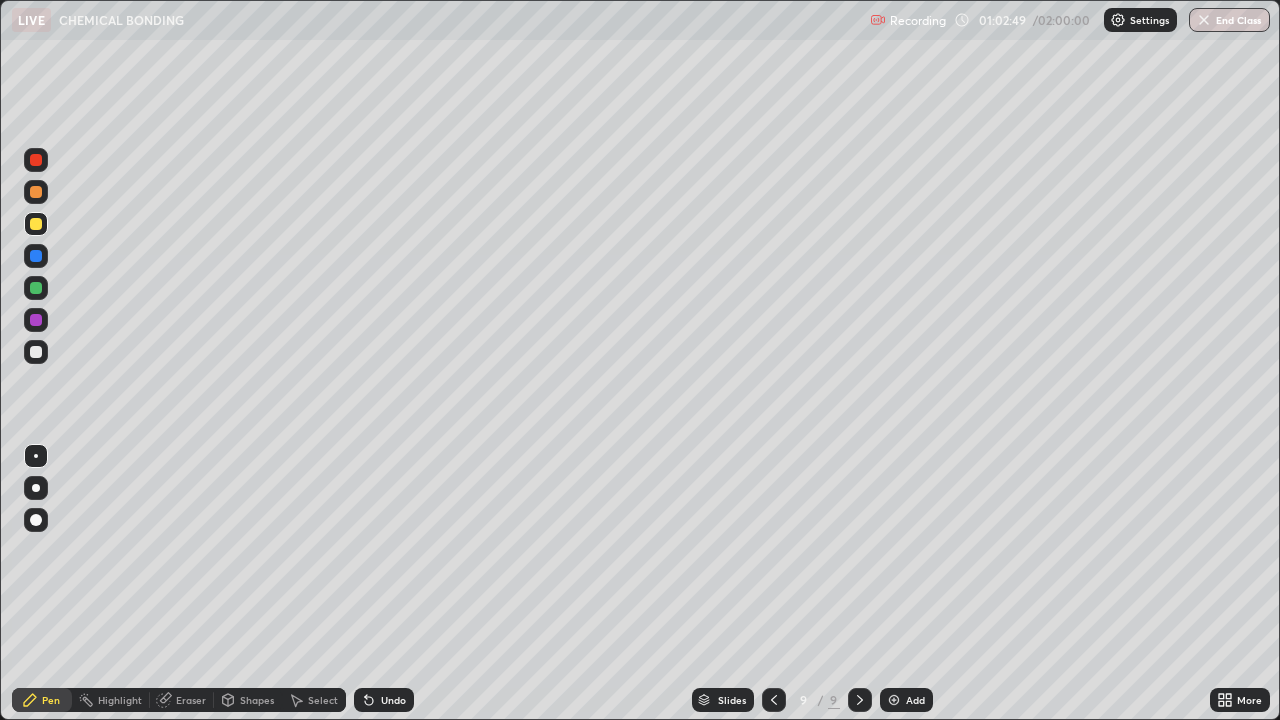 click on "Eraser" at bounding box center (191, 700) 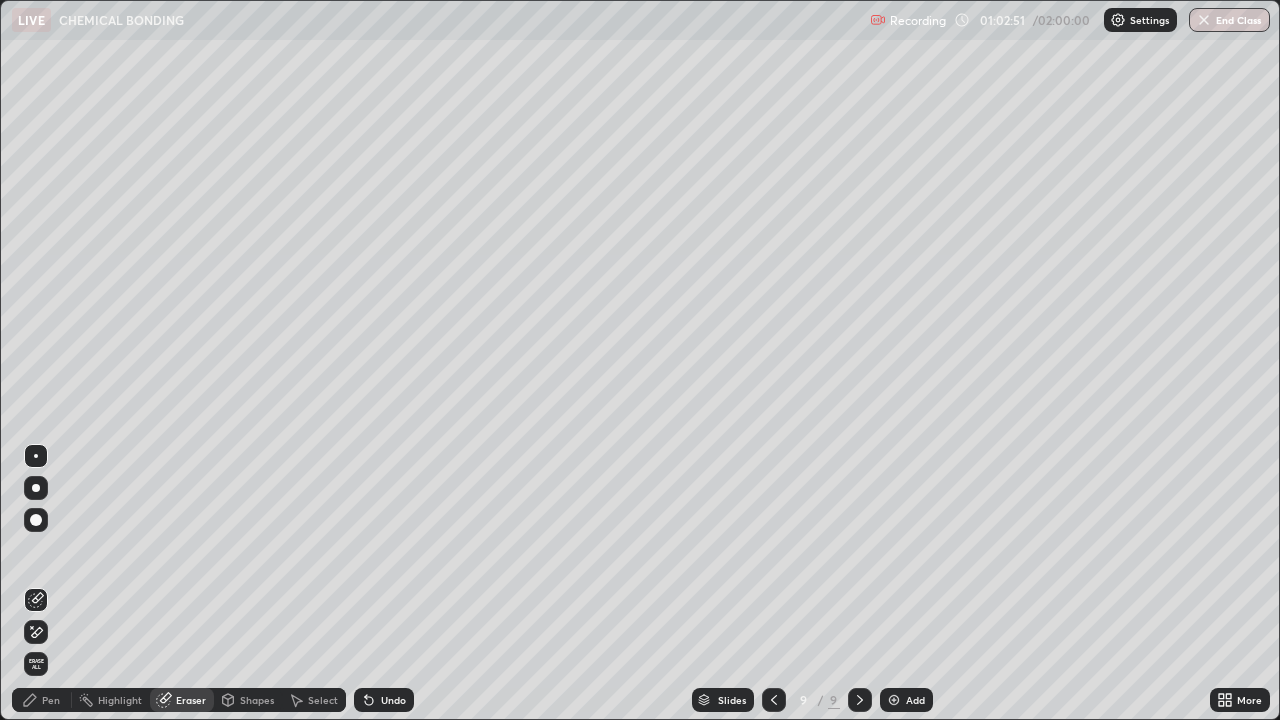 click on "Pen" at bounding box center (51, 700) 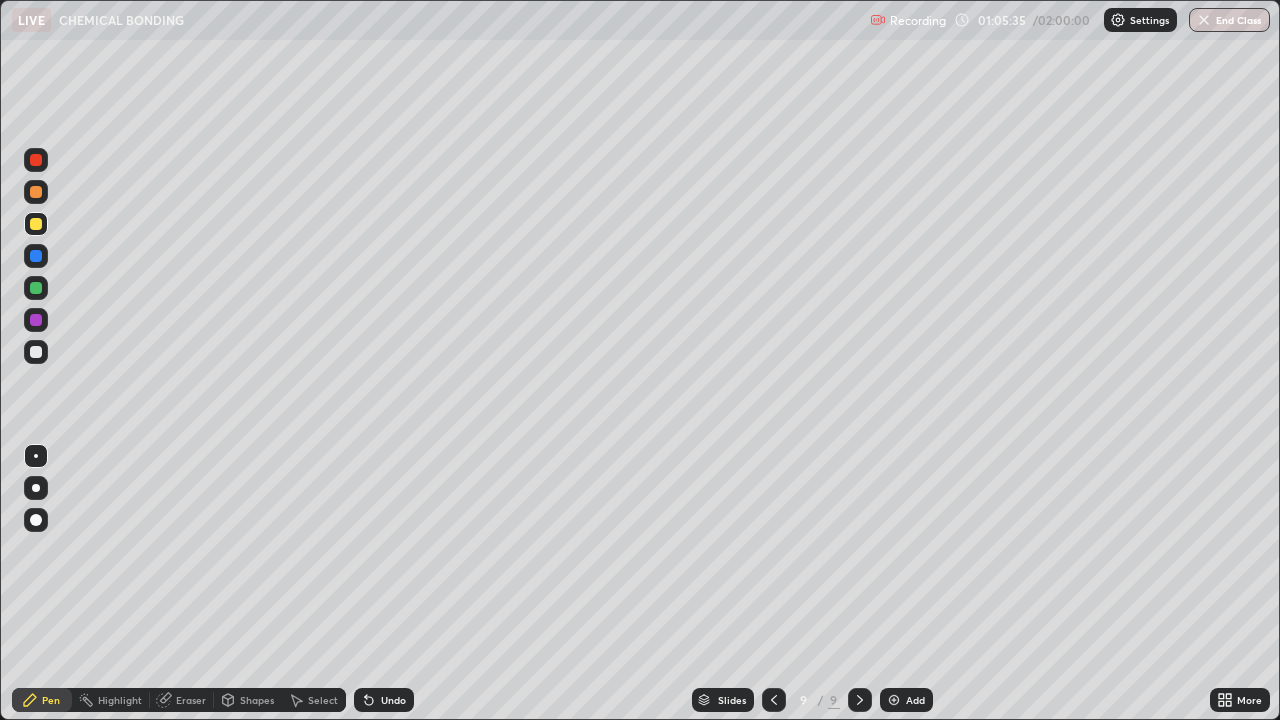 click at bounding box center [36, 160] 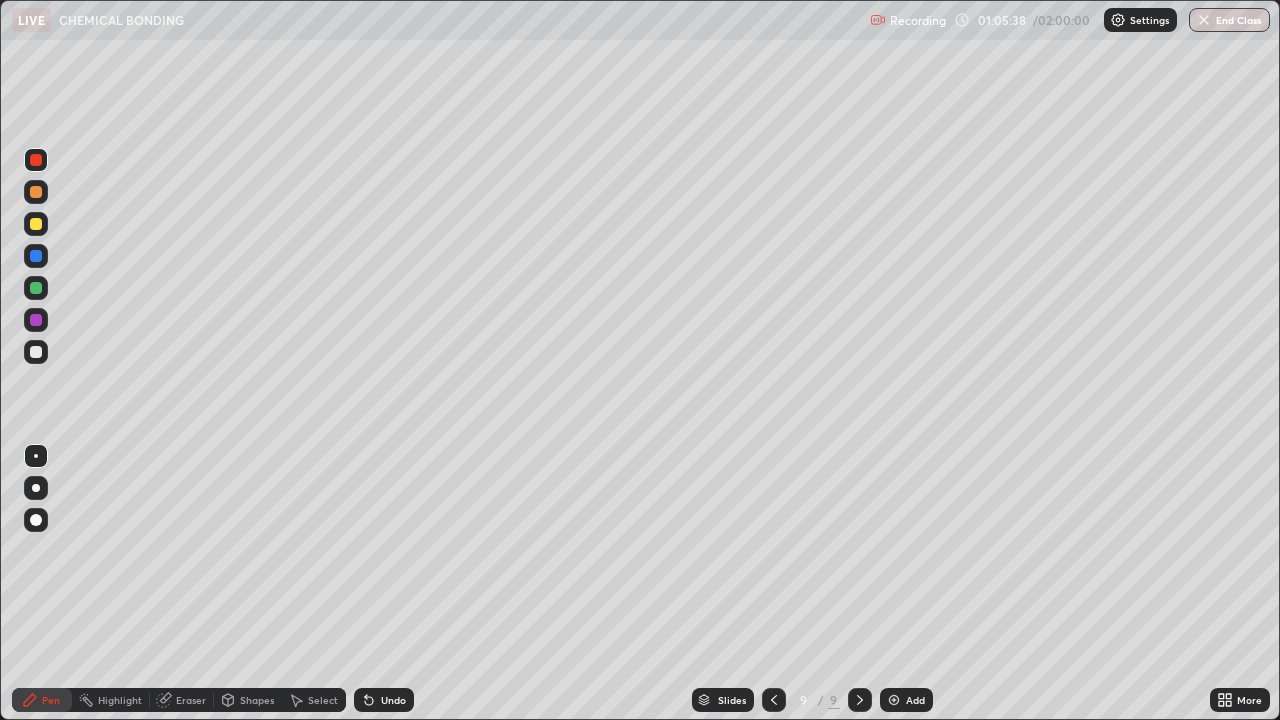 click 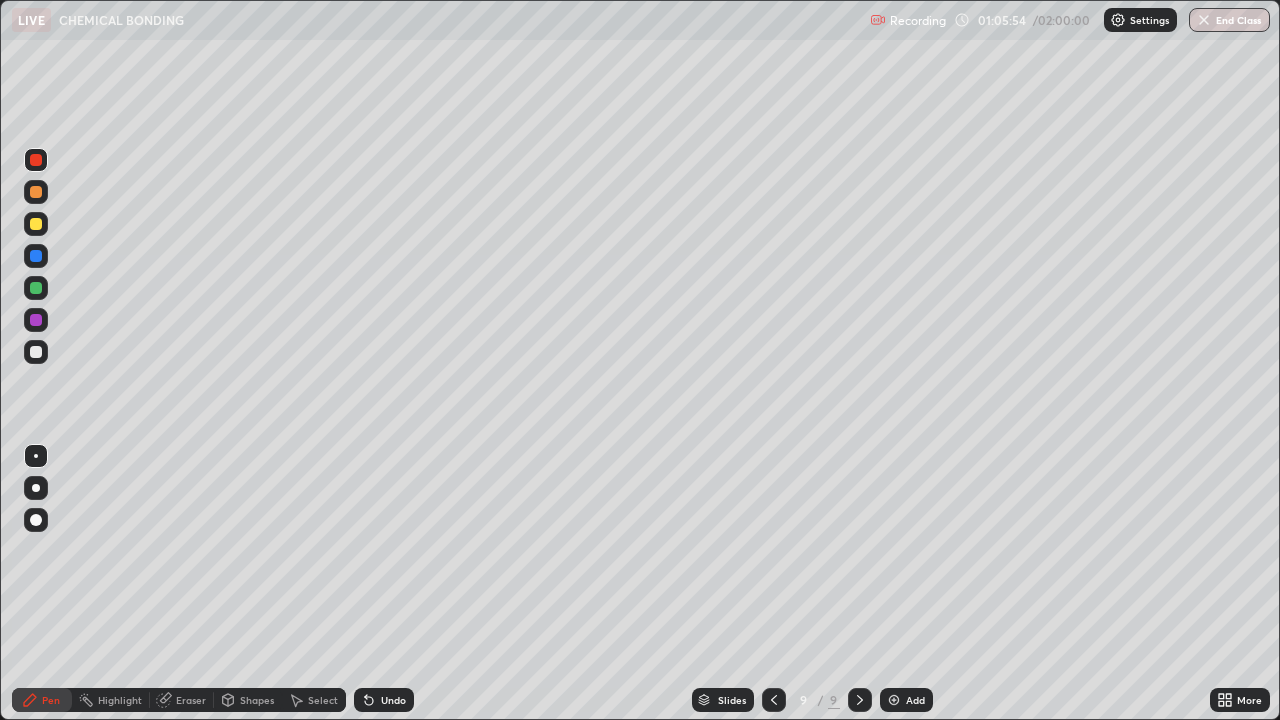 click at bounding box center [36, 352] 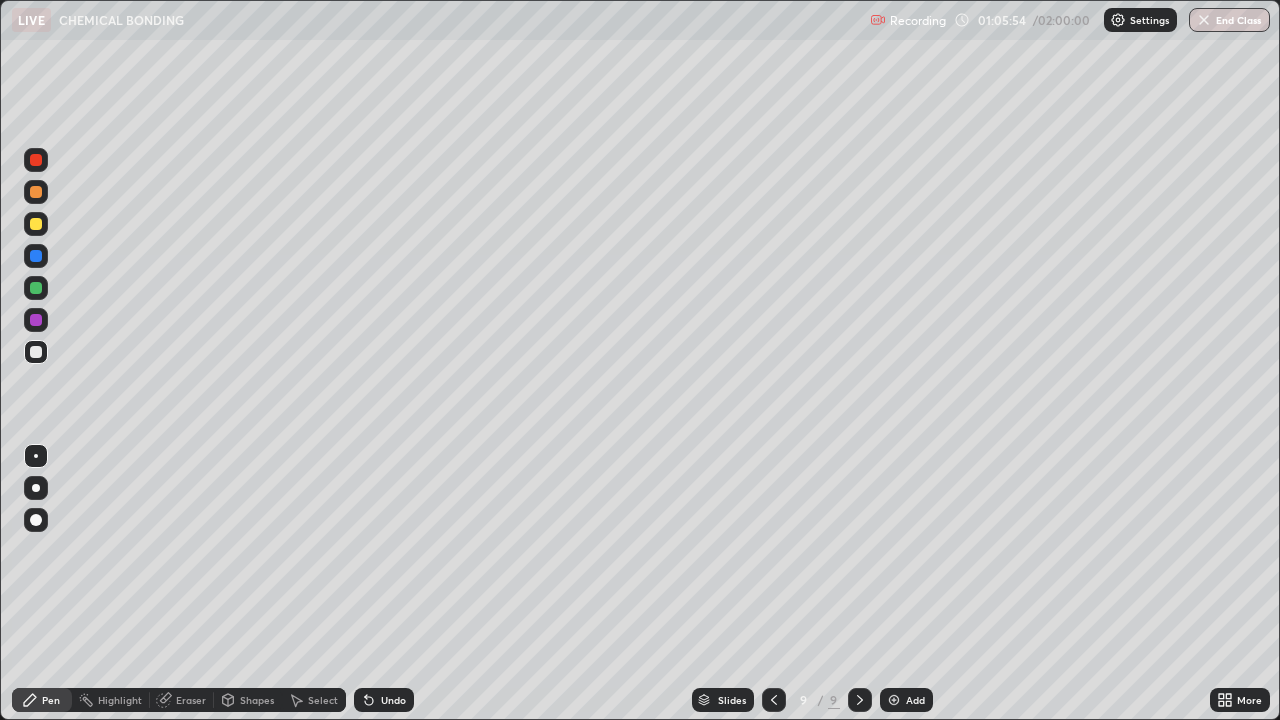 click at bounding box center [36, 352] 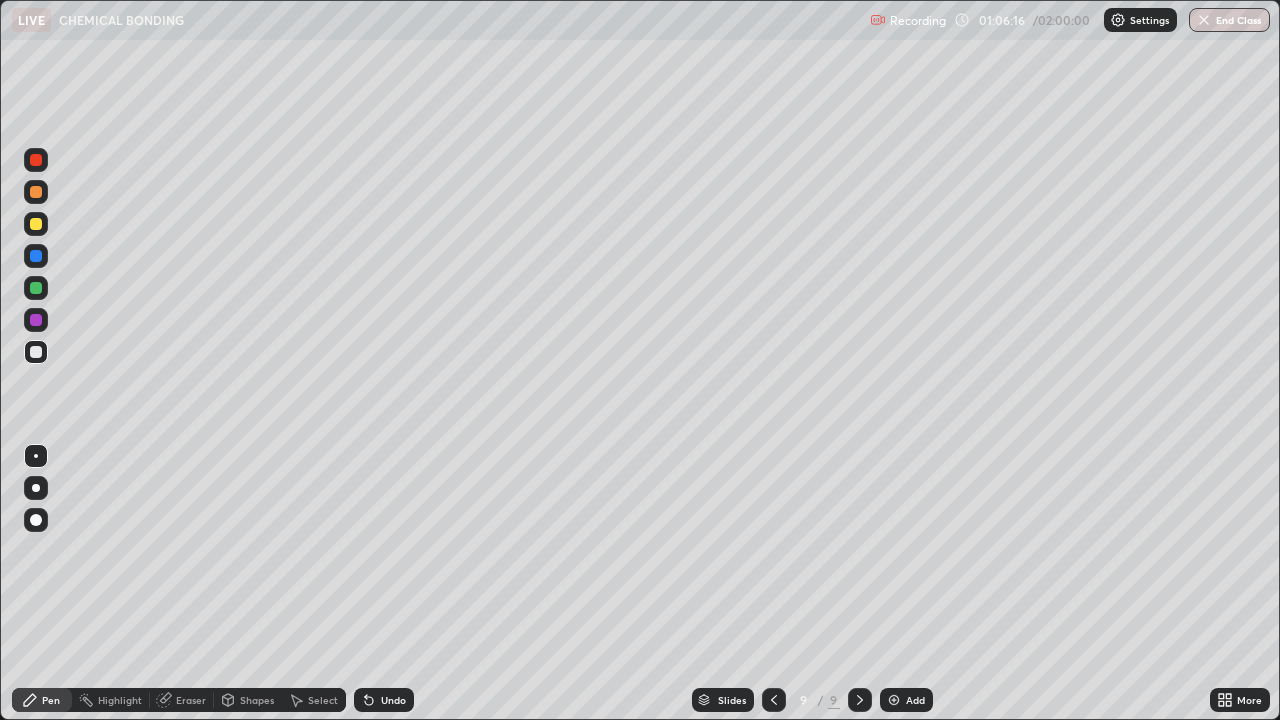 click at bounding box center (36, 224) 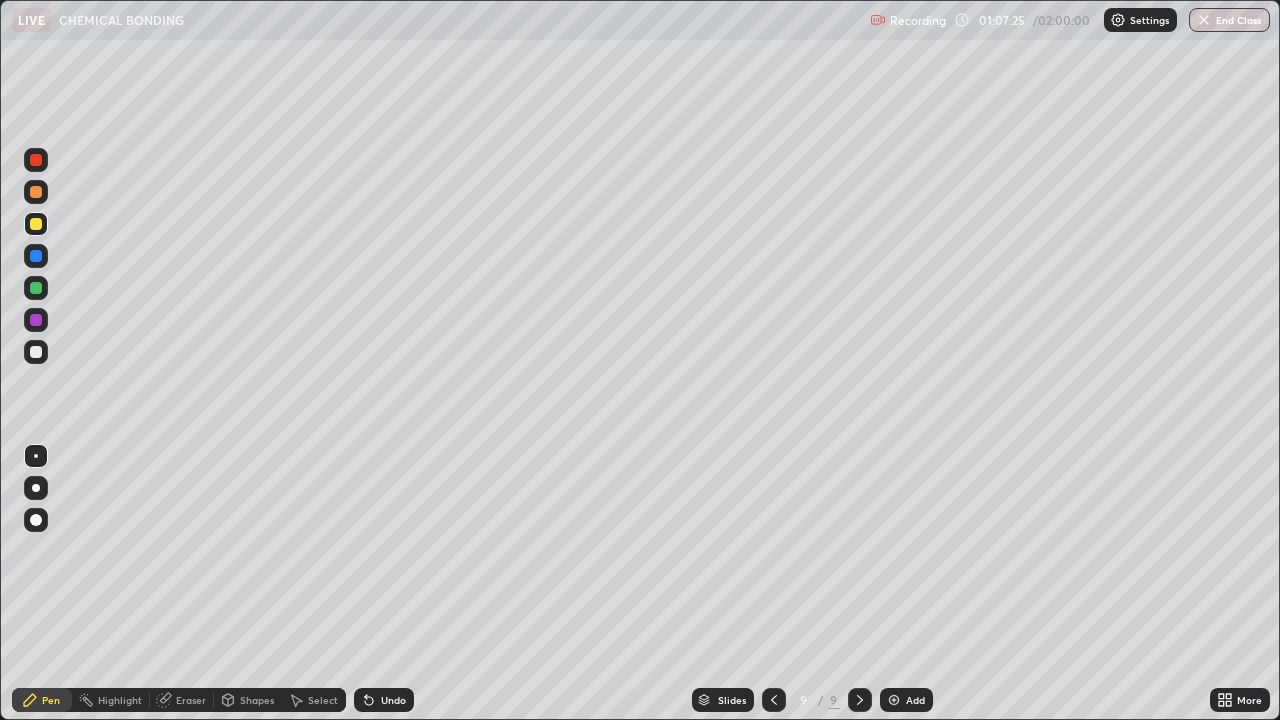 click on "Undo" at bounding box center (393, 700) 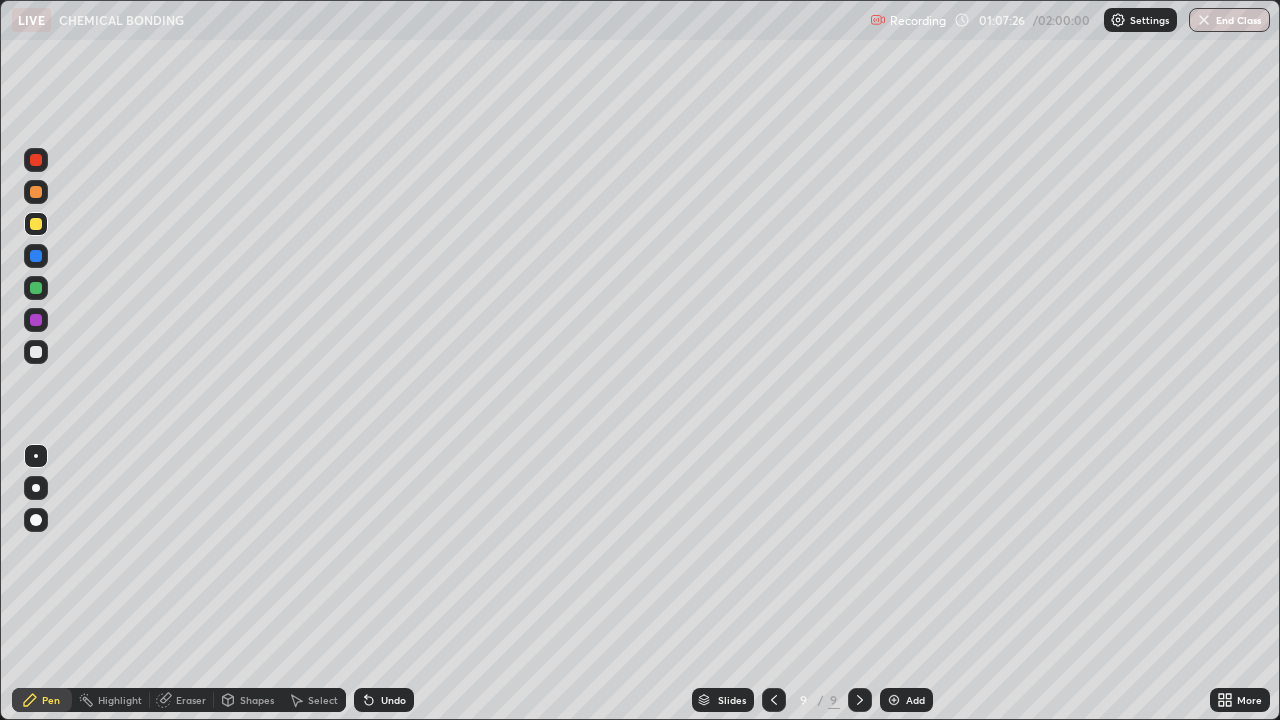 click on "Undo" at bounding box center (393, 700) 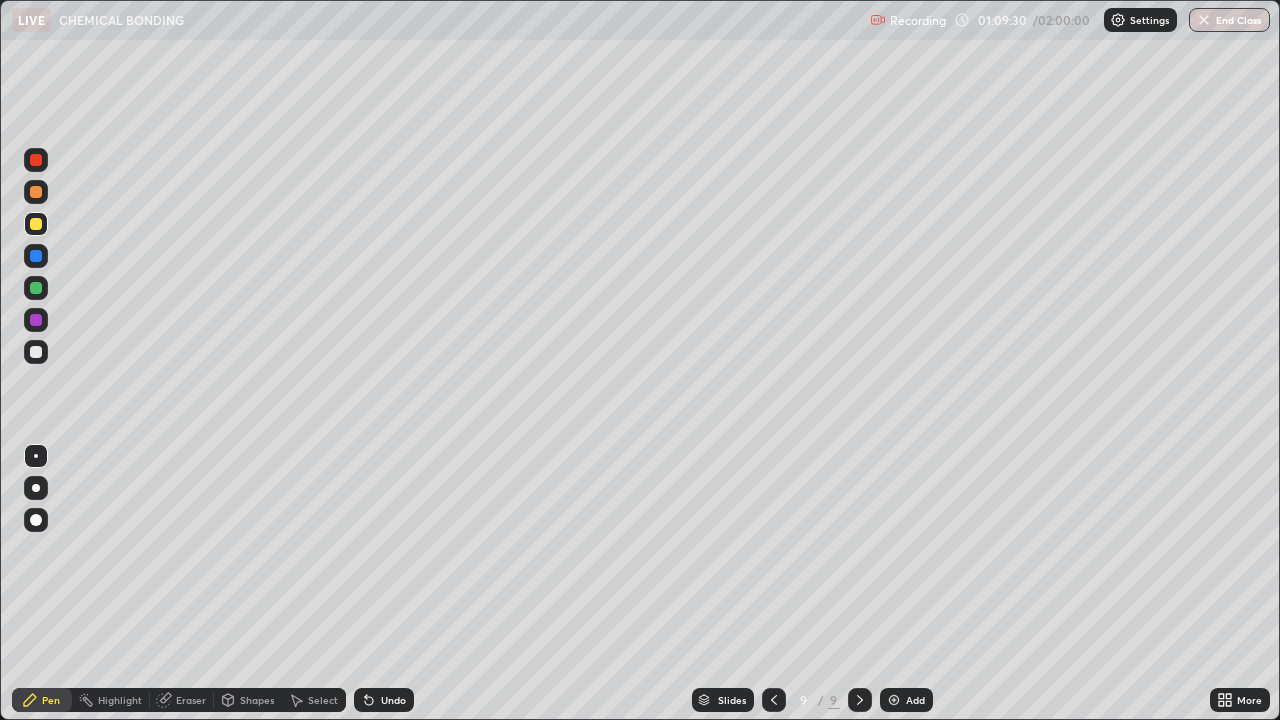 click on "Add" at bounding box center [915, 700] 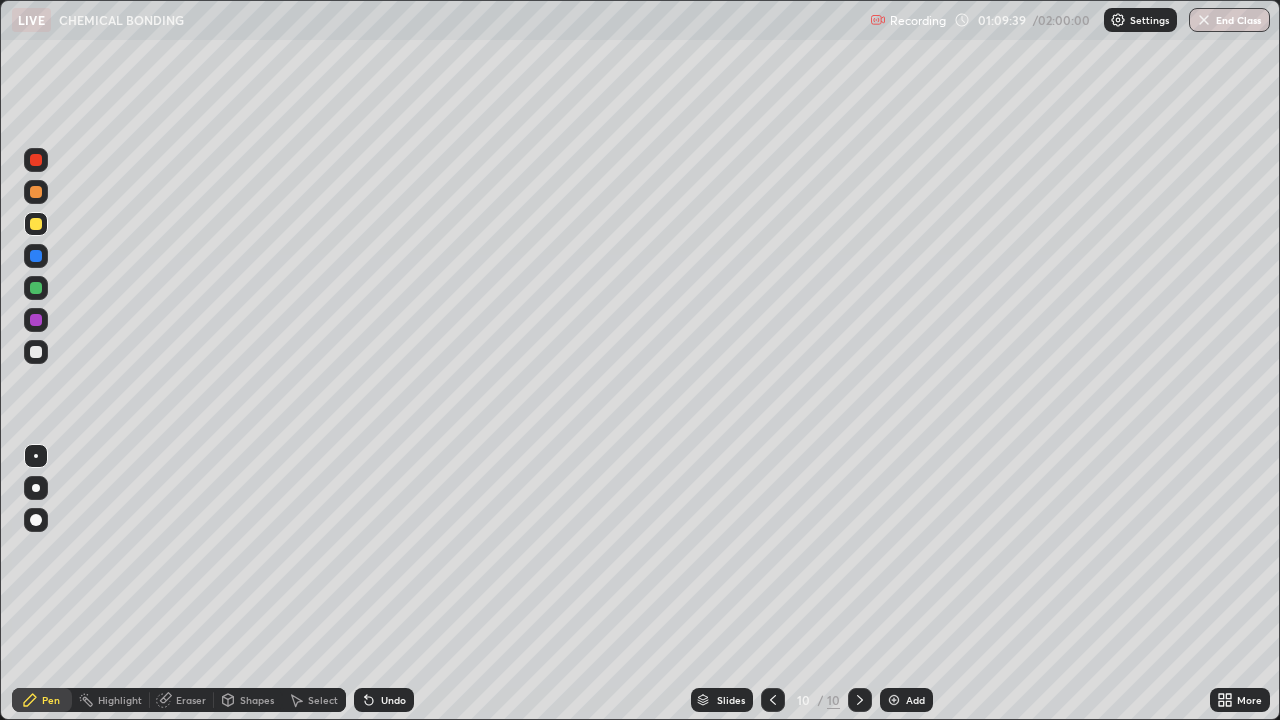 click on "Undo" at bounding box center [393, 700] 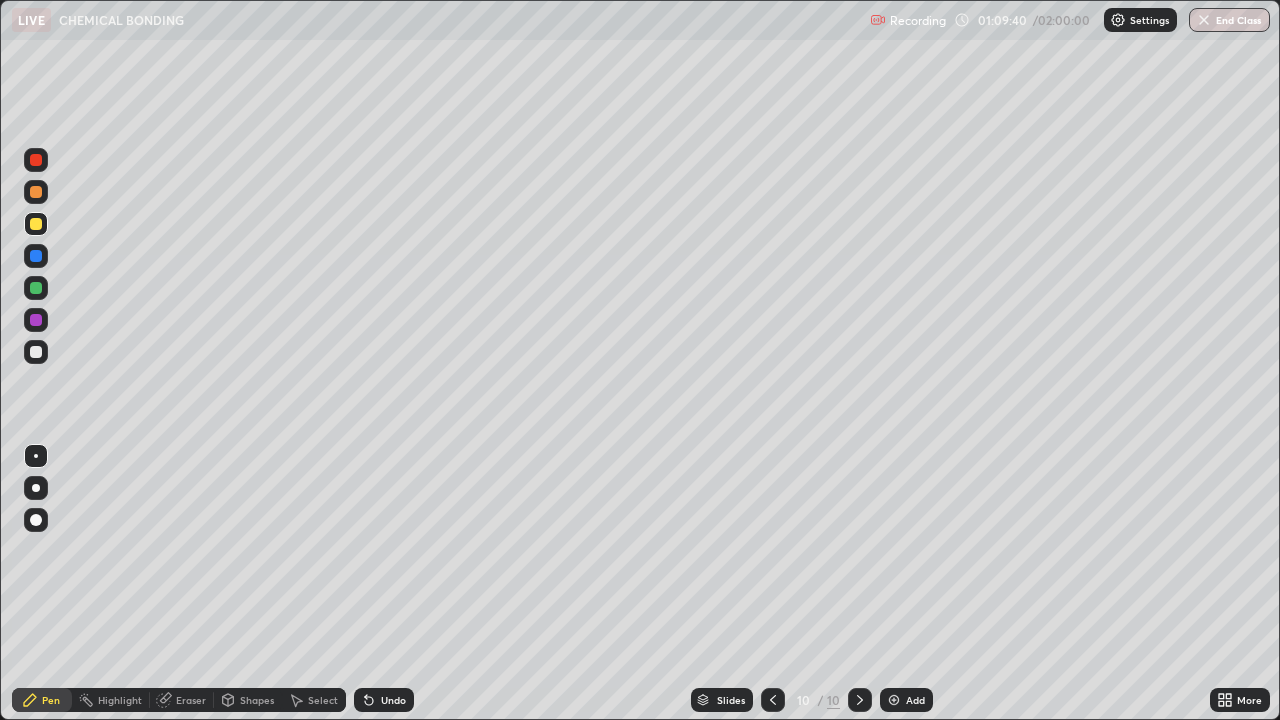 click on "Undo" at bounding box center (393, 700) 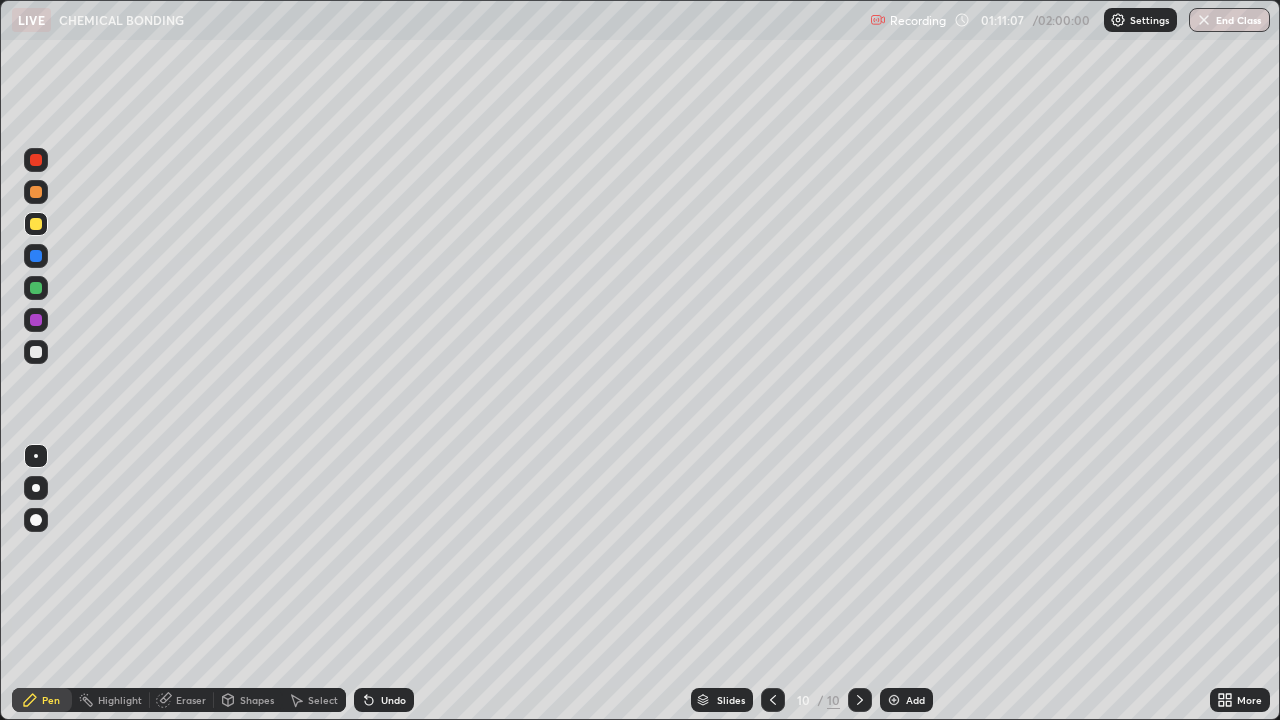 click on "Add" at bounding box center (915, 700) 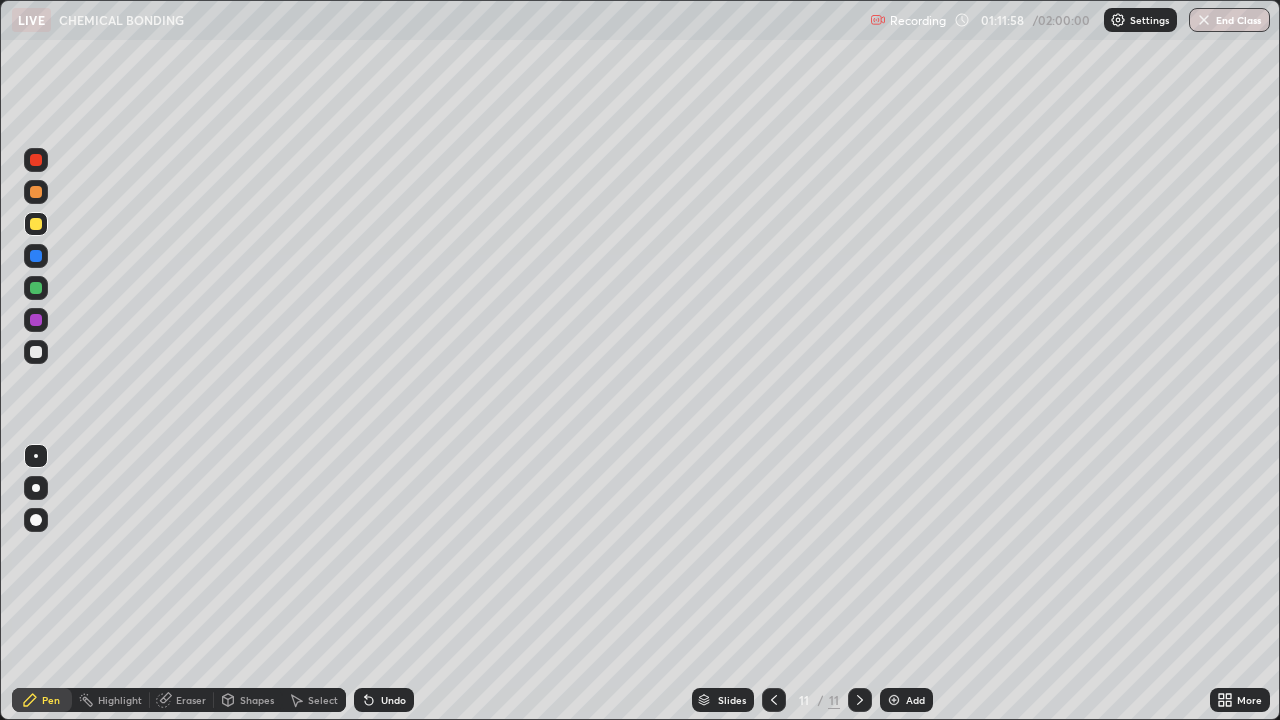 click 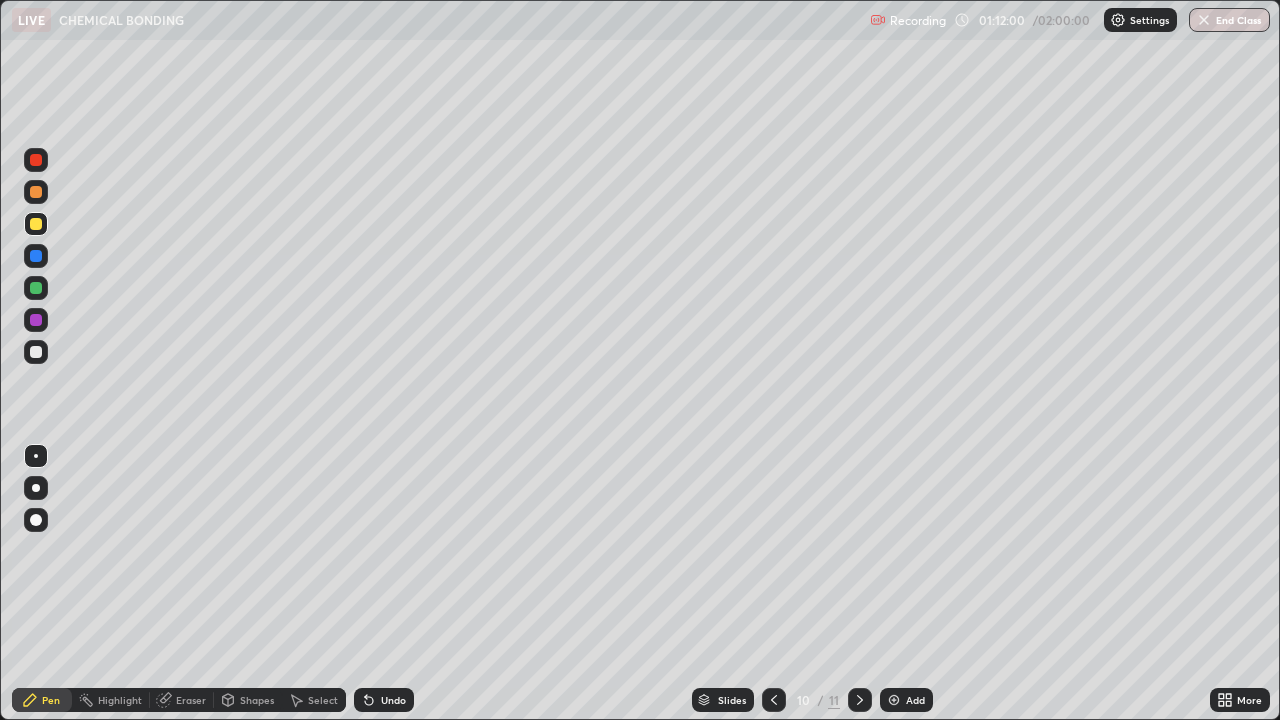 click 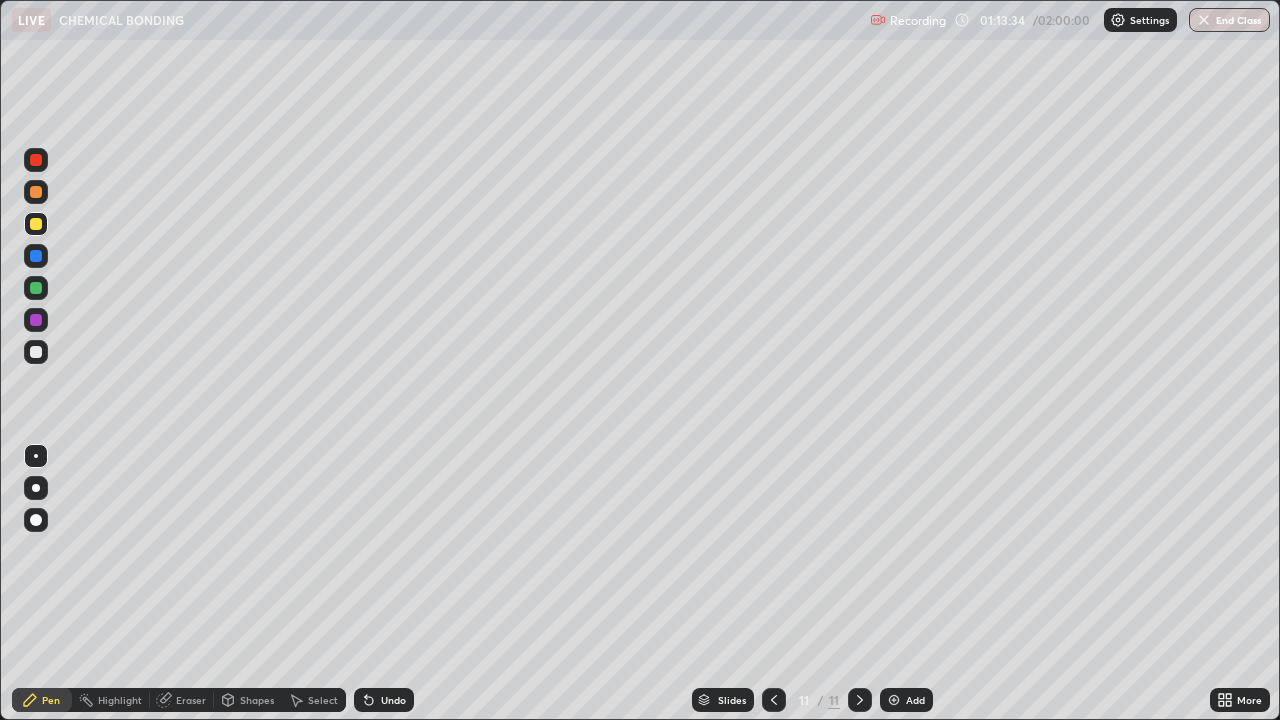 click at bounding box center (36, 160) 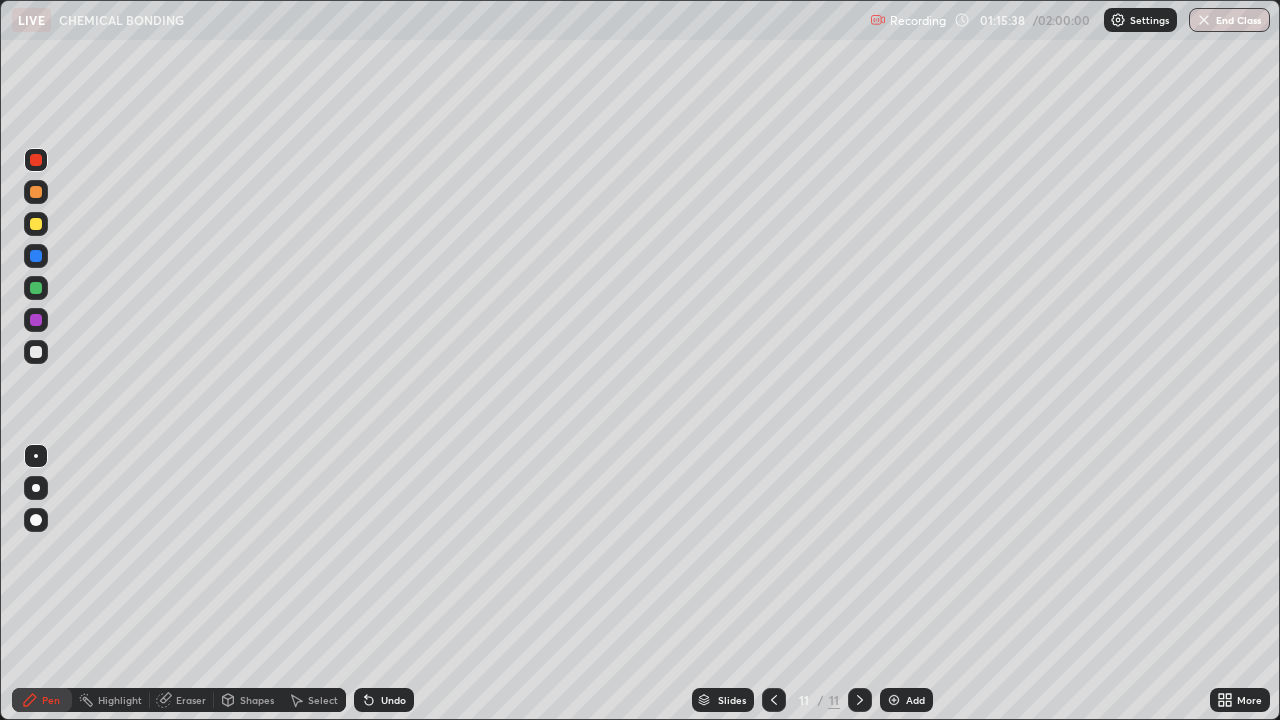 click at bounding box center (36, 352) 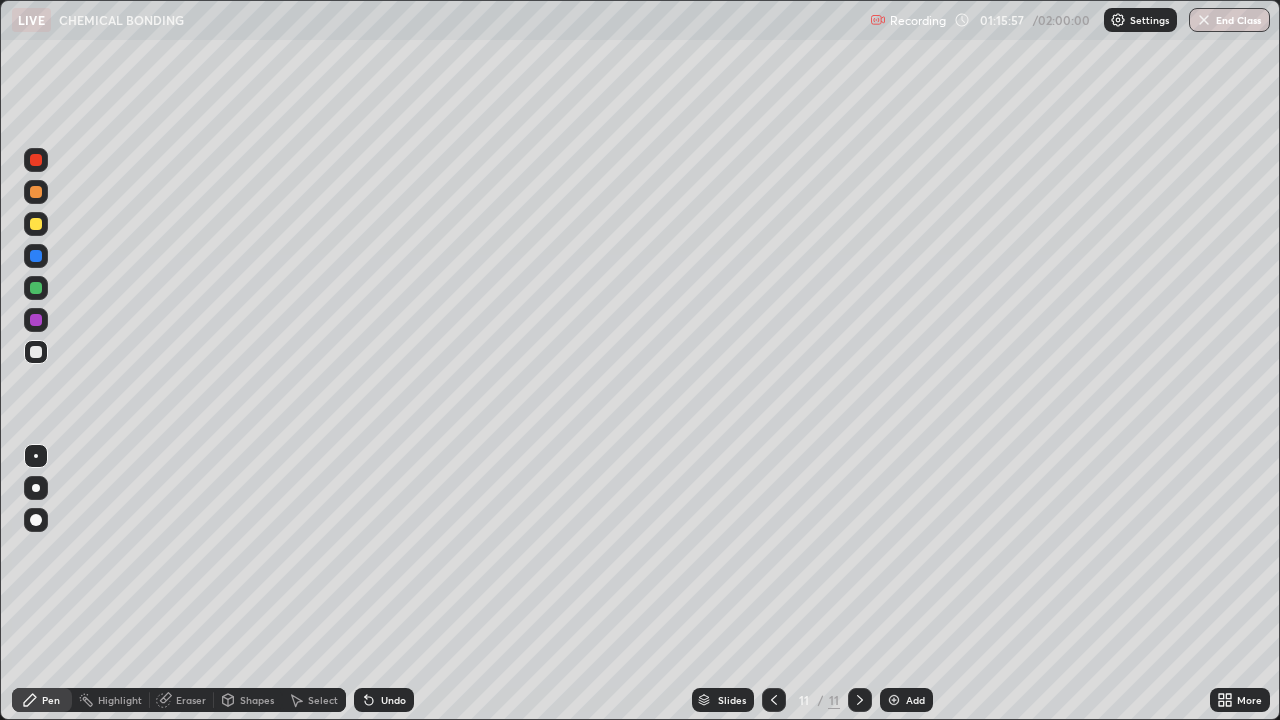 click on "Undo" at bounding box center (393, 700) 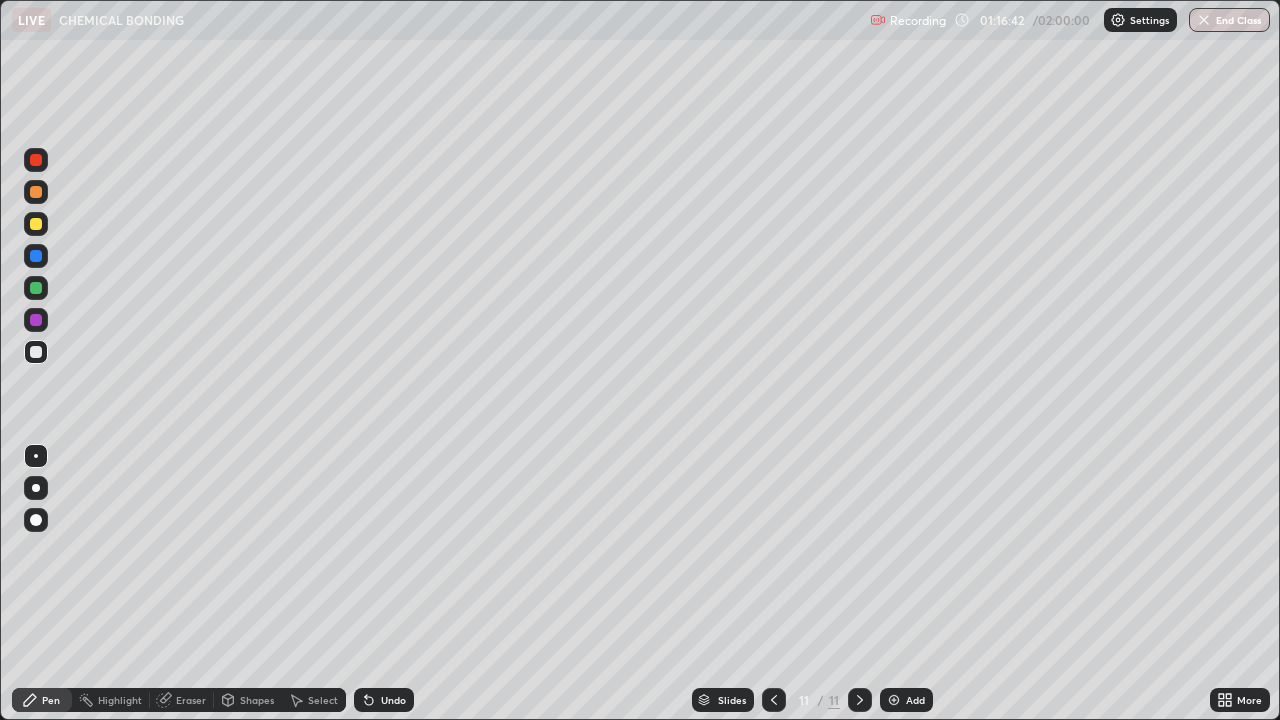 click 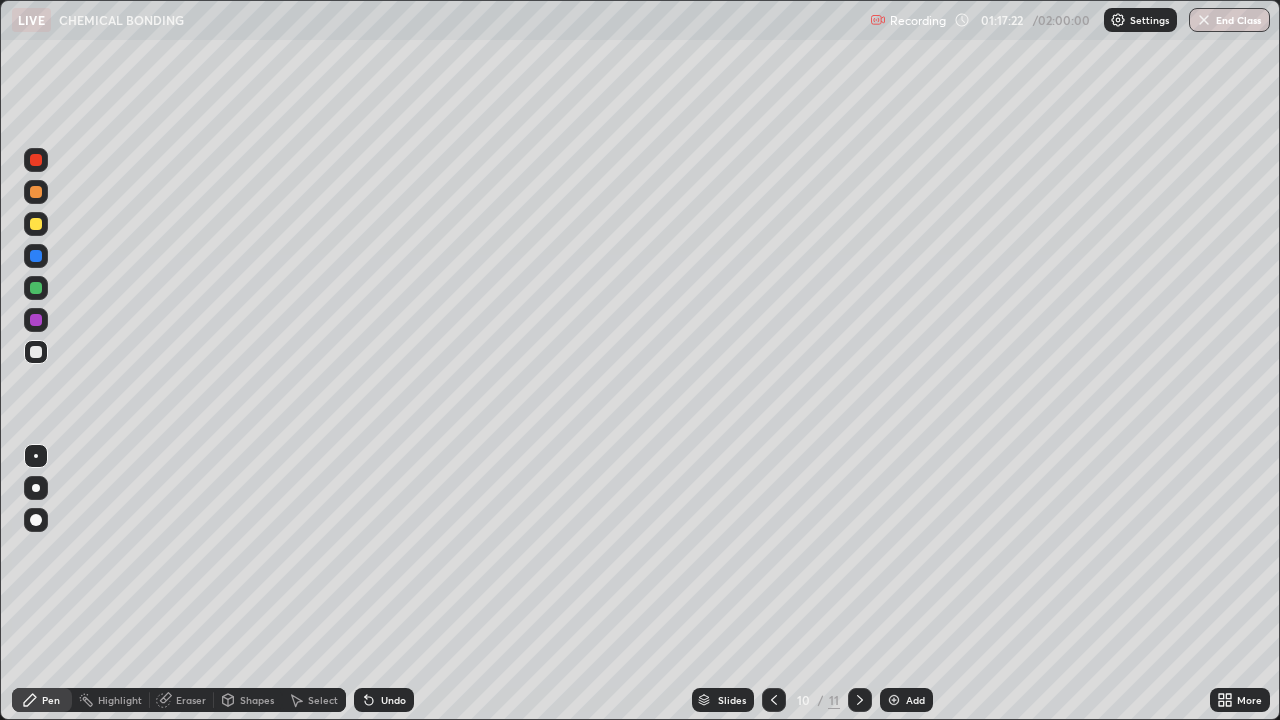 click at bounding box center (36, 160) 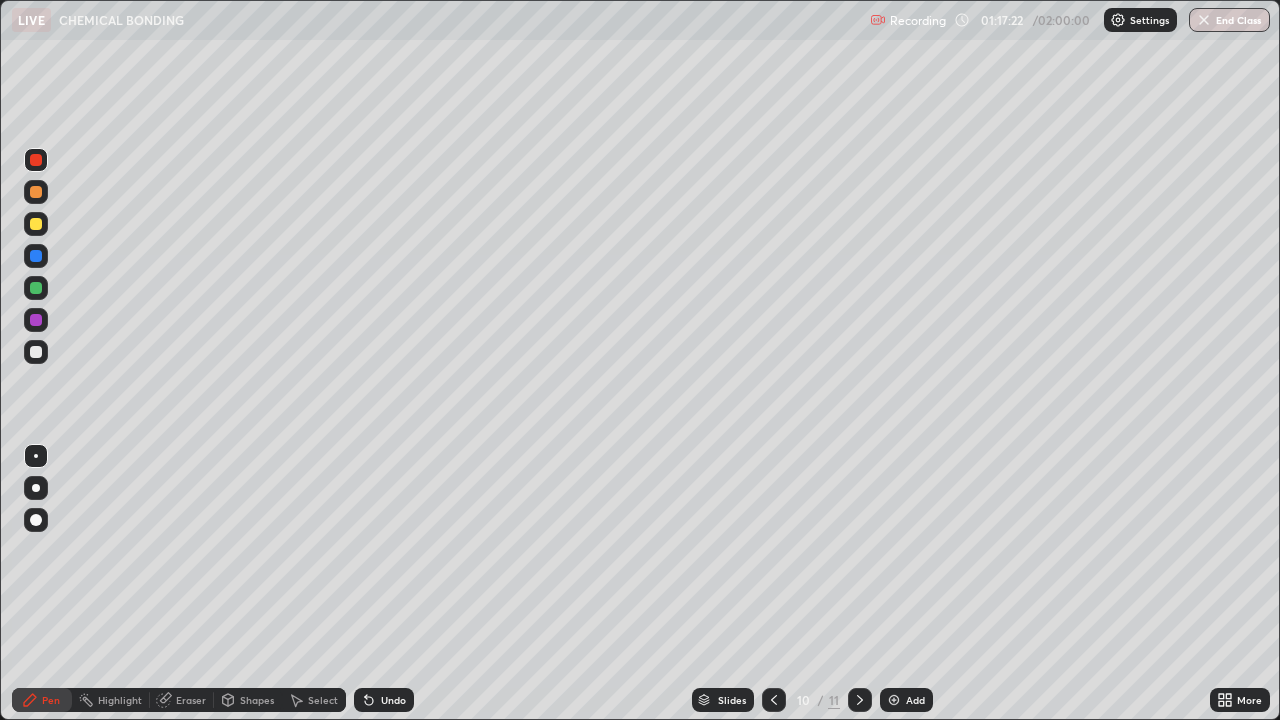 click at bounding box center (36, 160) 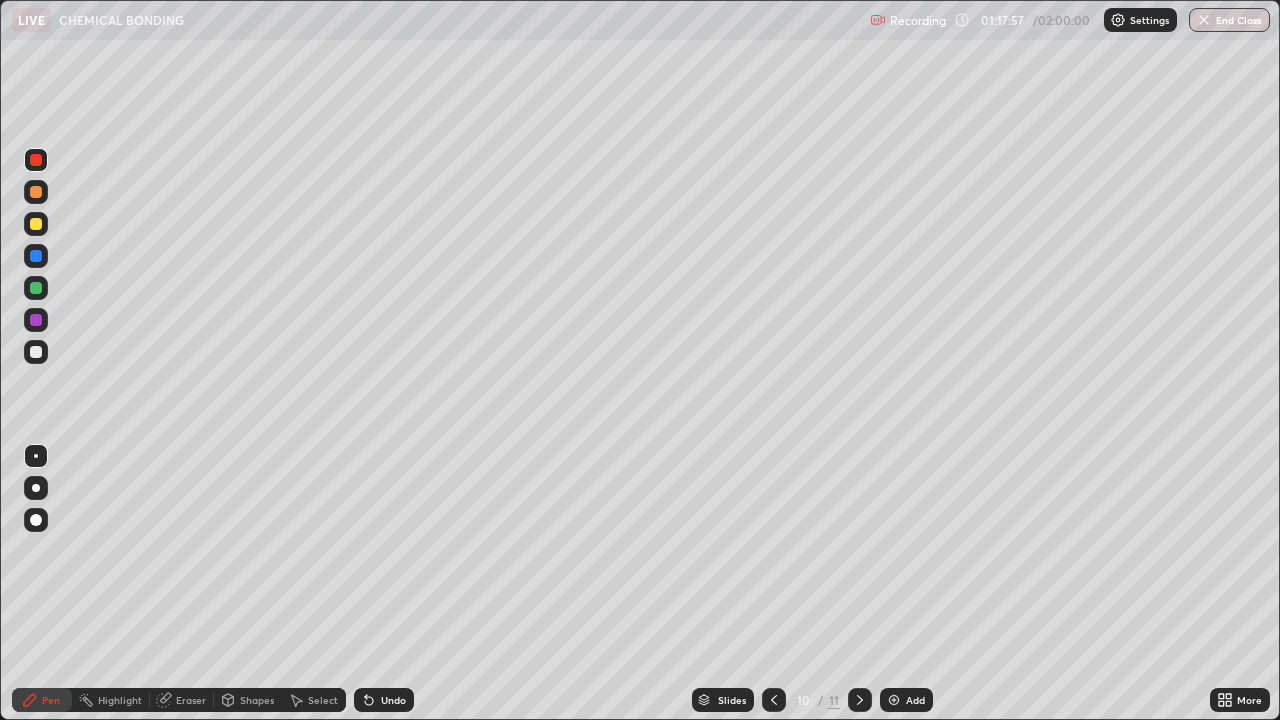 click at bounding box center (36, 160) 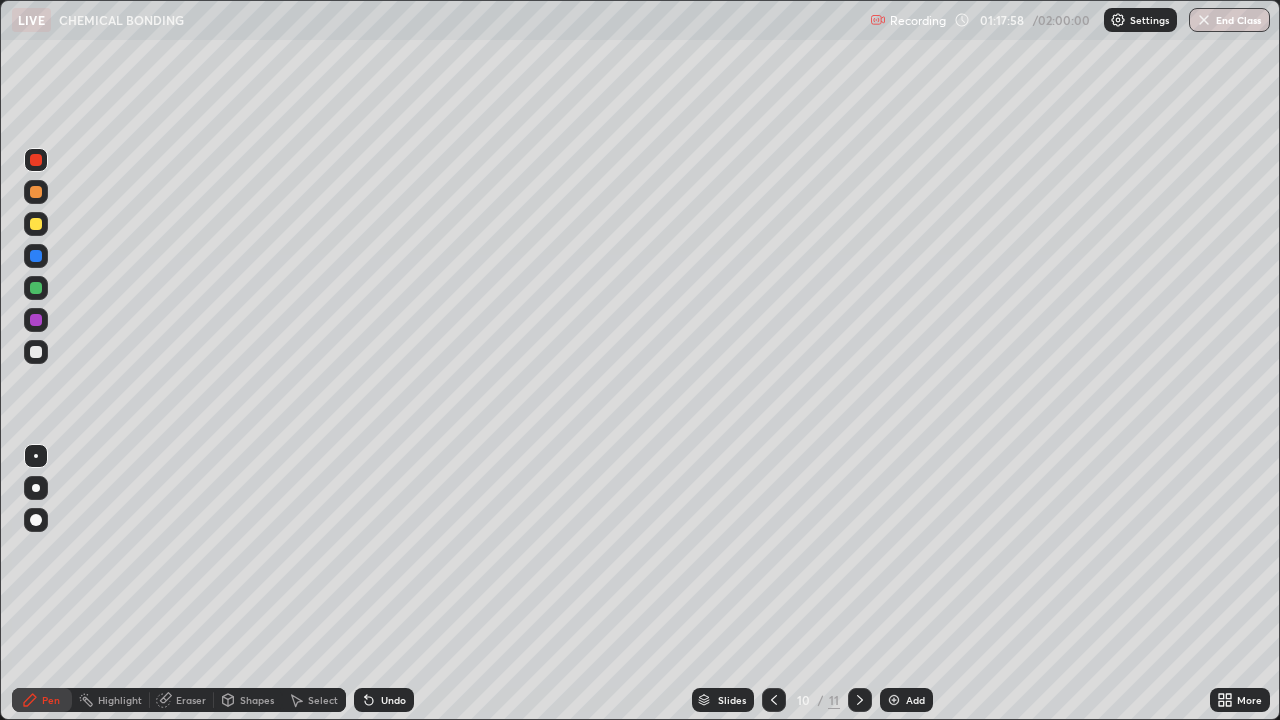 click at bounding box center [36, 352] 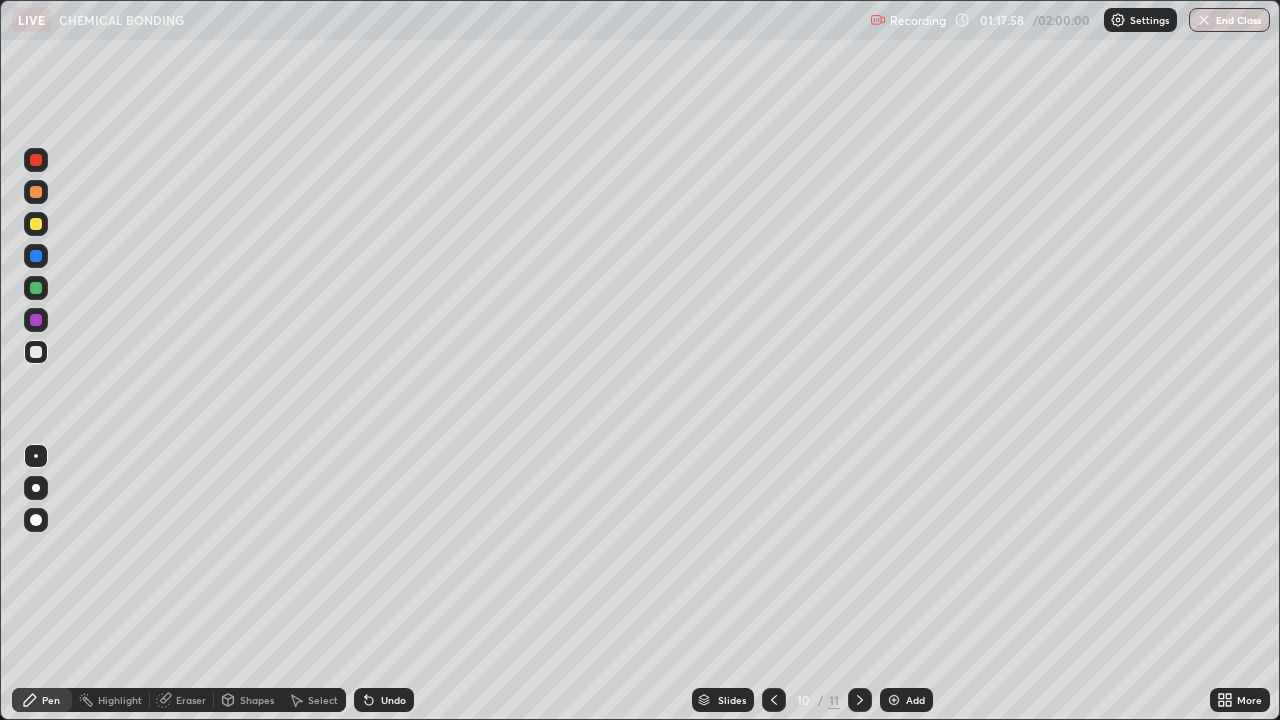 click at bounding box center (36, 352) 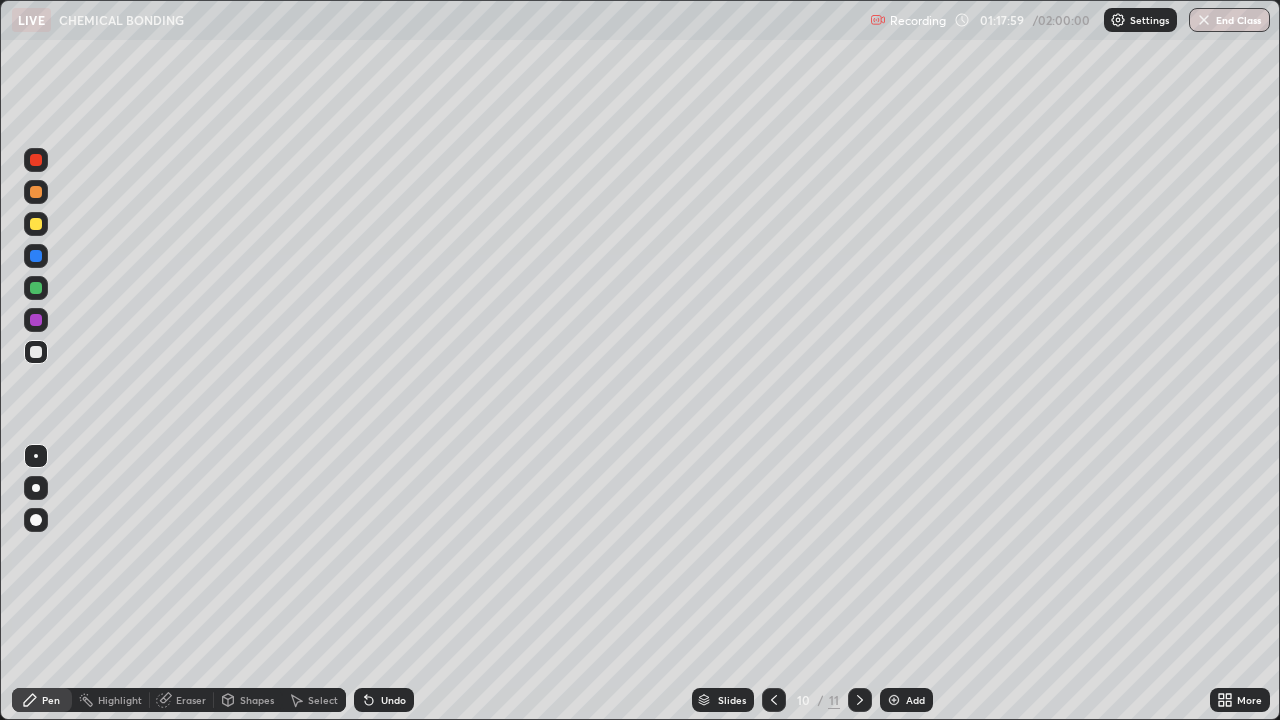click at bounding box center (36, 160) 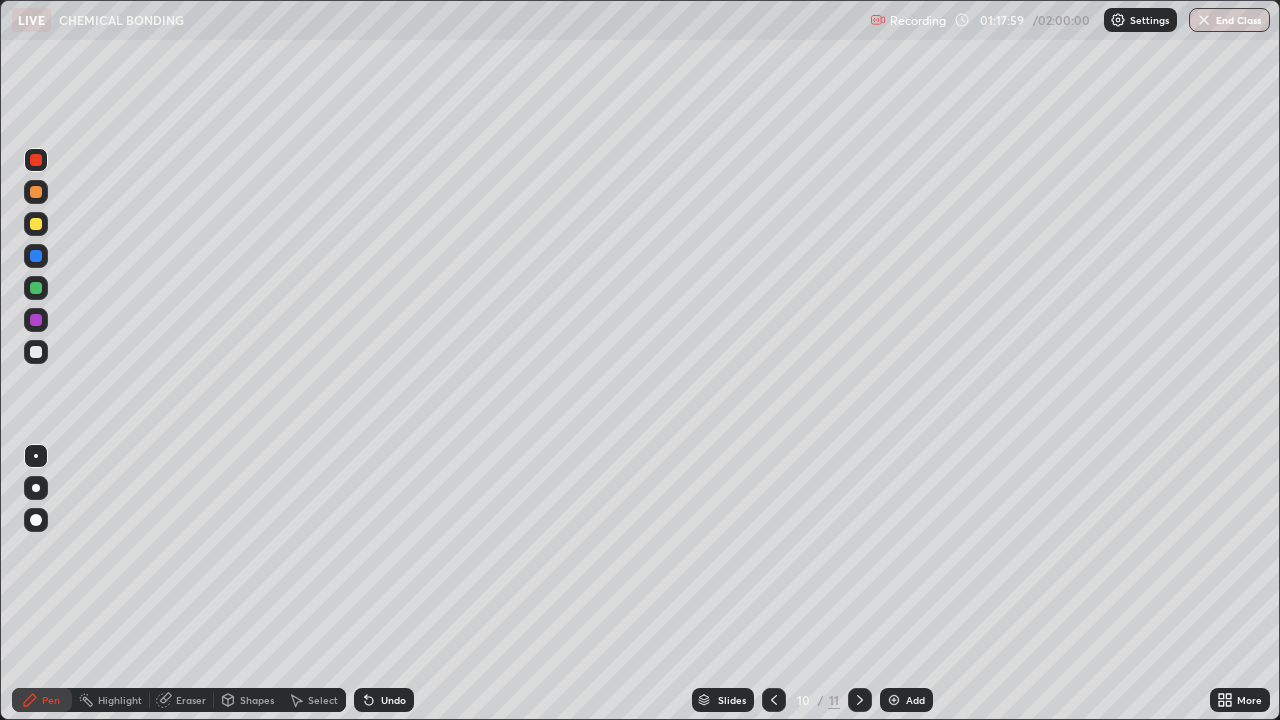 click at bounding box center (36, 160) 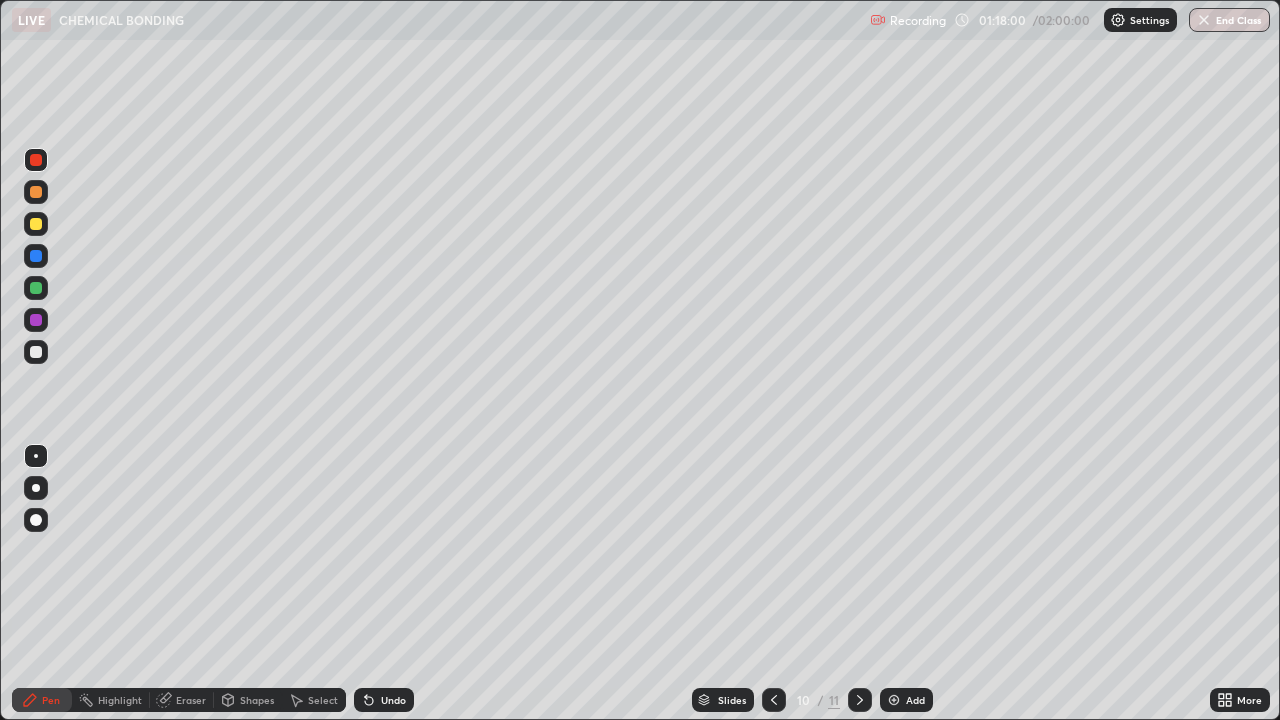 click at bounding box center (36, 288) 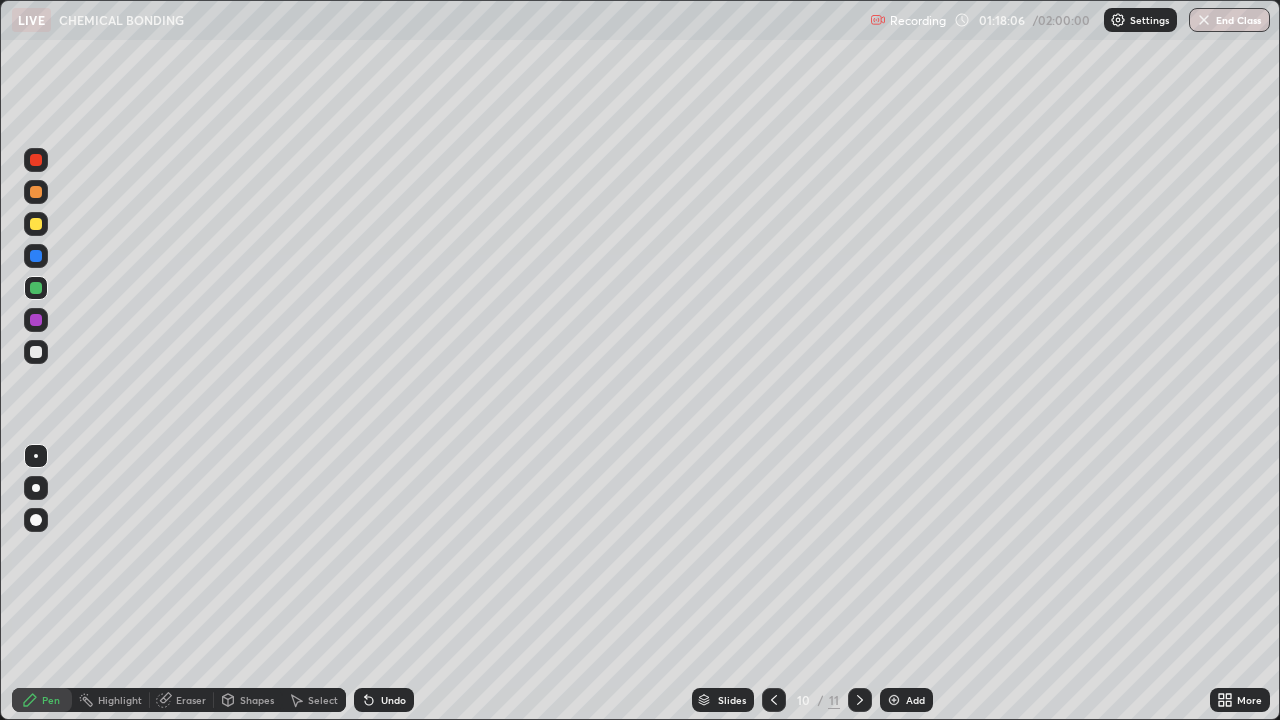 click on "Undo" at bounding box center [393, 700] 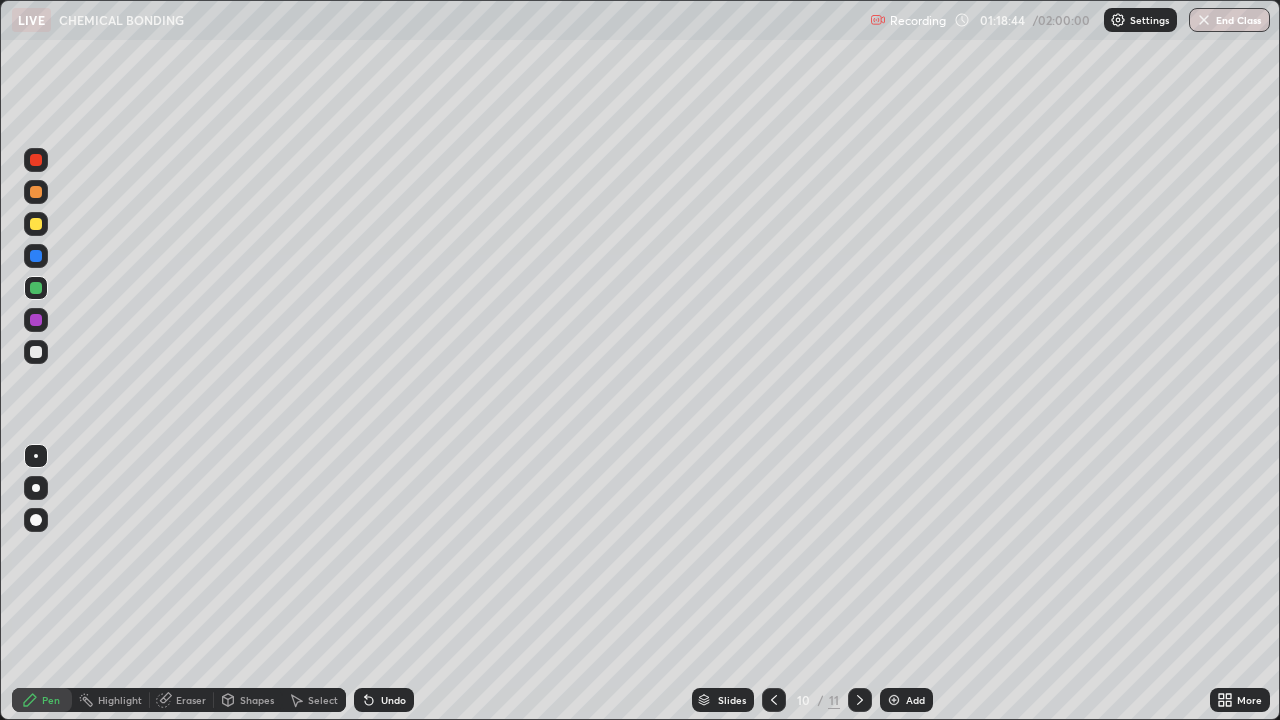 click 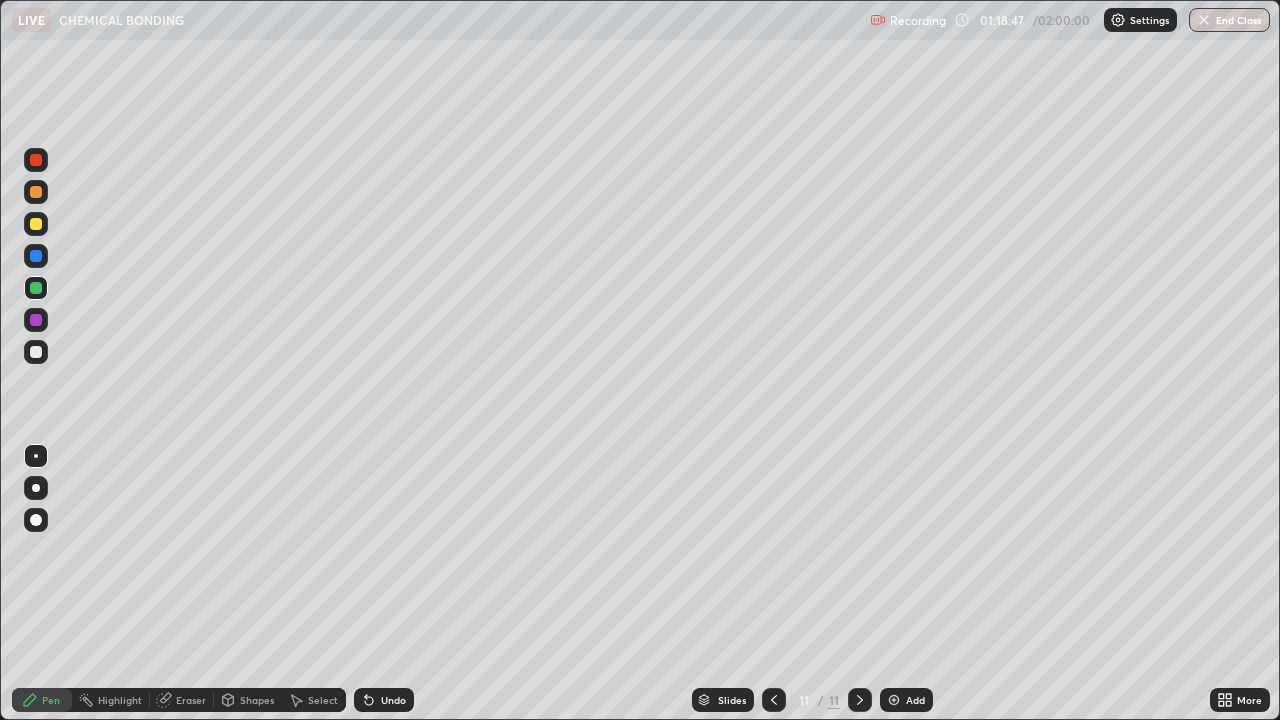 click at bounding box center [774, 700] 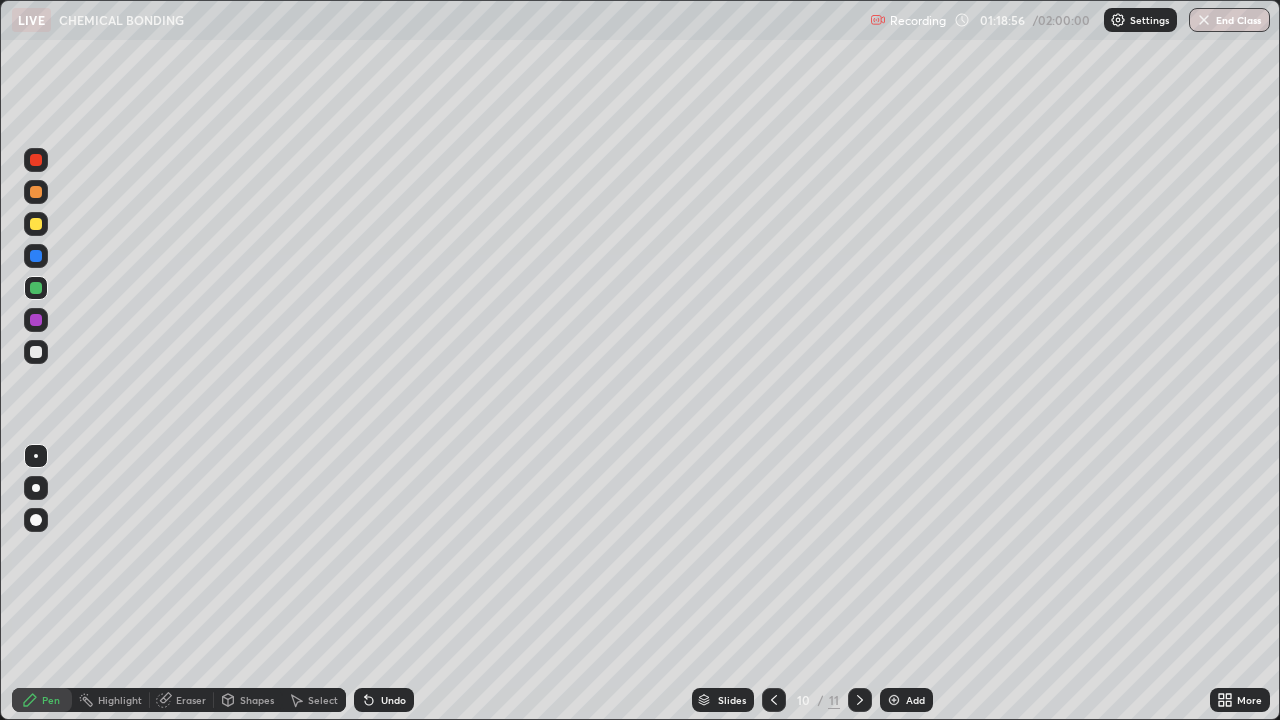 click at bounding box center [860, 700] 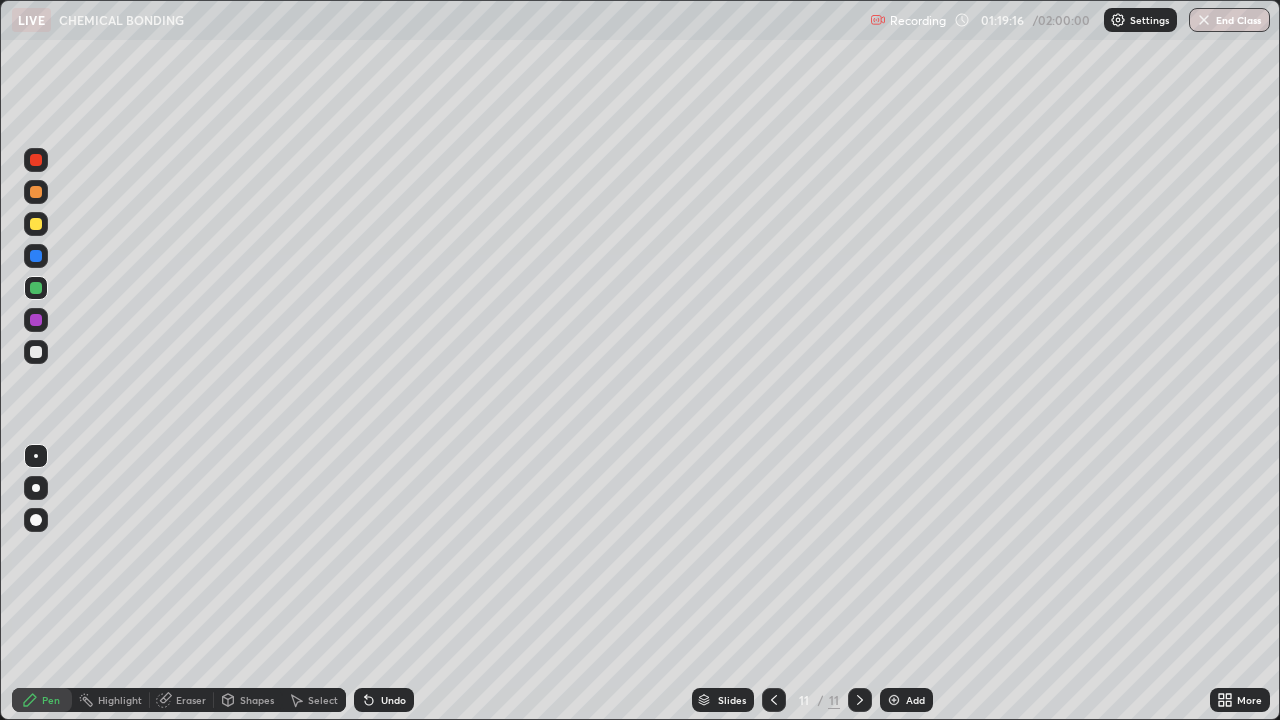 click at bounding box center (774, 700) 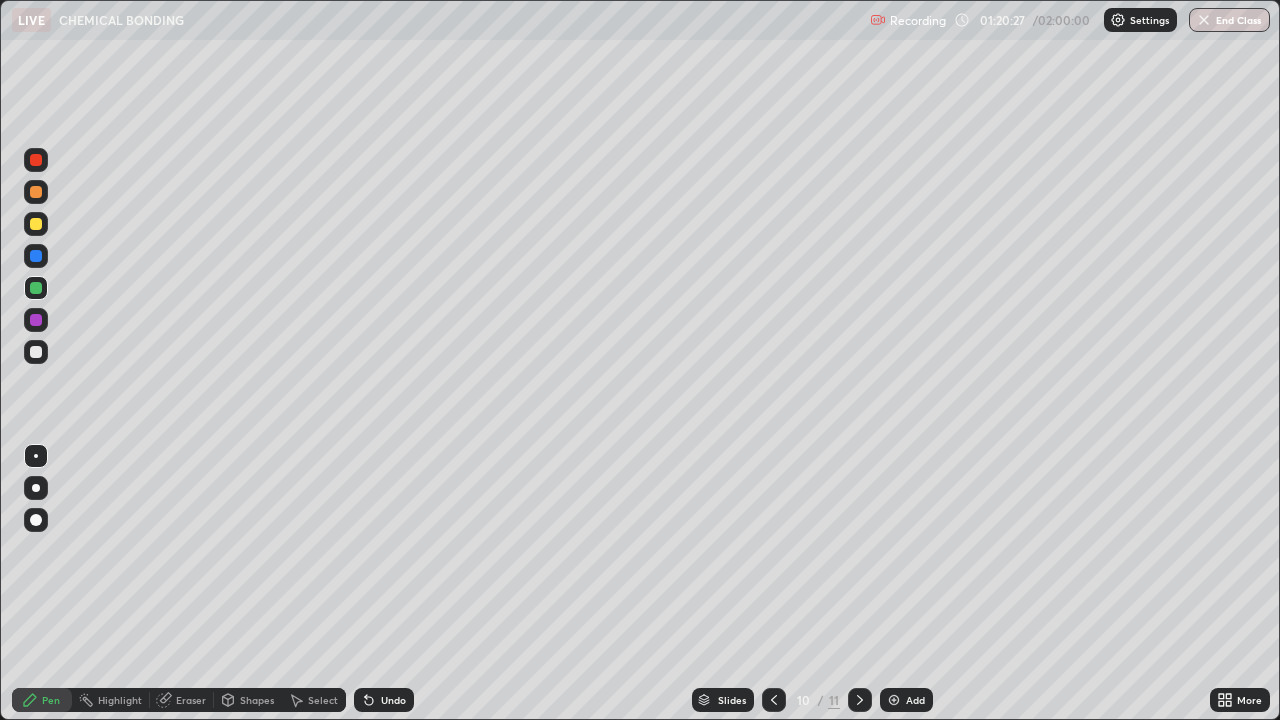 click 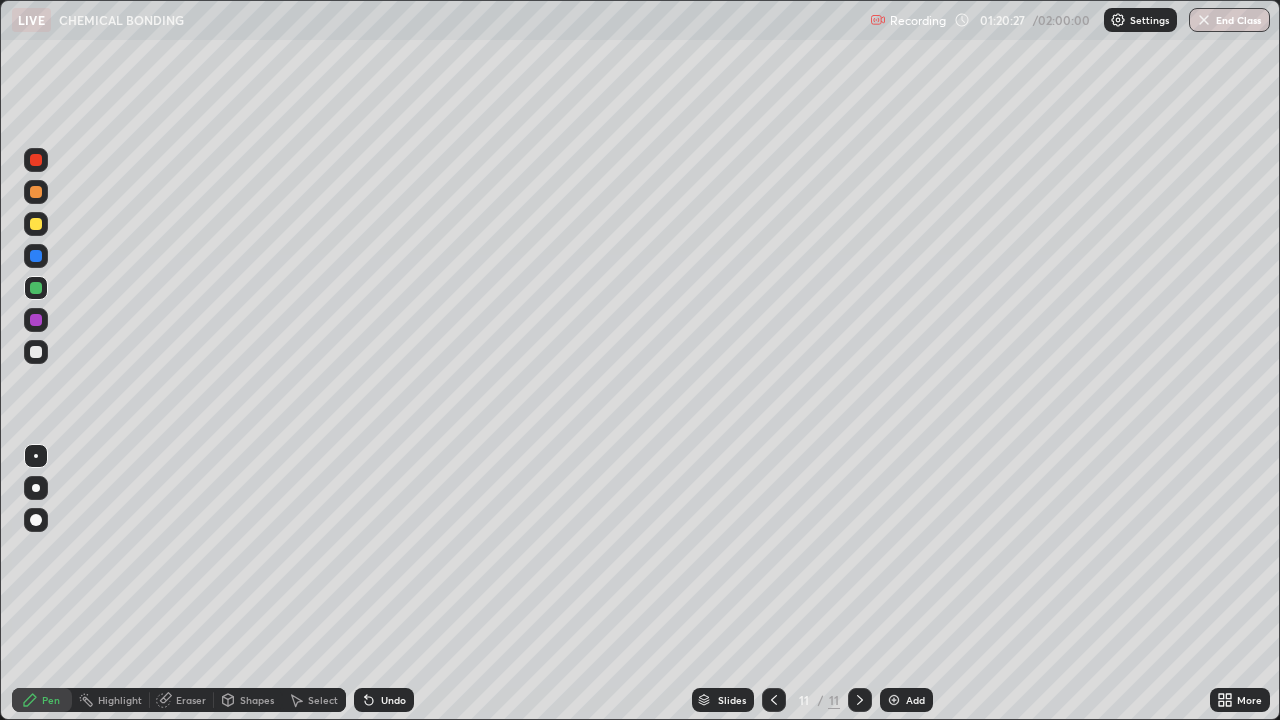 click 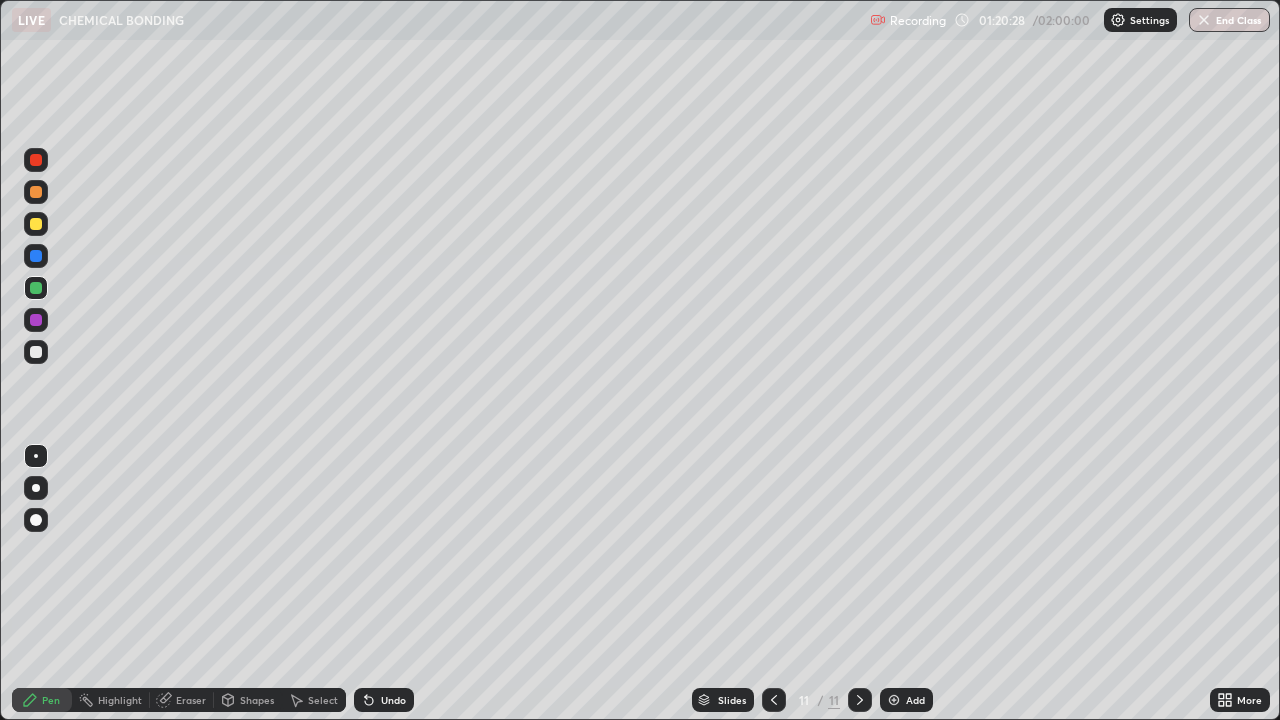 click 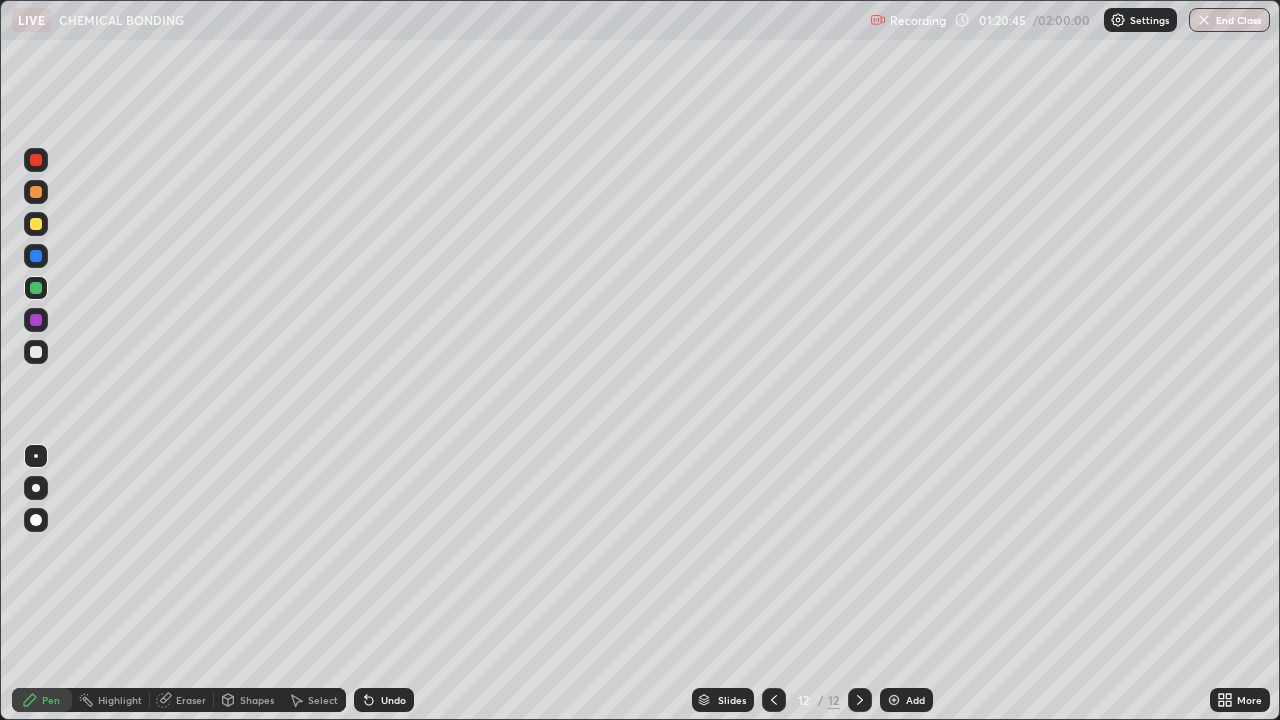 click at bounding box center (774, 700) 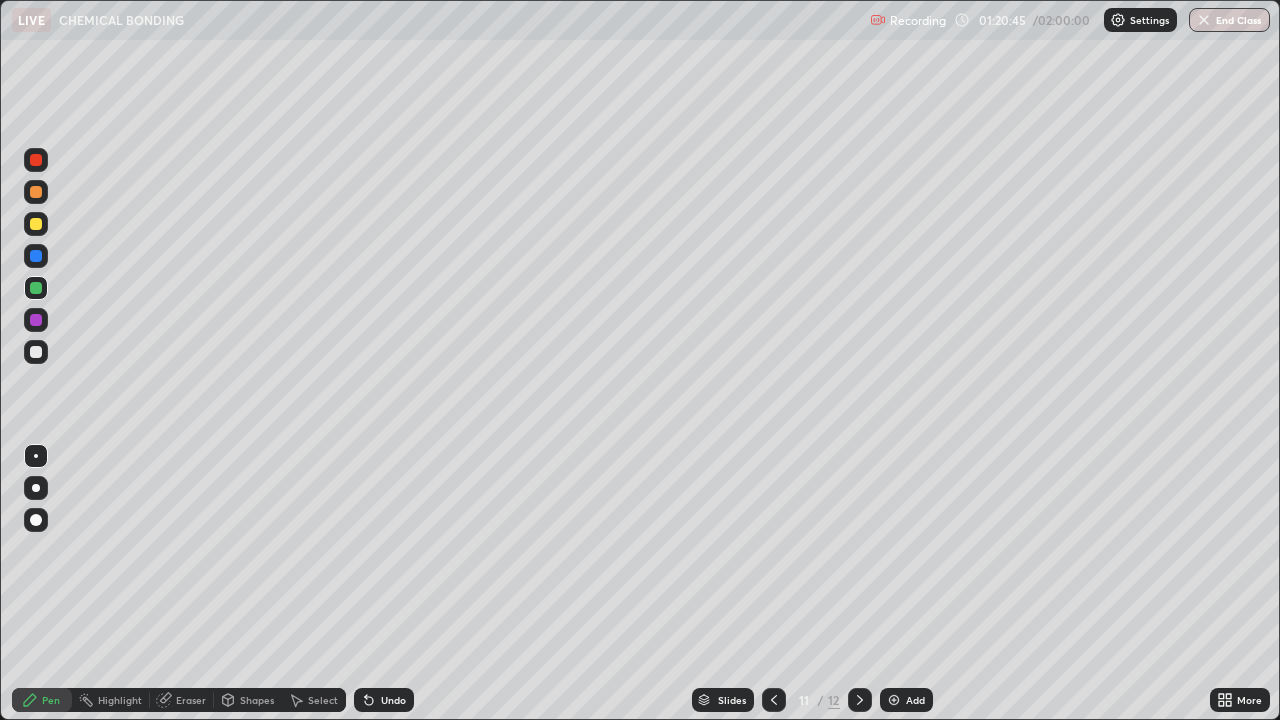 click 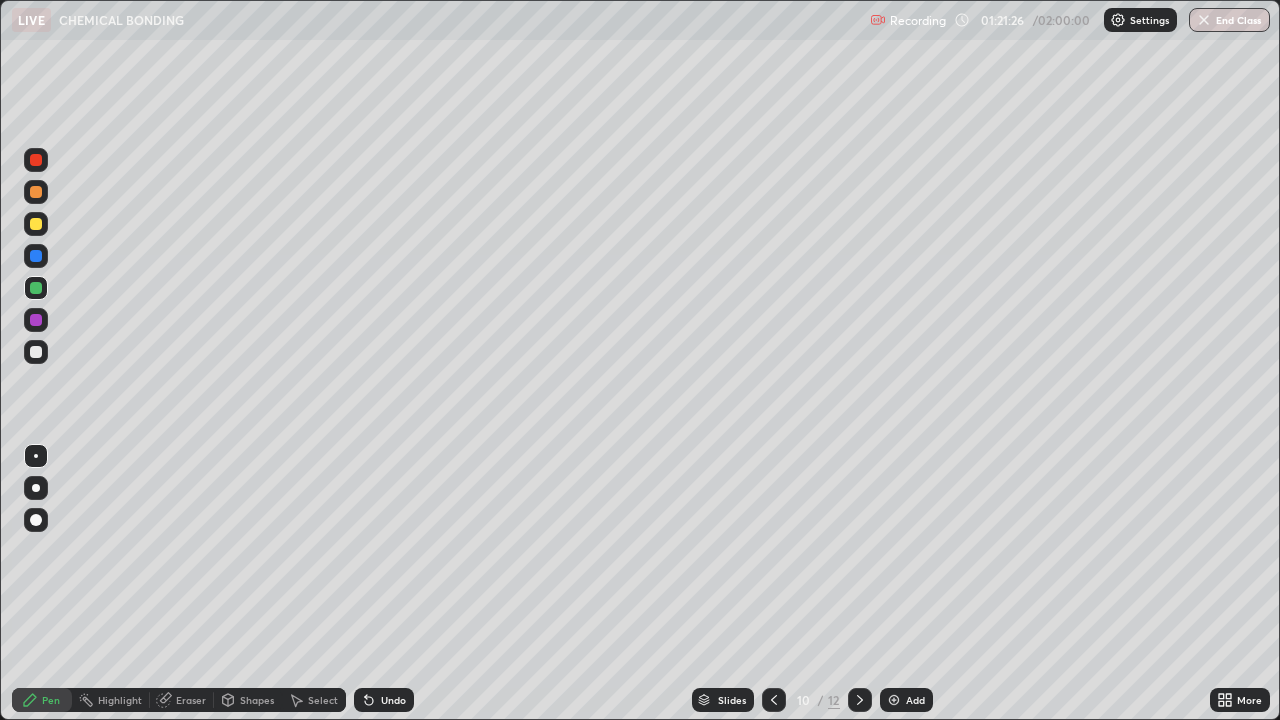 click 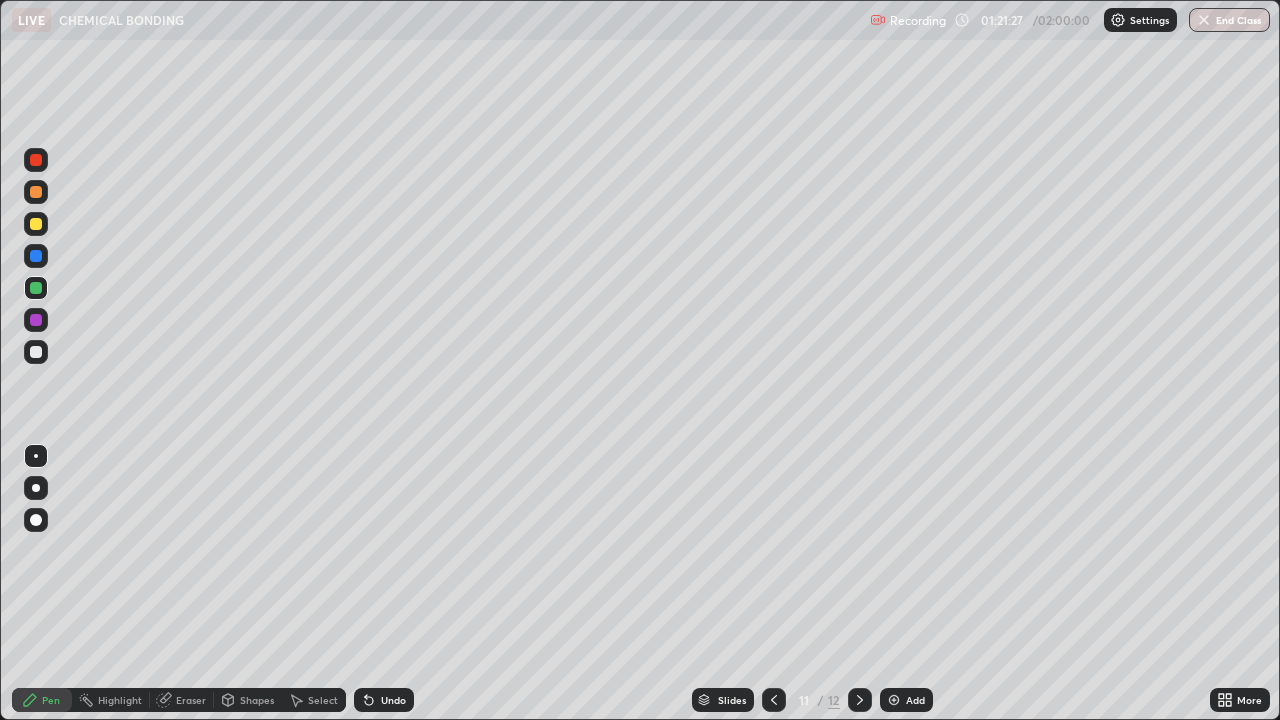 click 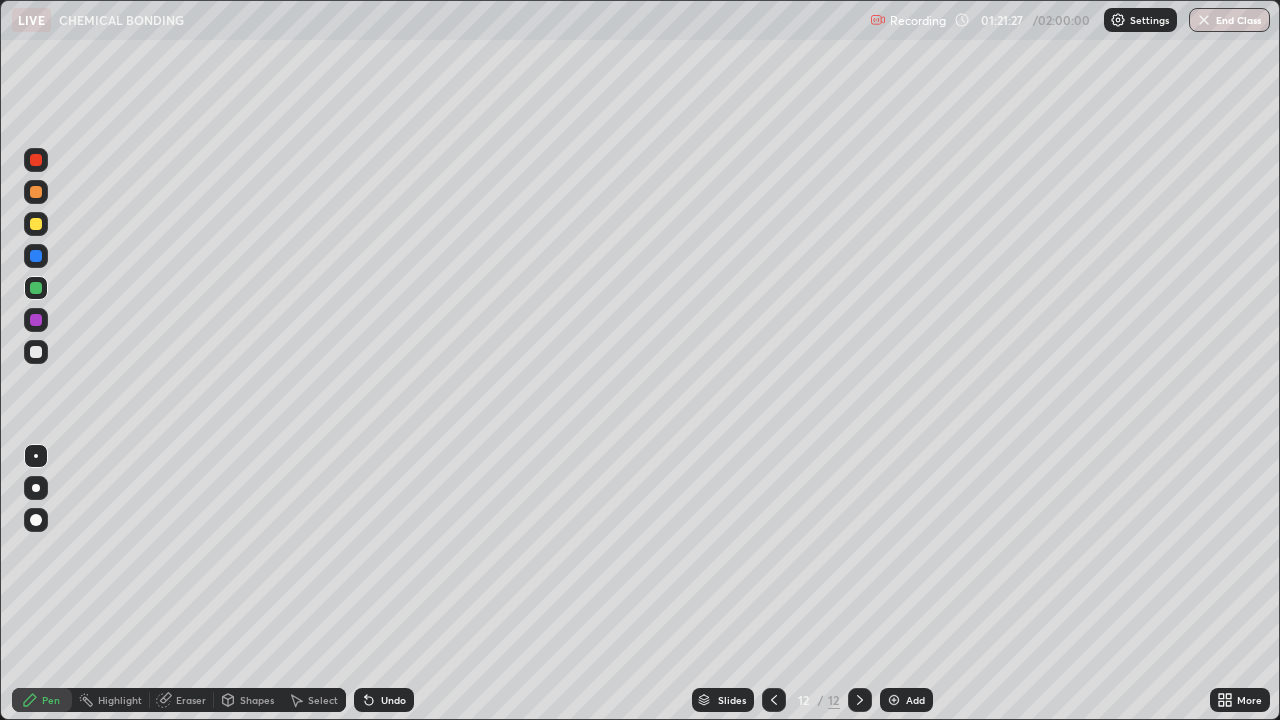 click 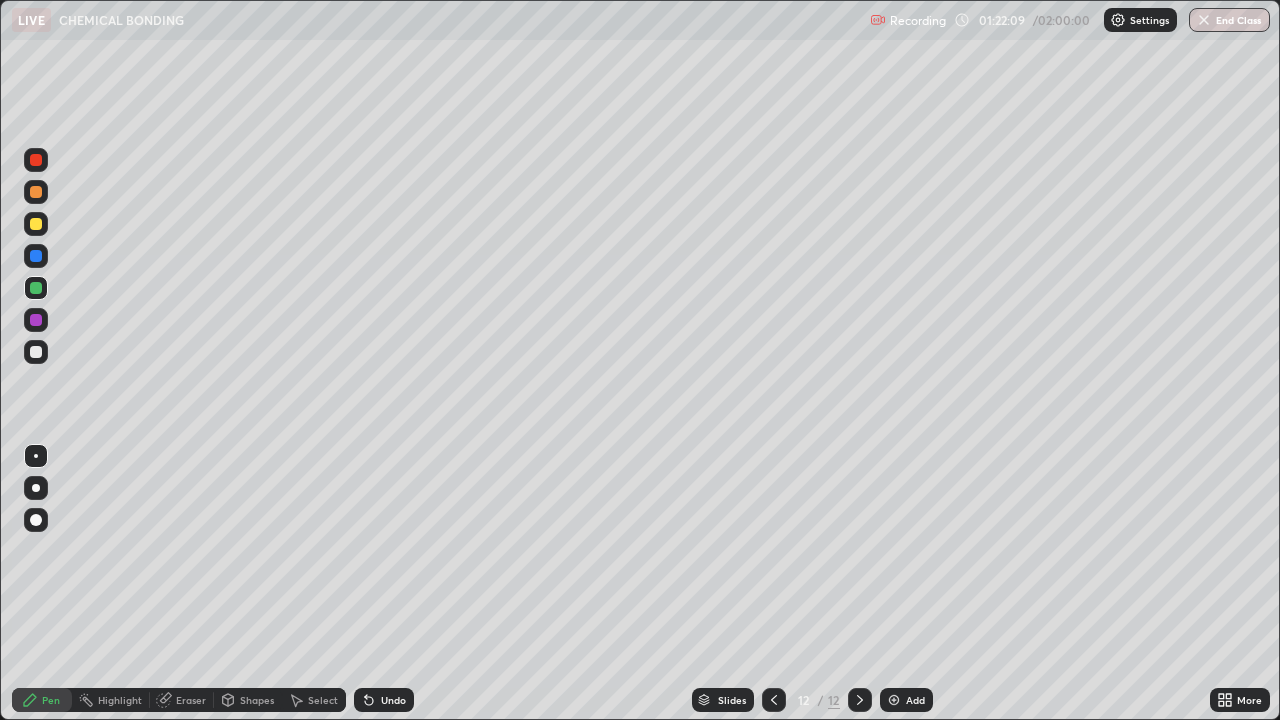 click on "Undo" at bounding box center [384, 700] 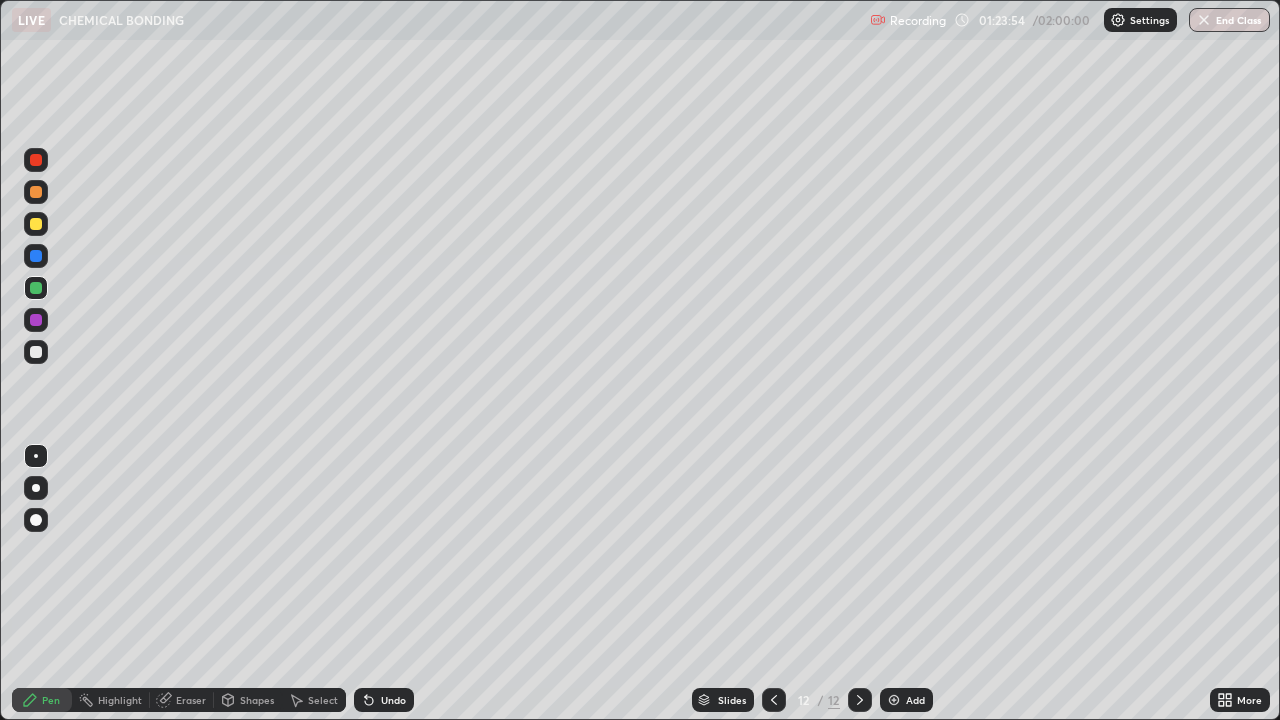 click 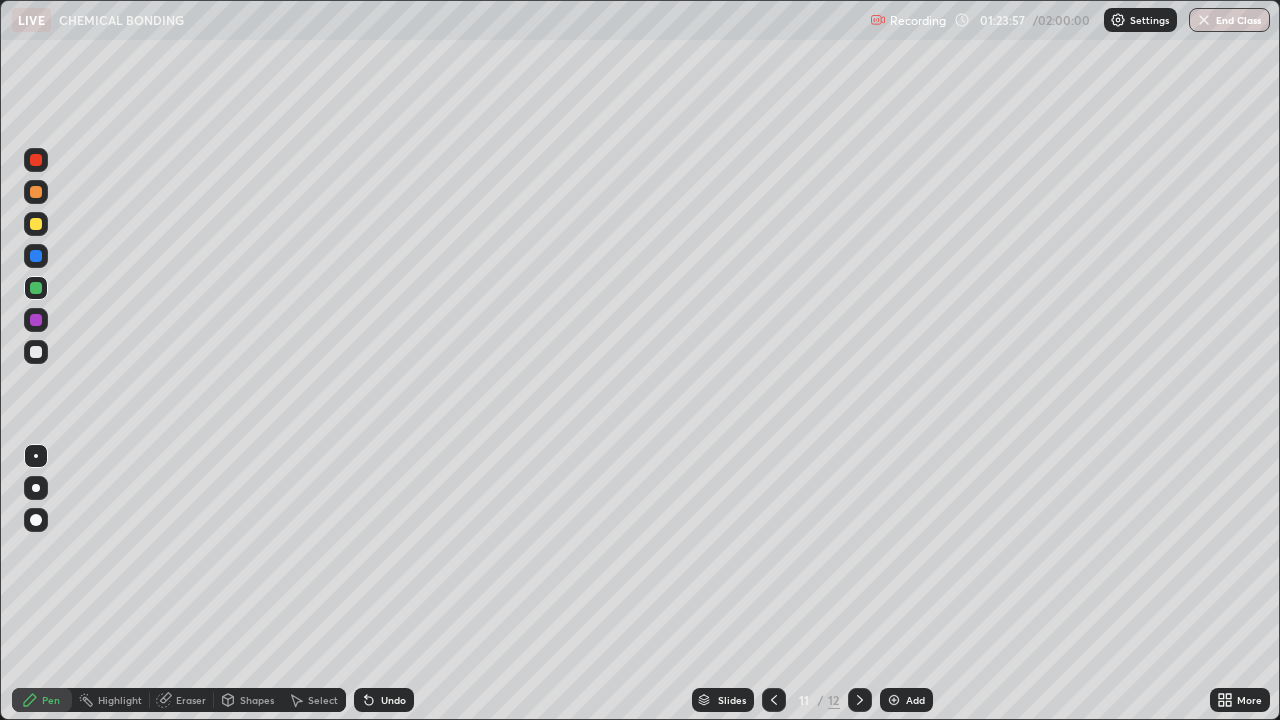 click 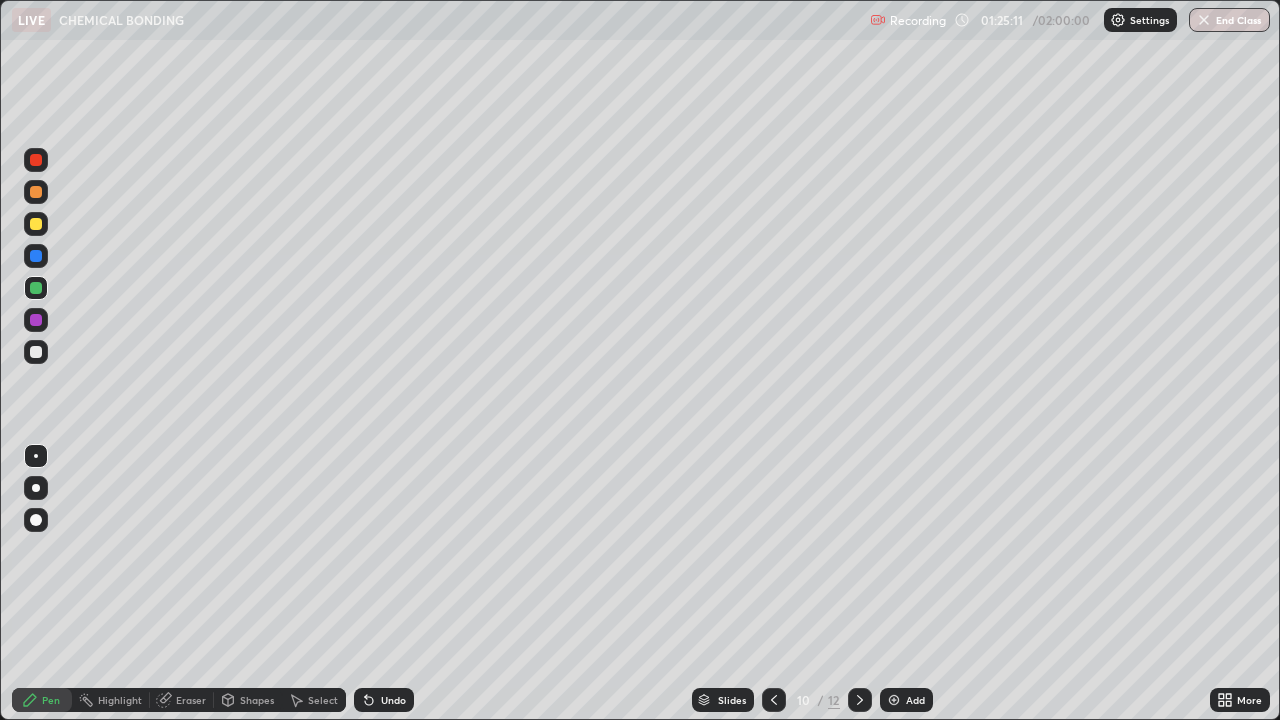 click 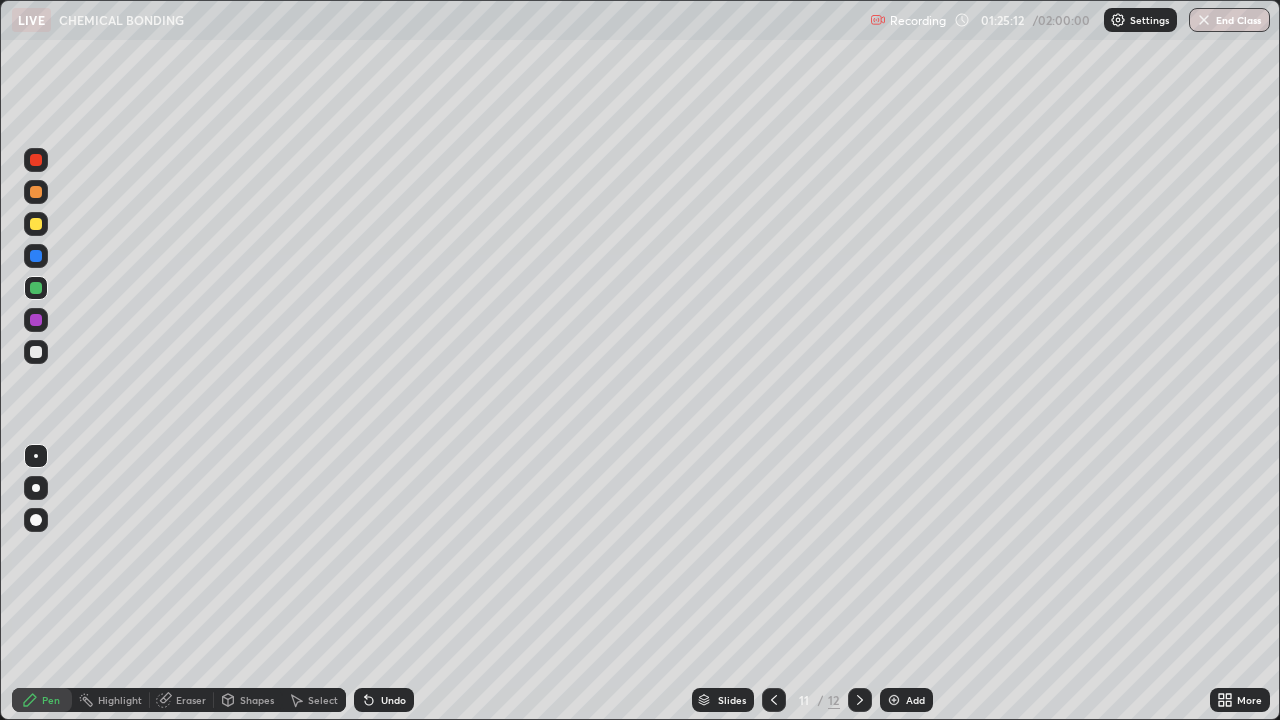 click 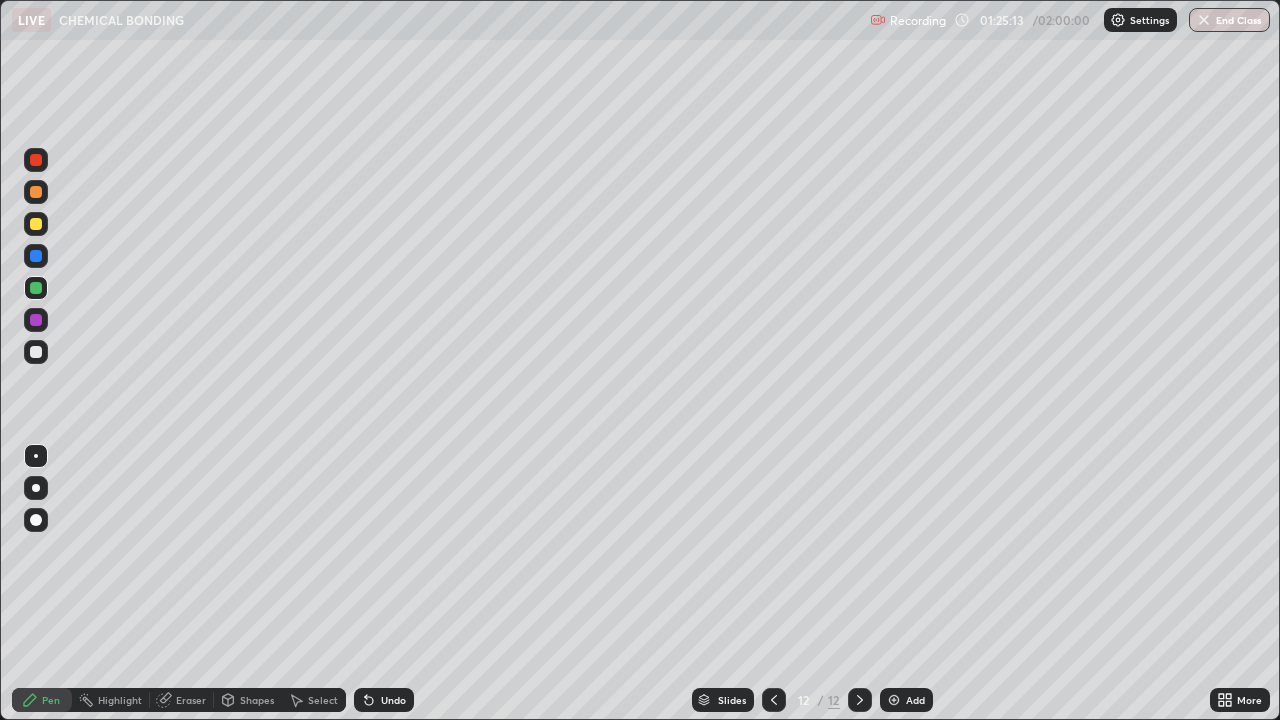 click 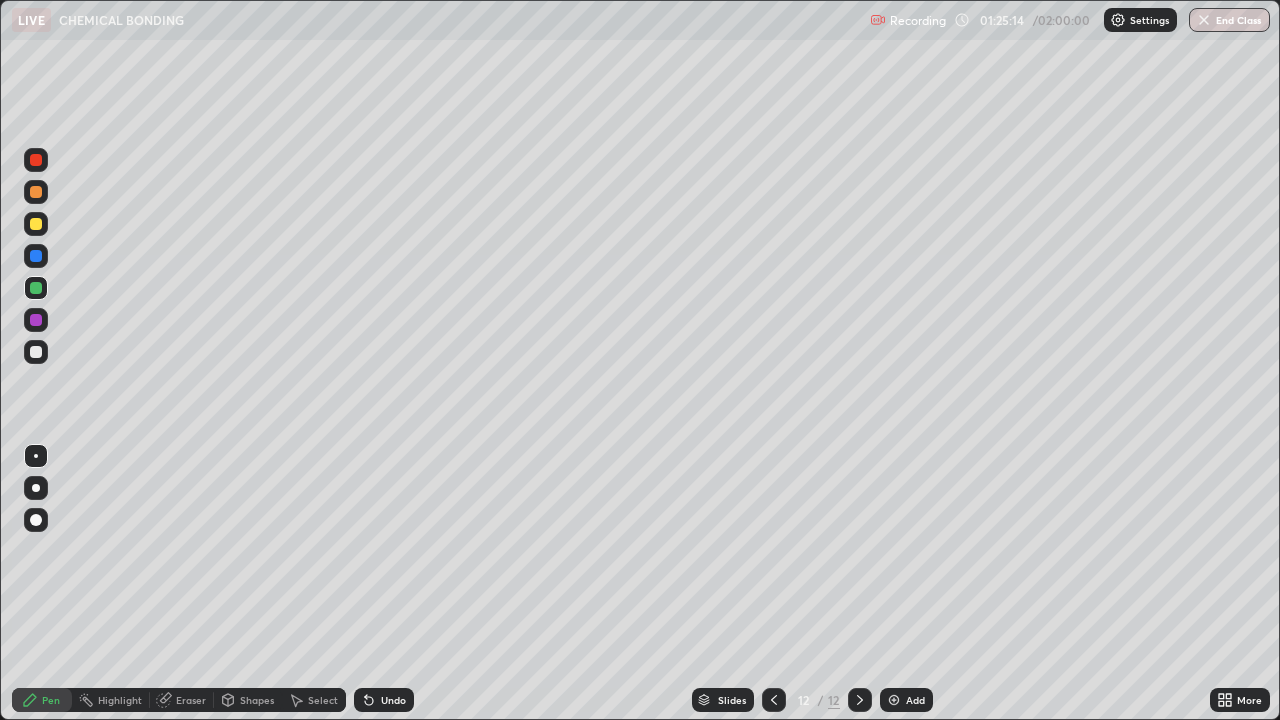 click on "Add" at bounding box center [906, 700] 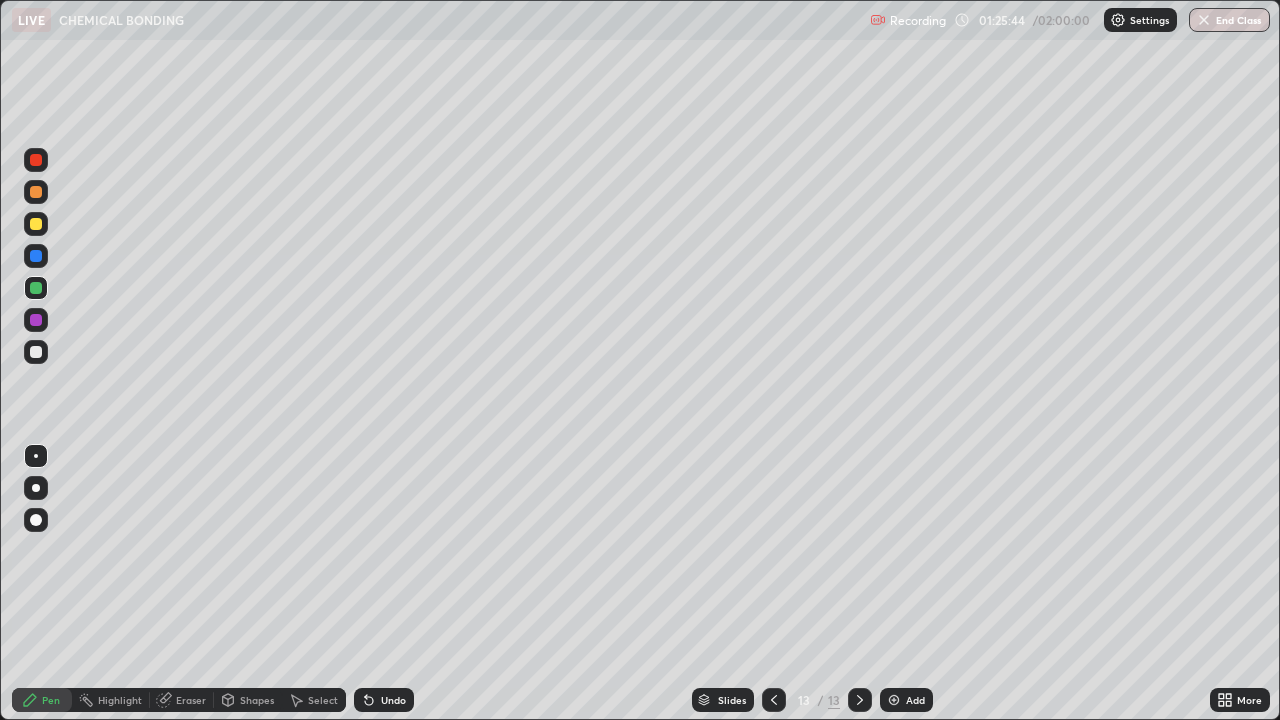 click on "Eraser" at bounding box center [191, 700] 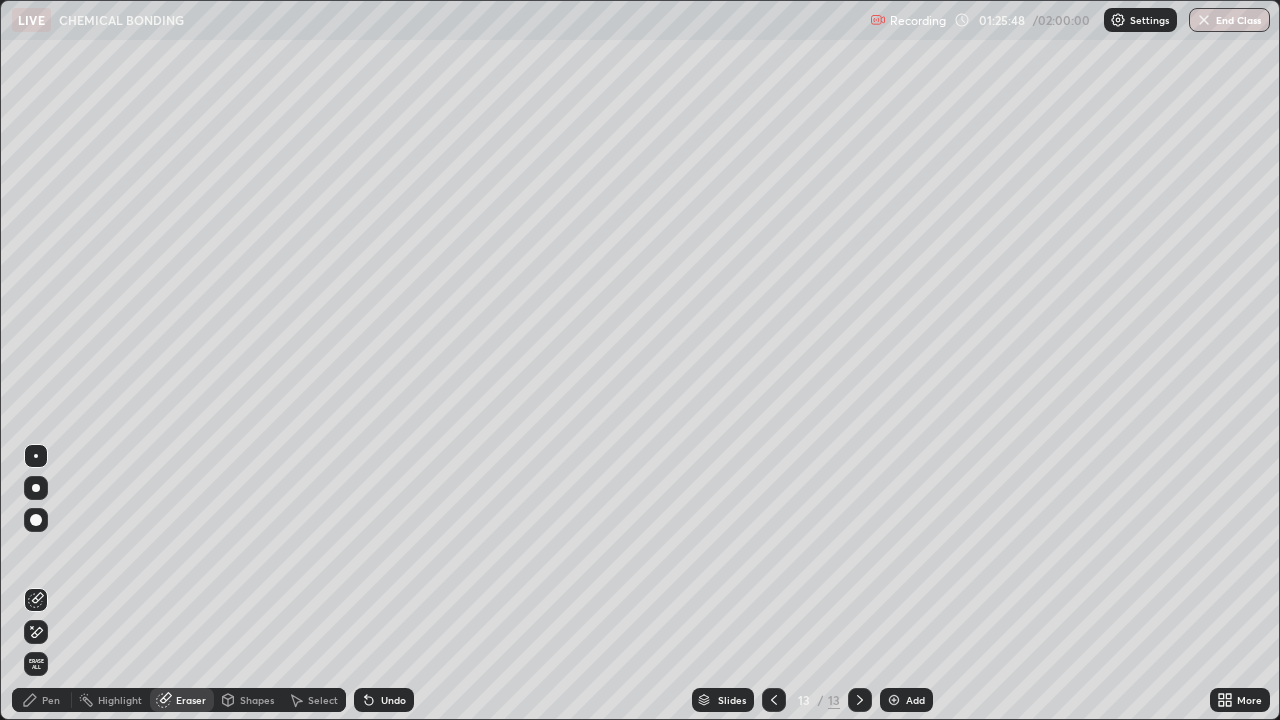 click on "Pen" at bounding box center (42, 700) 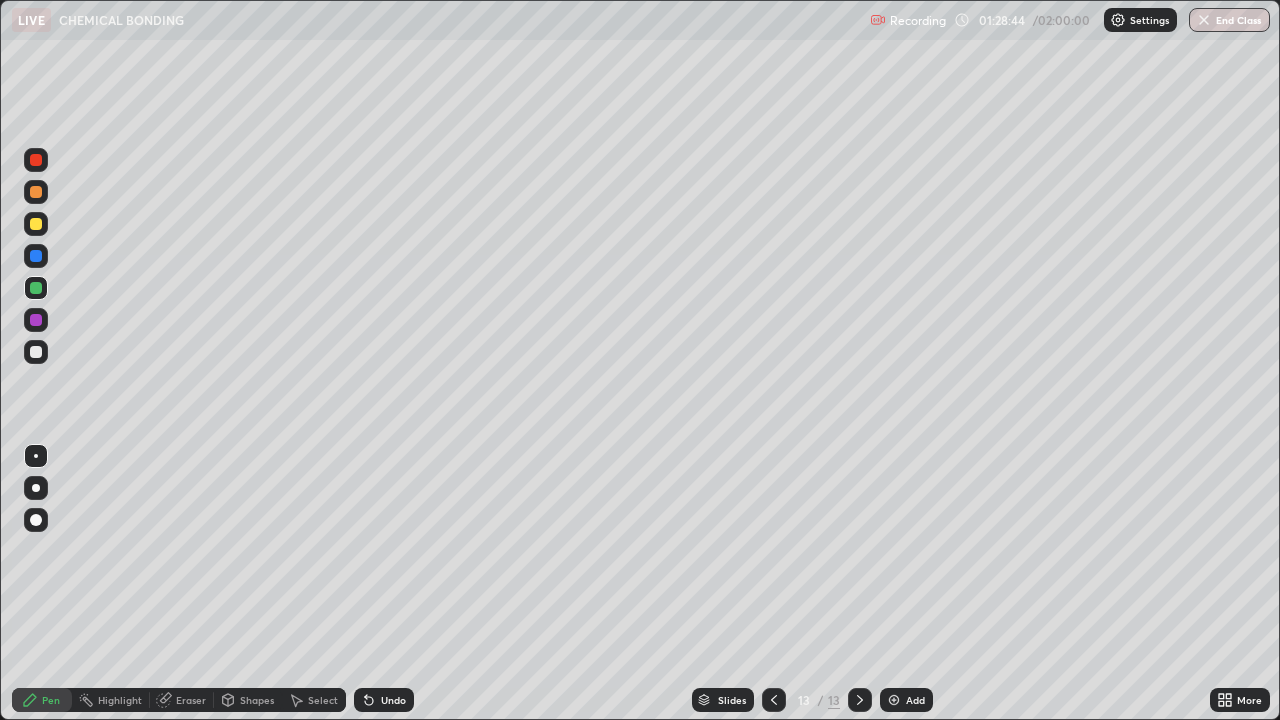 click at bounding box center (36, 160) 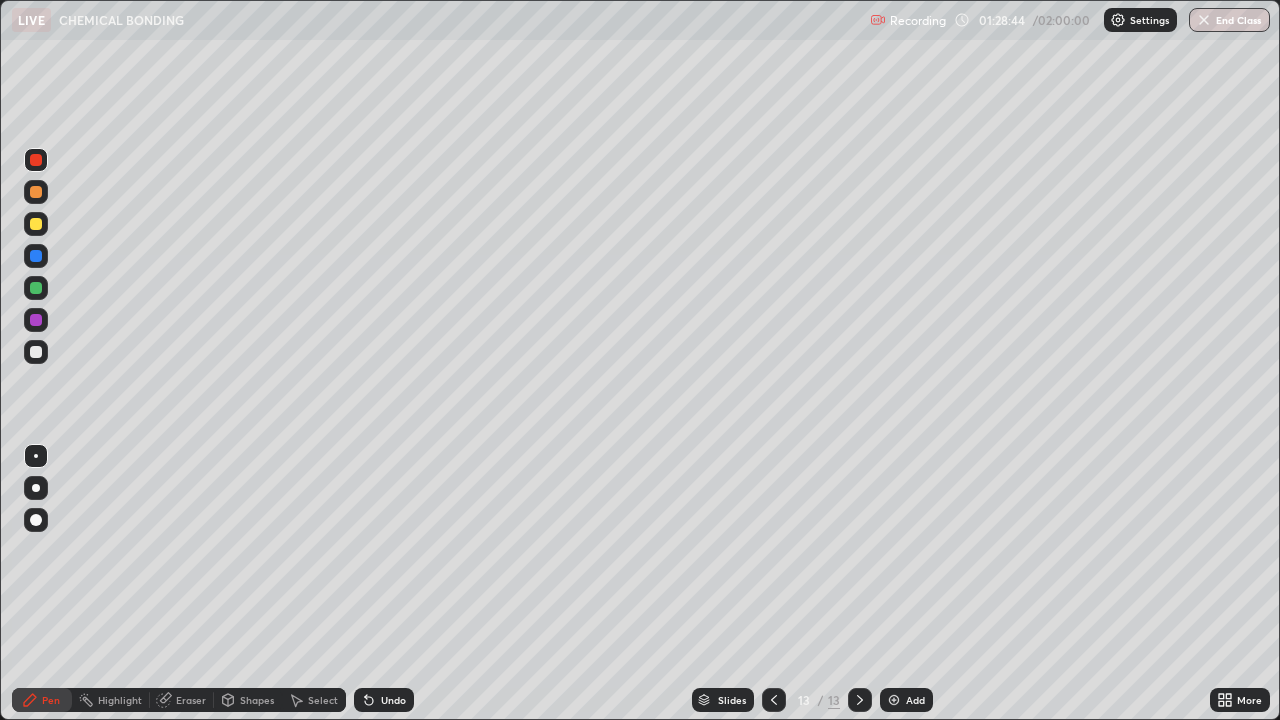 click at bounding box center [36, 160] 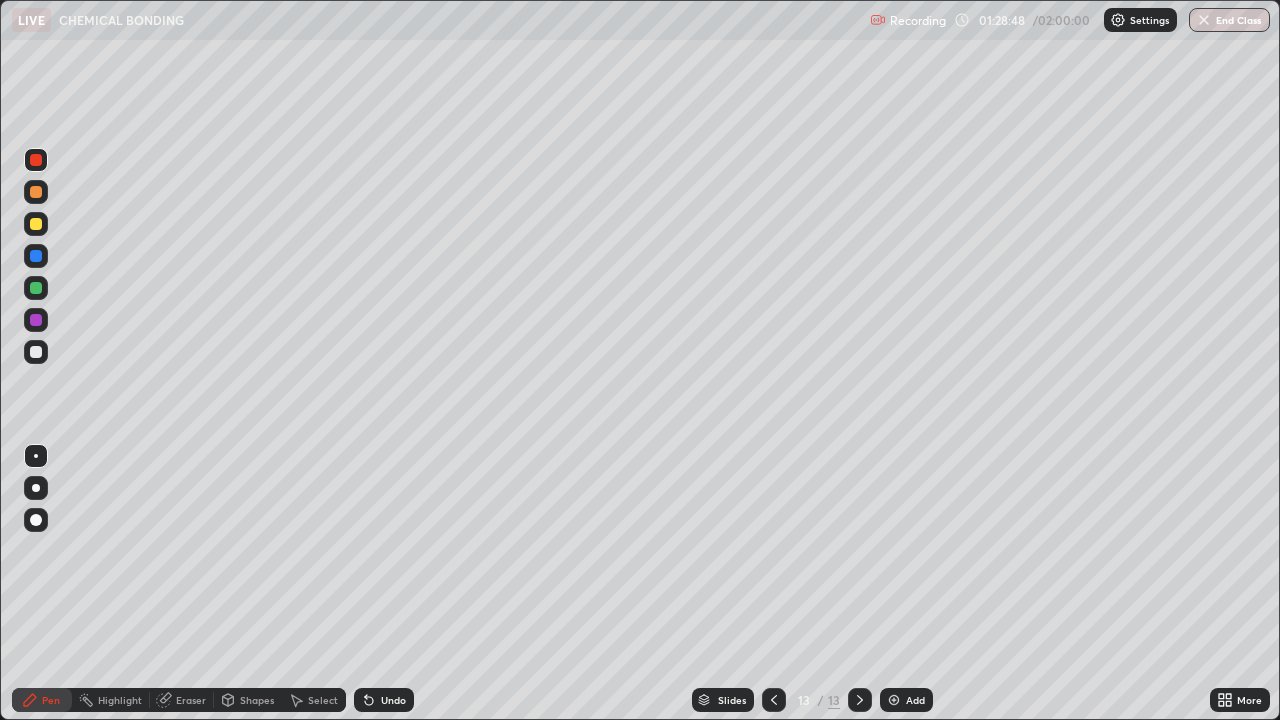 click on "Undo" at bounding box center [384, 700] 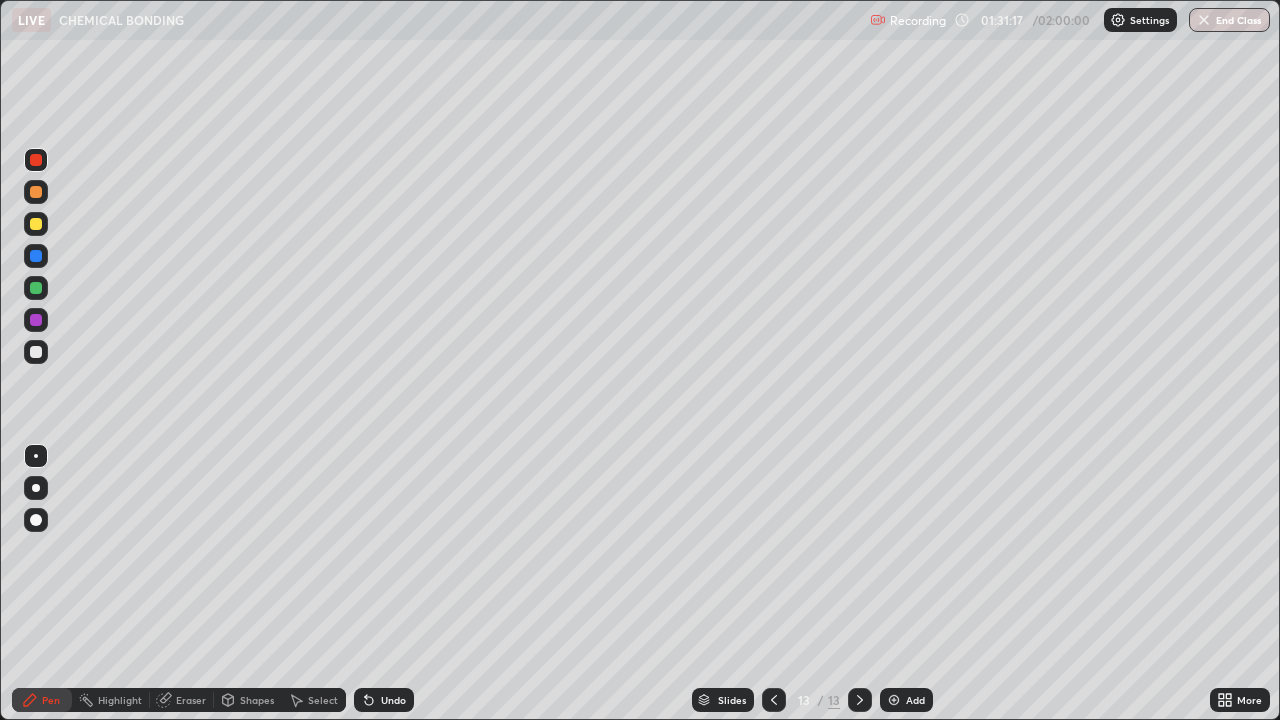 click on "Undo" at bounding box center (393, 700) 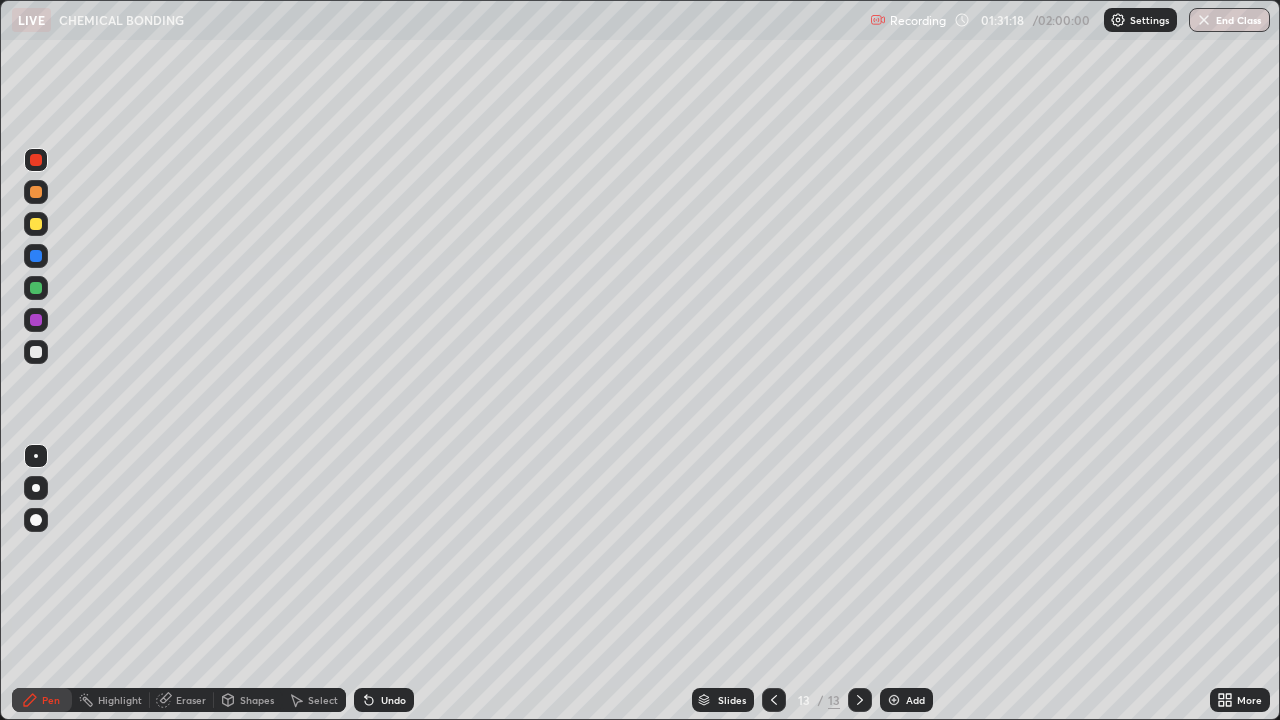 click on "Undo" at bounding box center [393, 700] 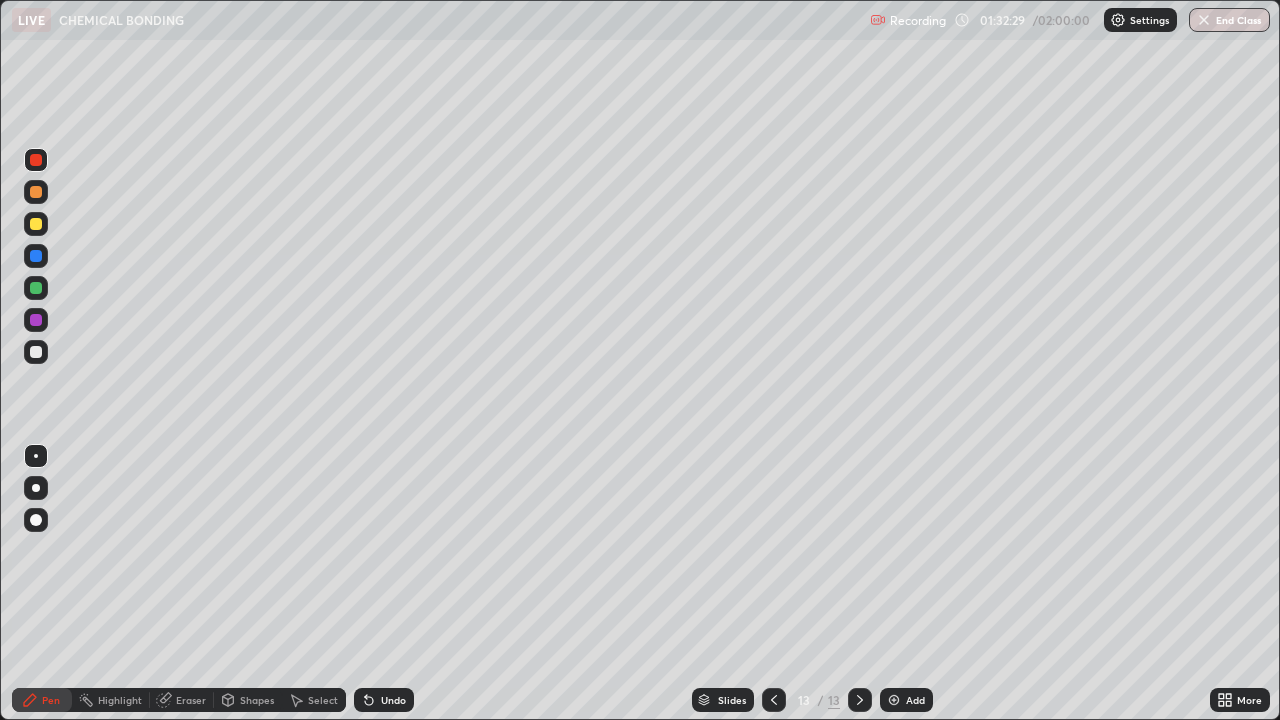 click at bounding box center [36, 224] 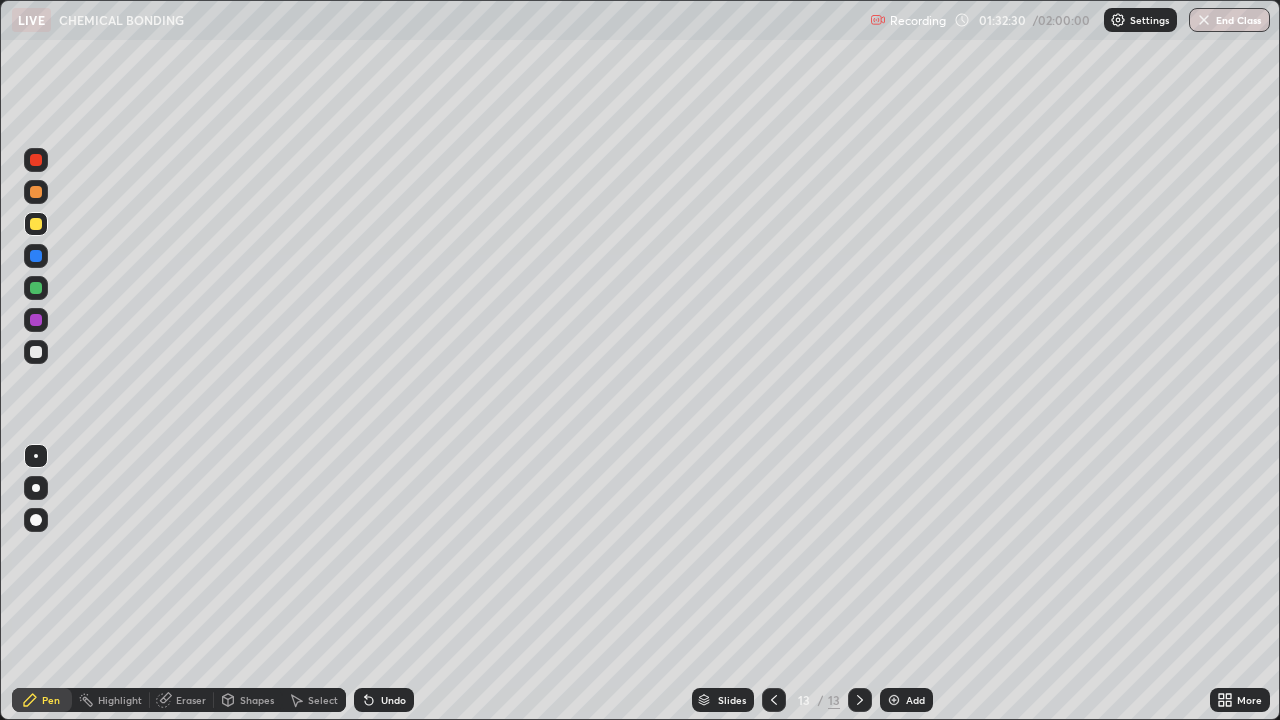 click at bounding box center (36, 224) 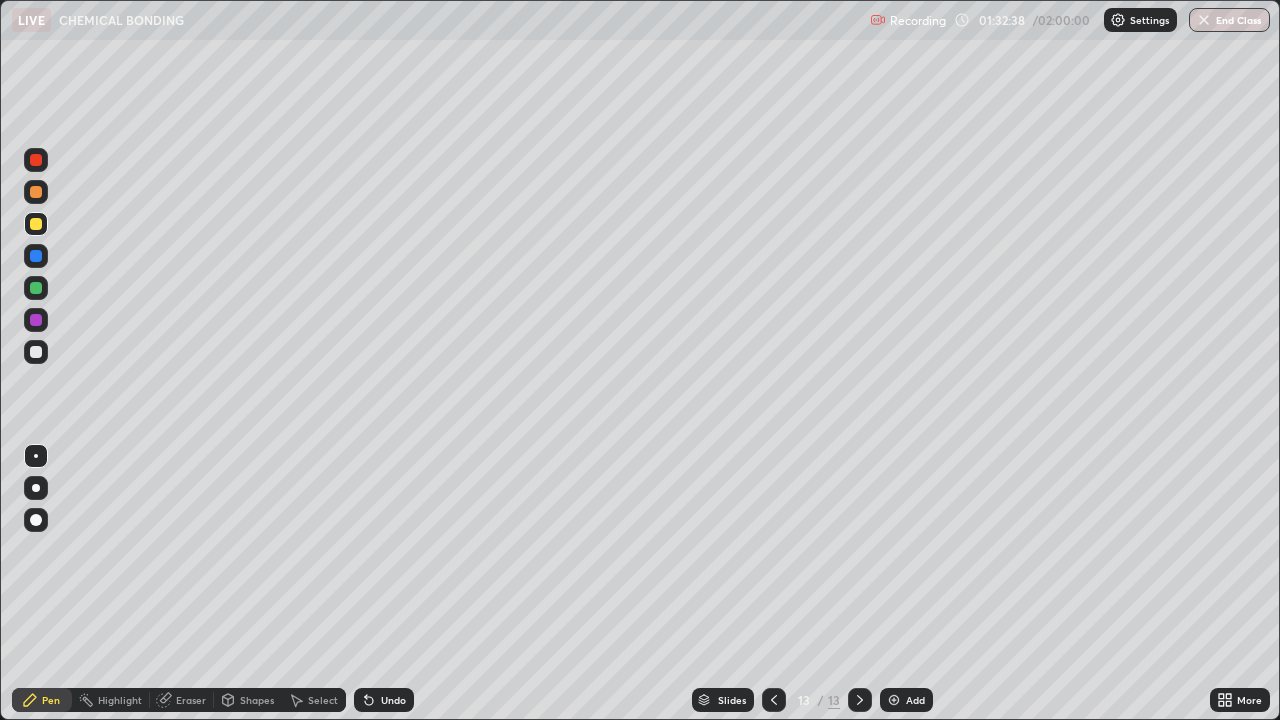 click on "Undo" at bounding box center [393, 700] 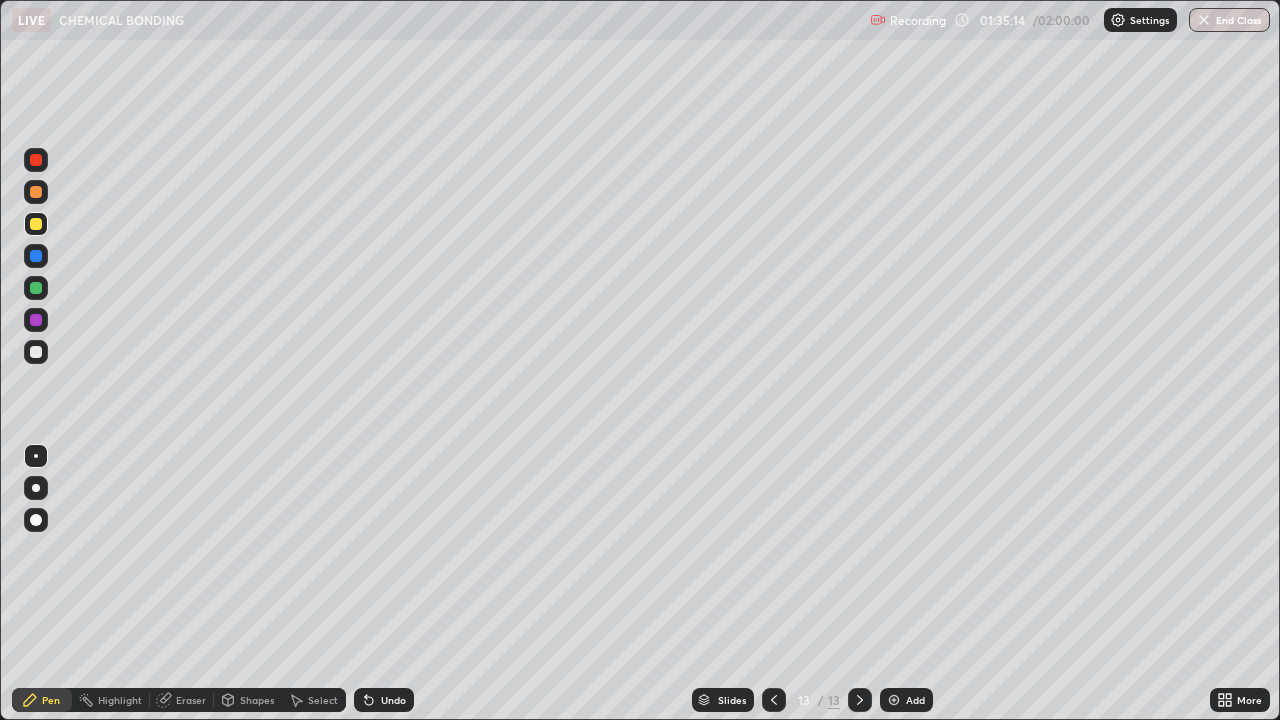click 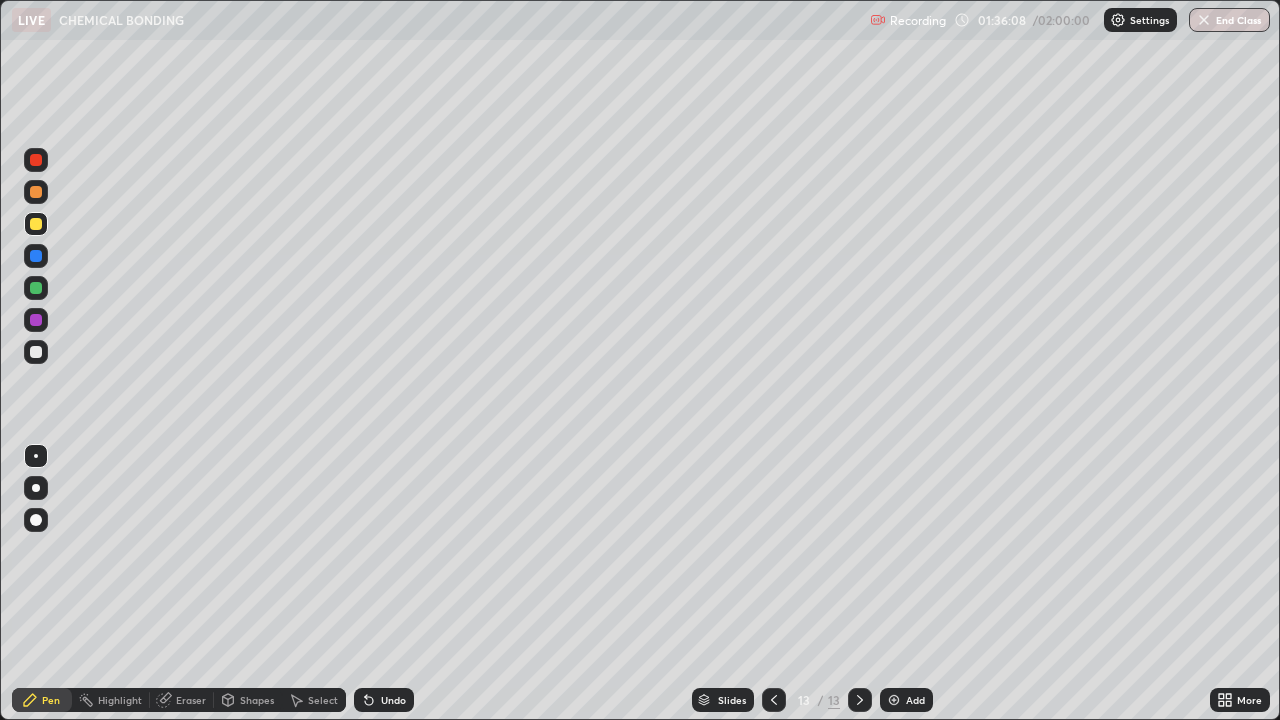 click 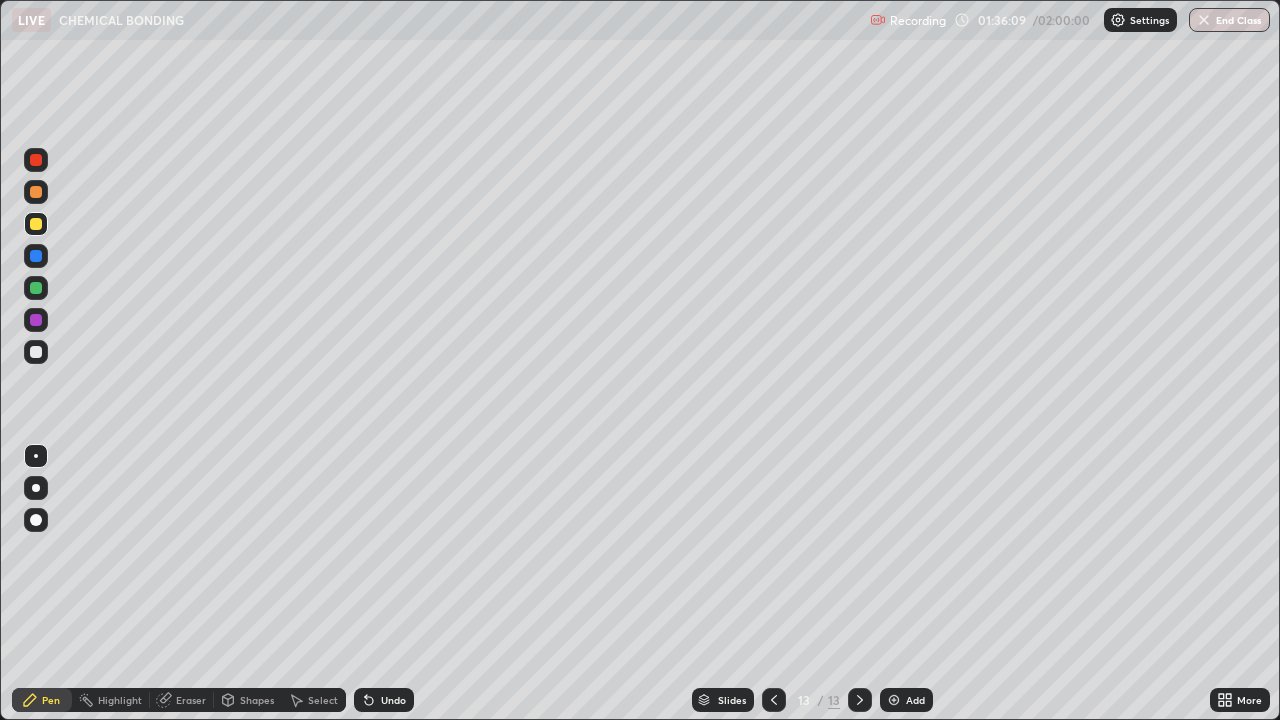 click on "Add" at bounding box center (915, 700) 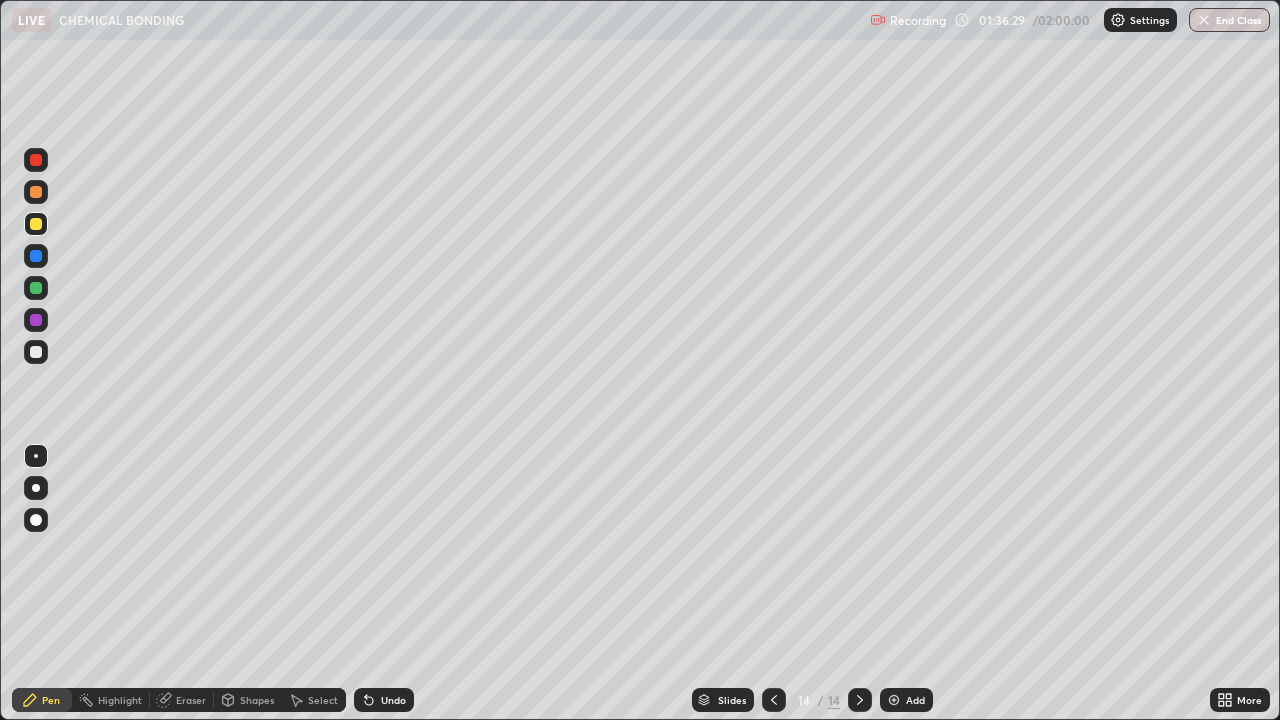 click 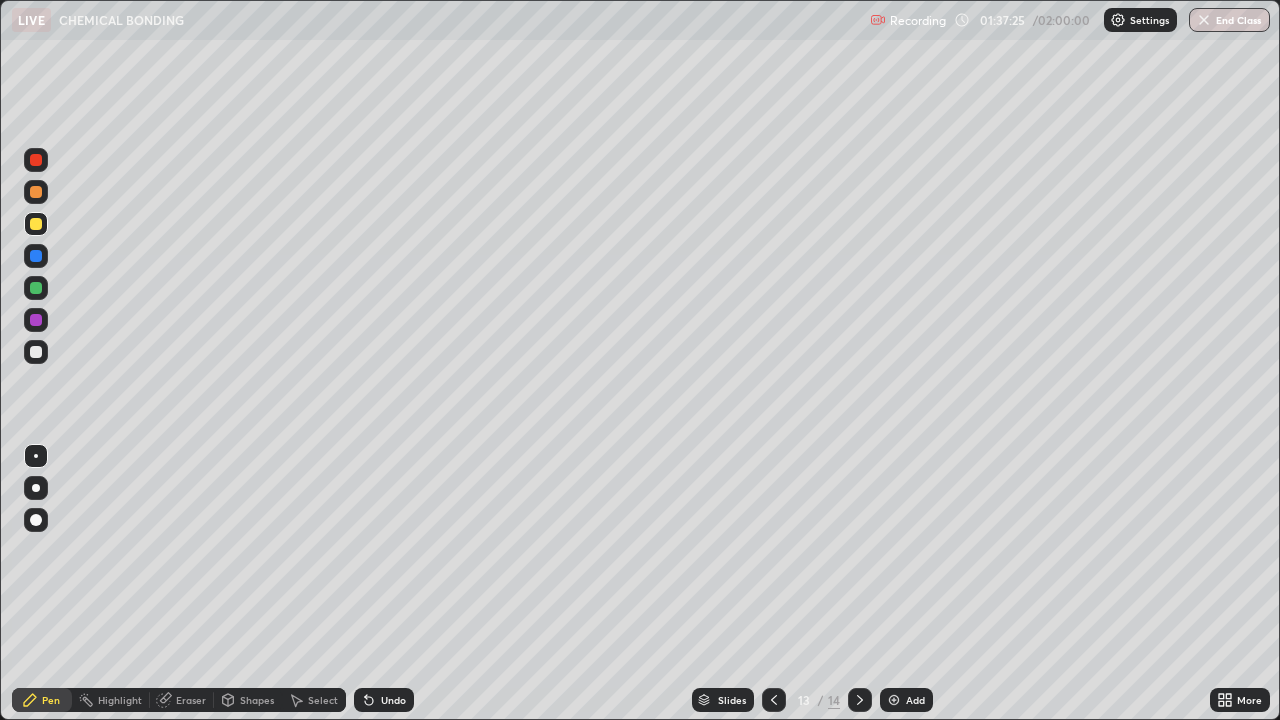 click 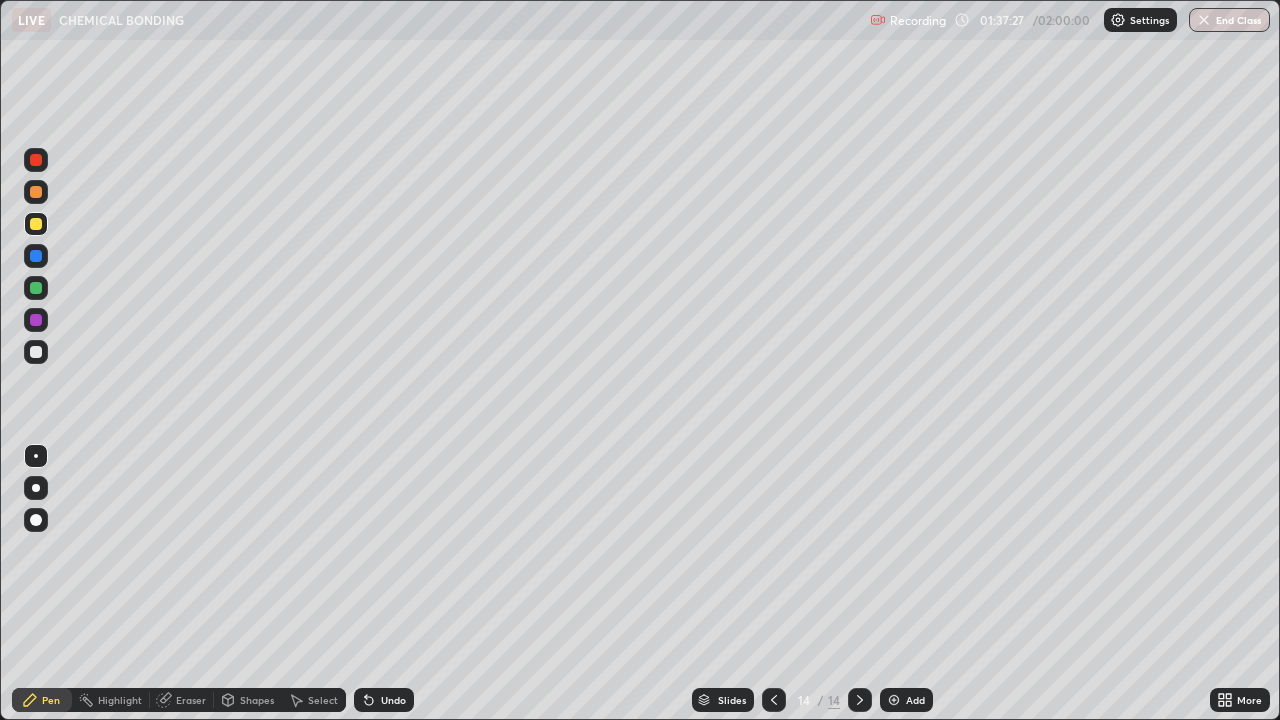 click 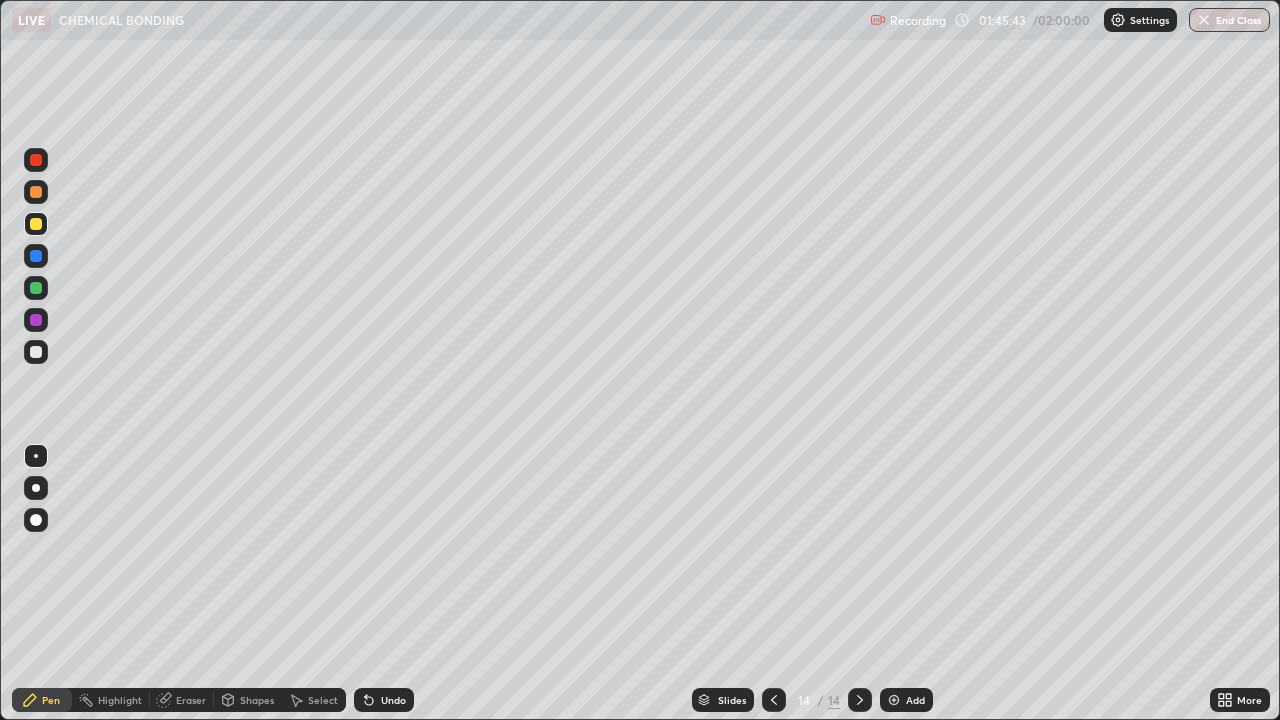 click on "Add" at bounding box center (906, 700) 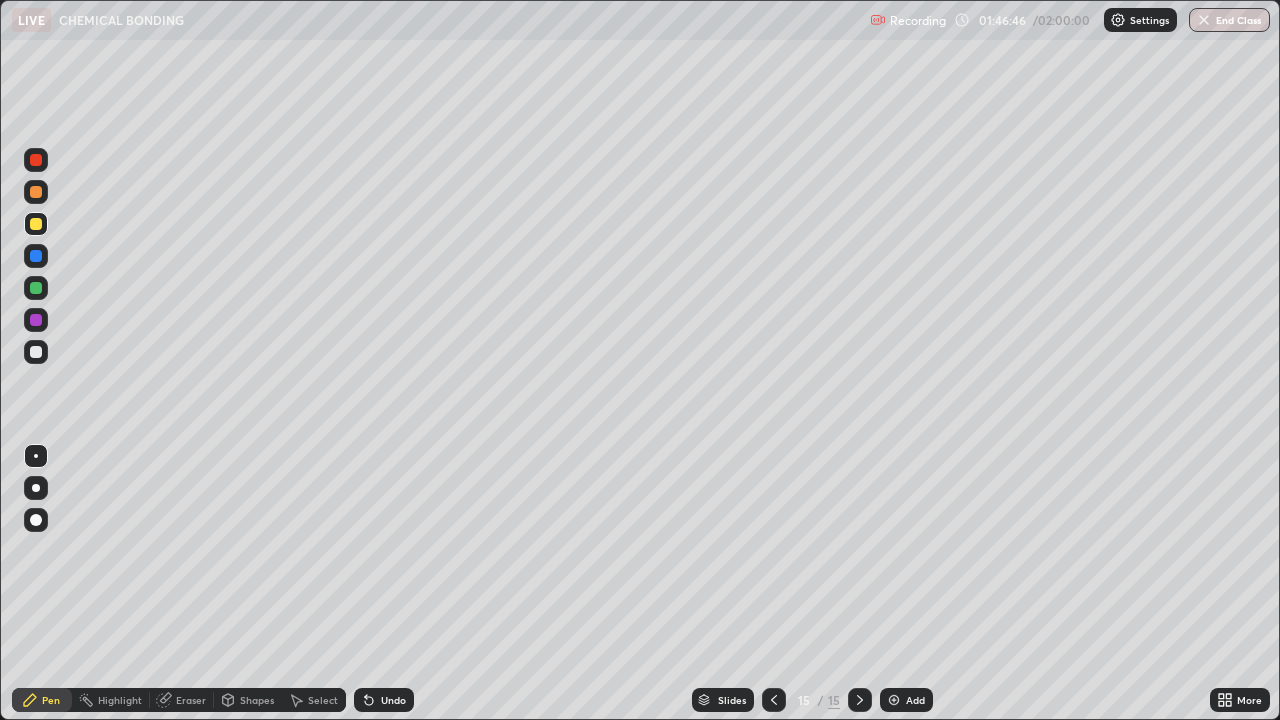 click on "Undo" at bounding box center [393, 700] 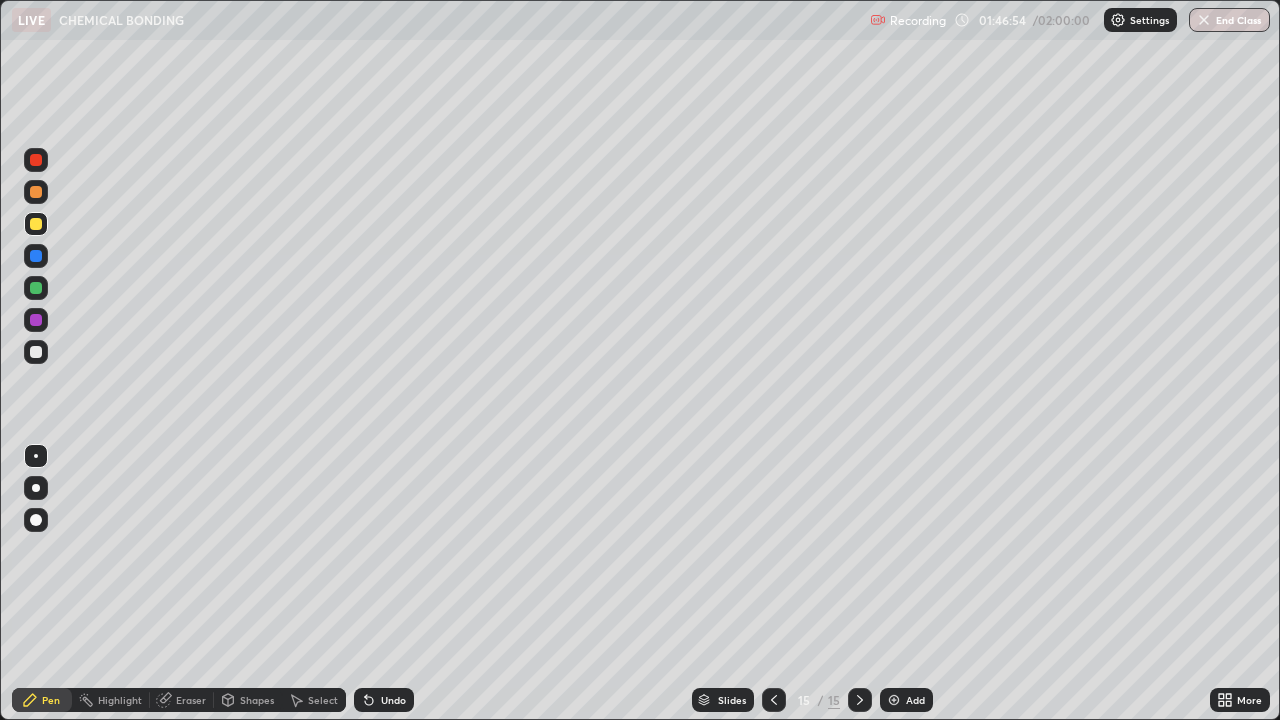 click at bounding box center (36, 160) 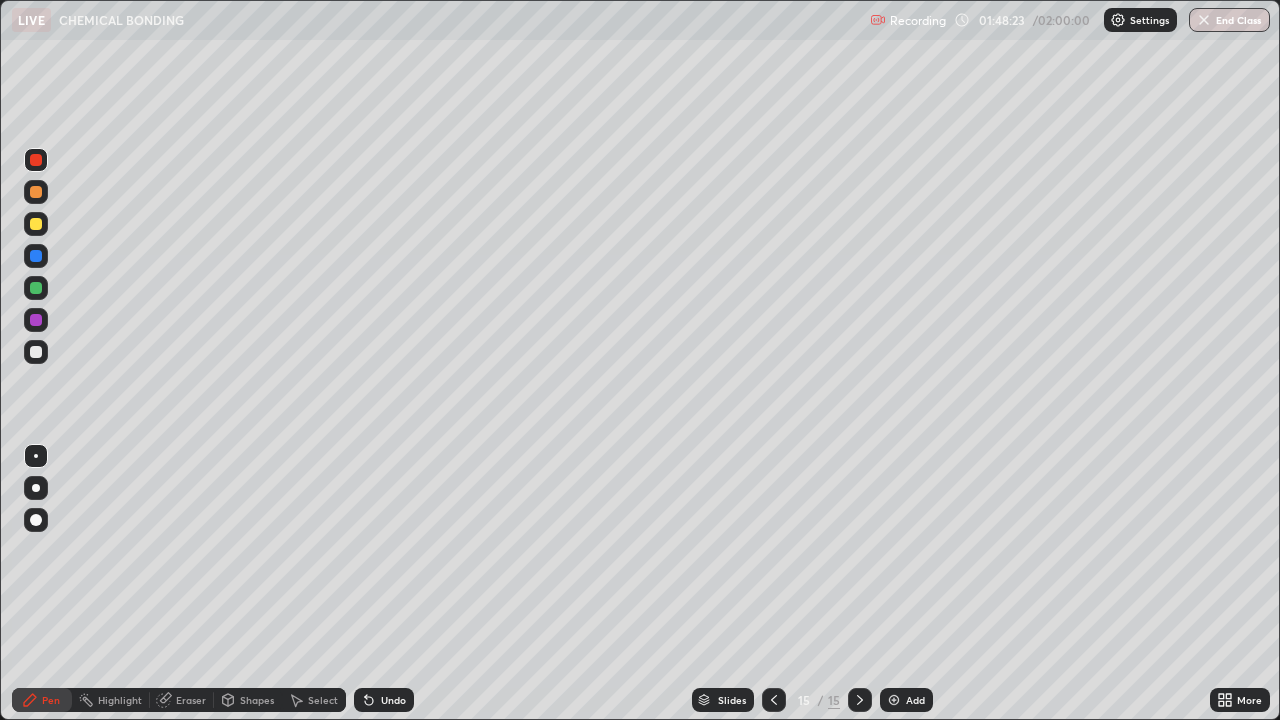 click 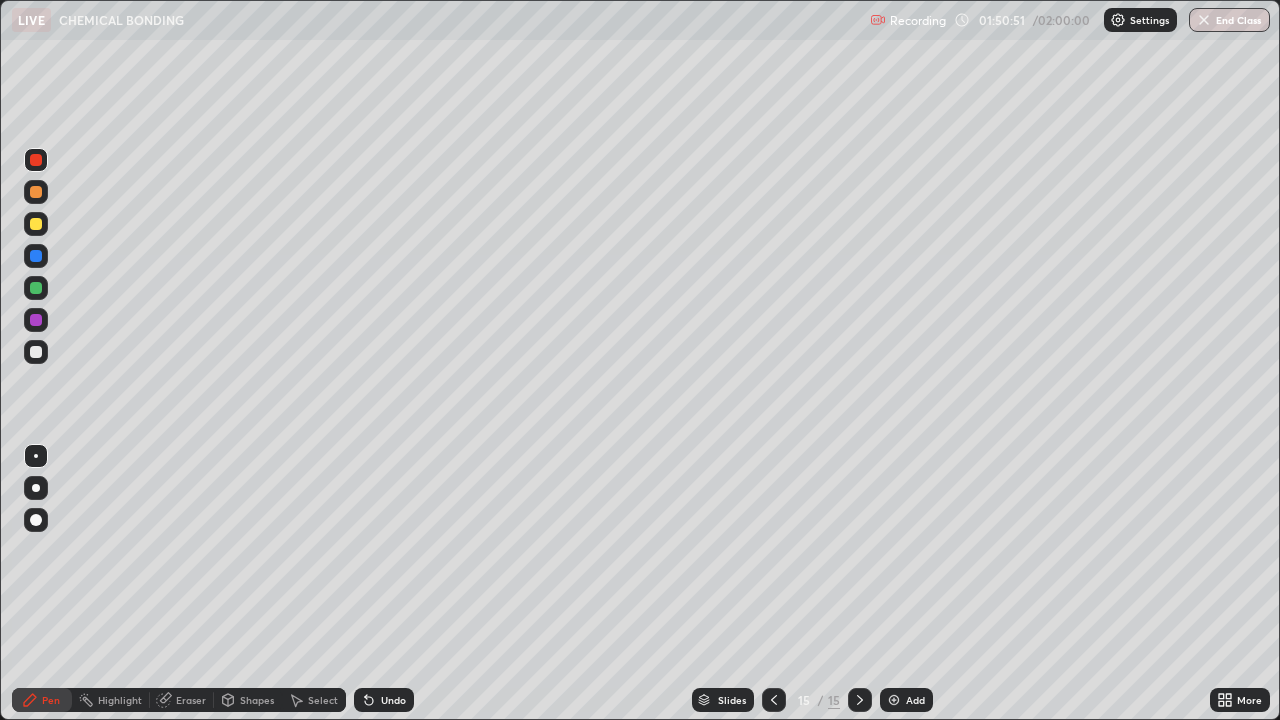 click 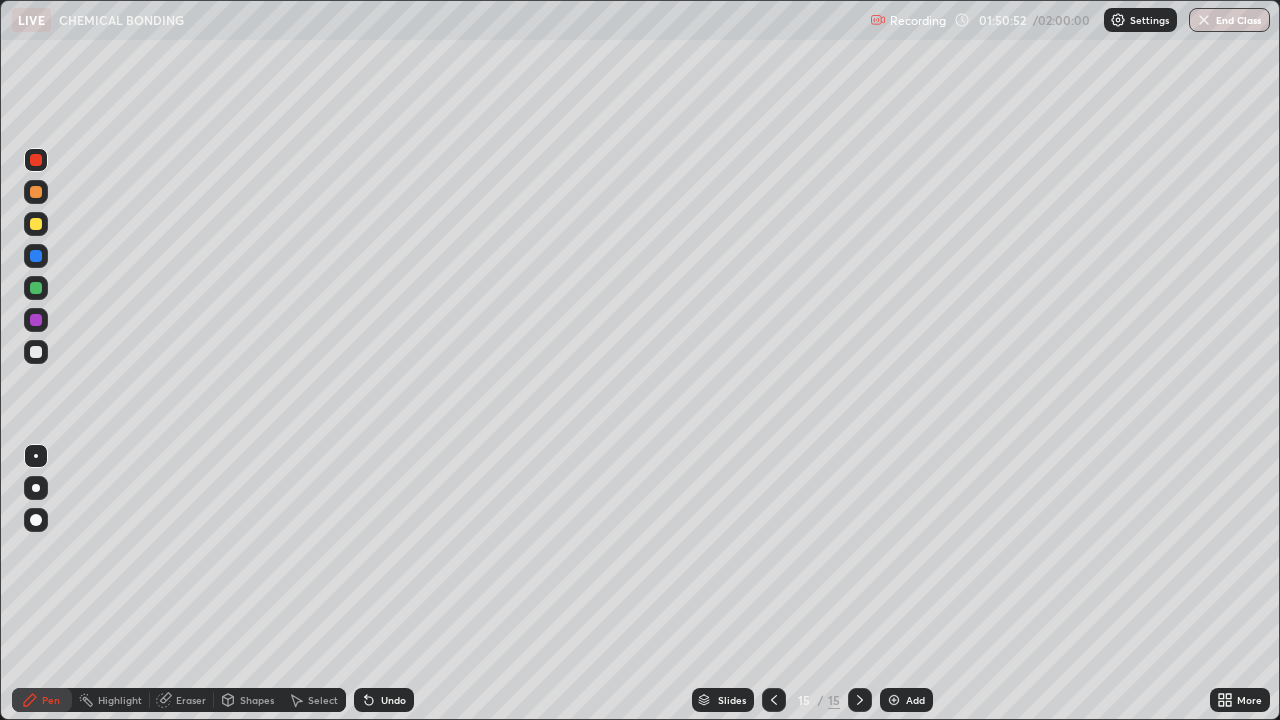 click on "Add" at bounding box center [915, 700] 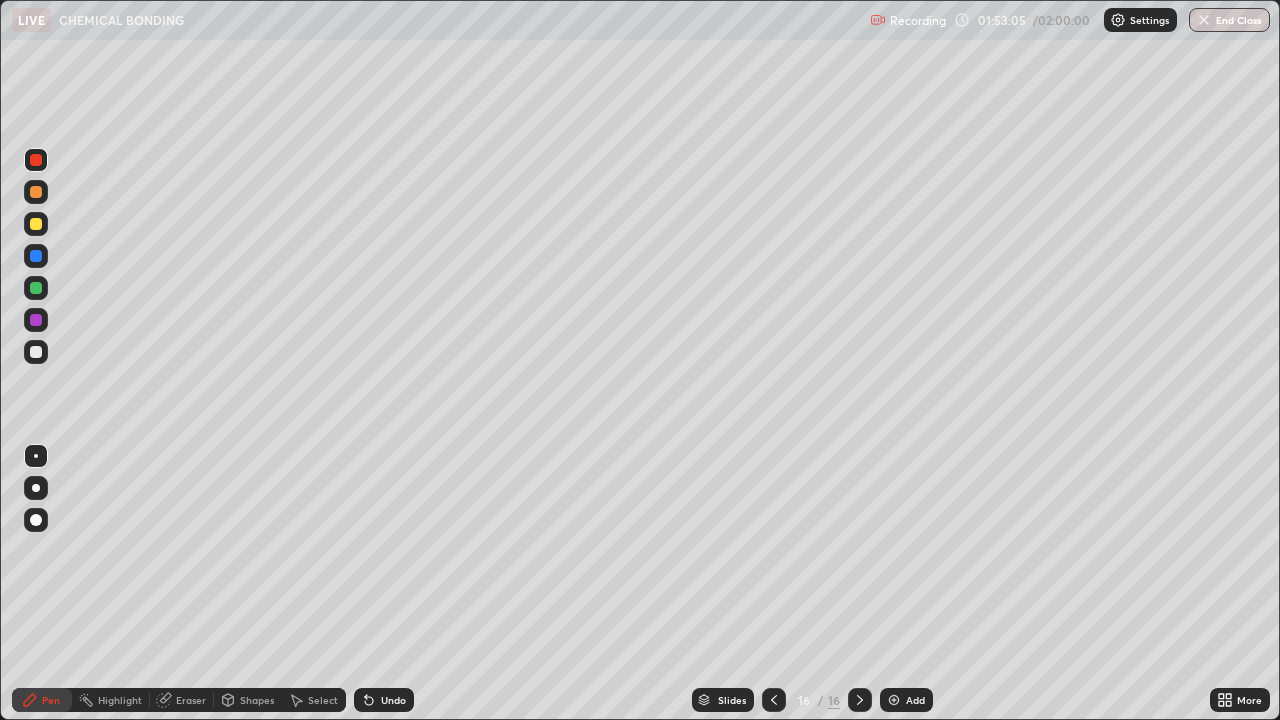 click at bounding box center (36, 352) 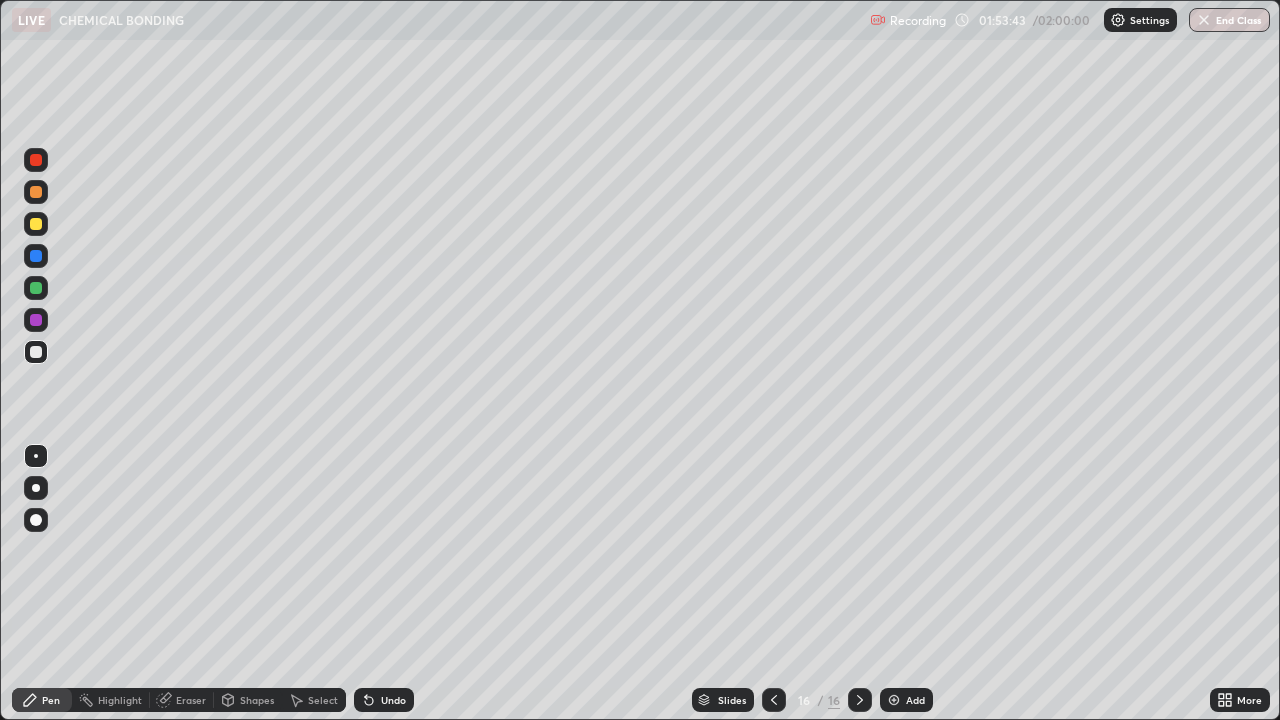 click at bounding box center [894, 700] 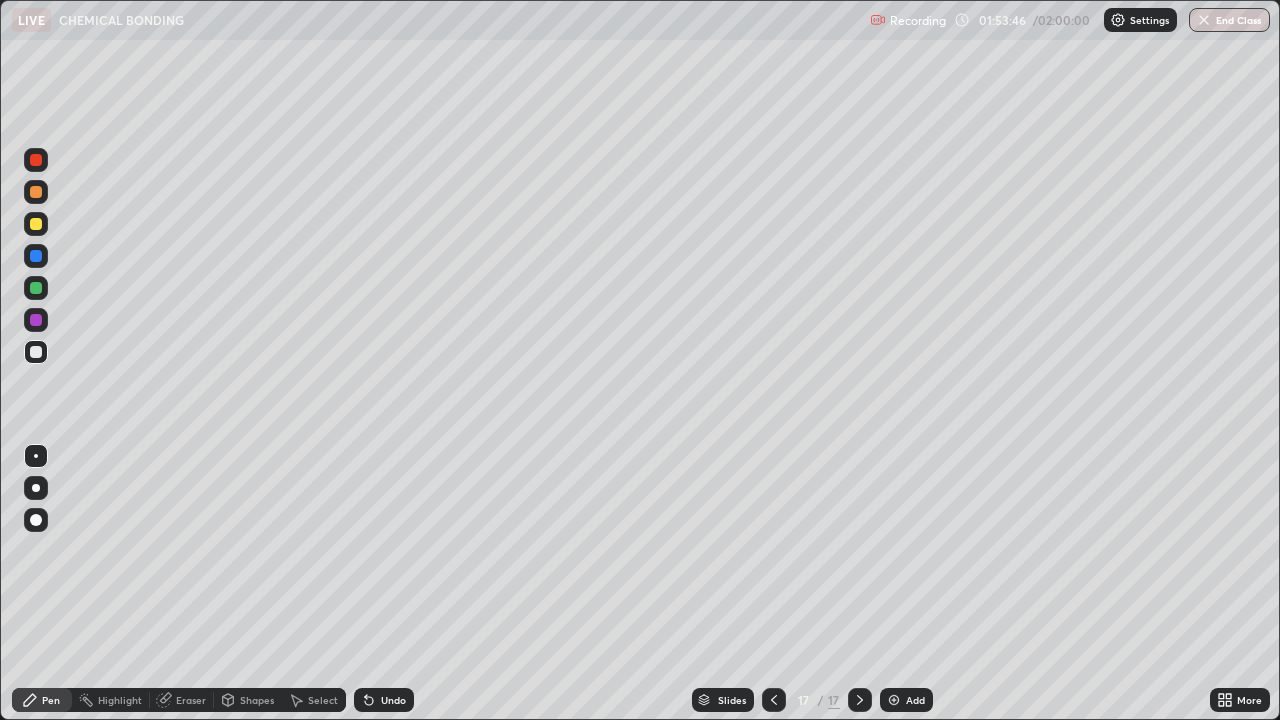 click on "Undo" at bounding box center [384, 700] 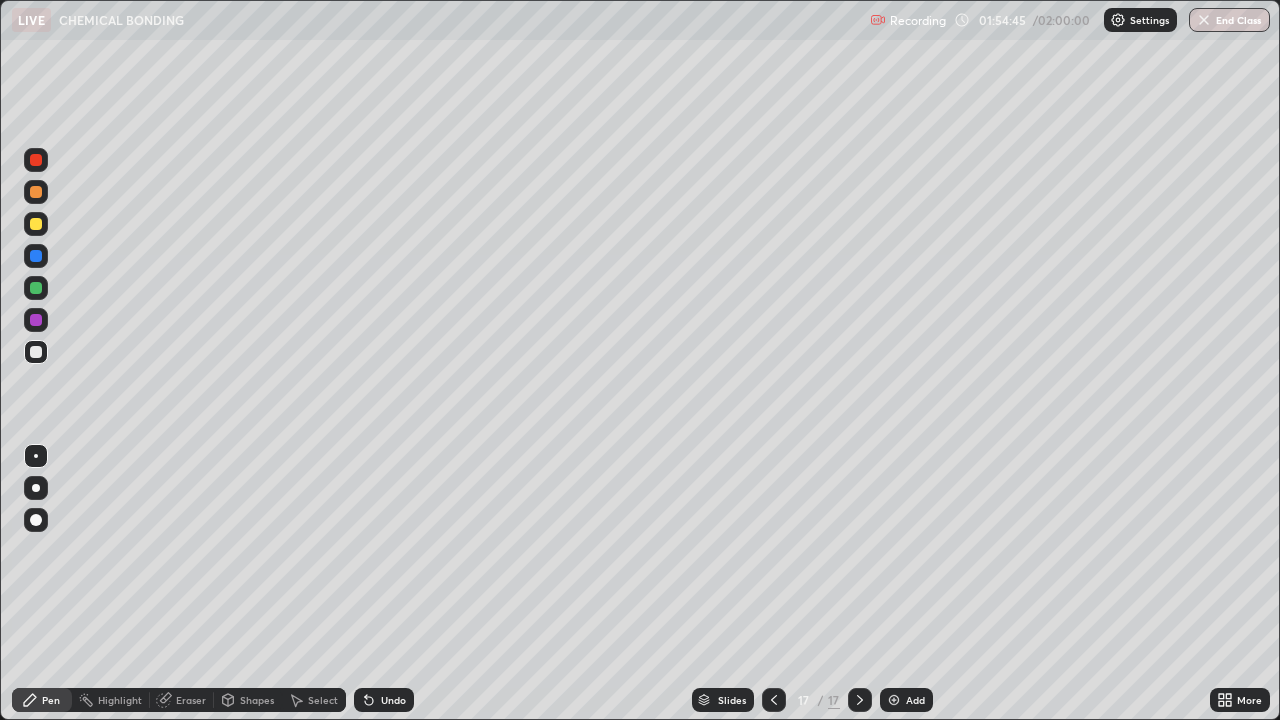 click on "Undo" at bounding box center (393, 700) 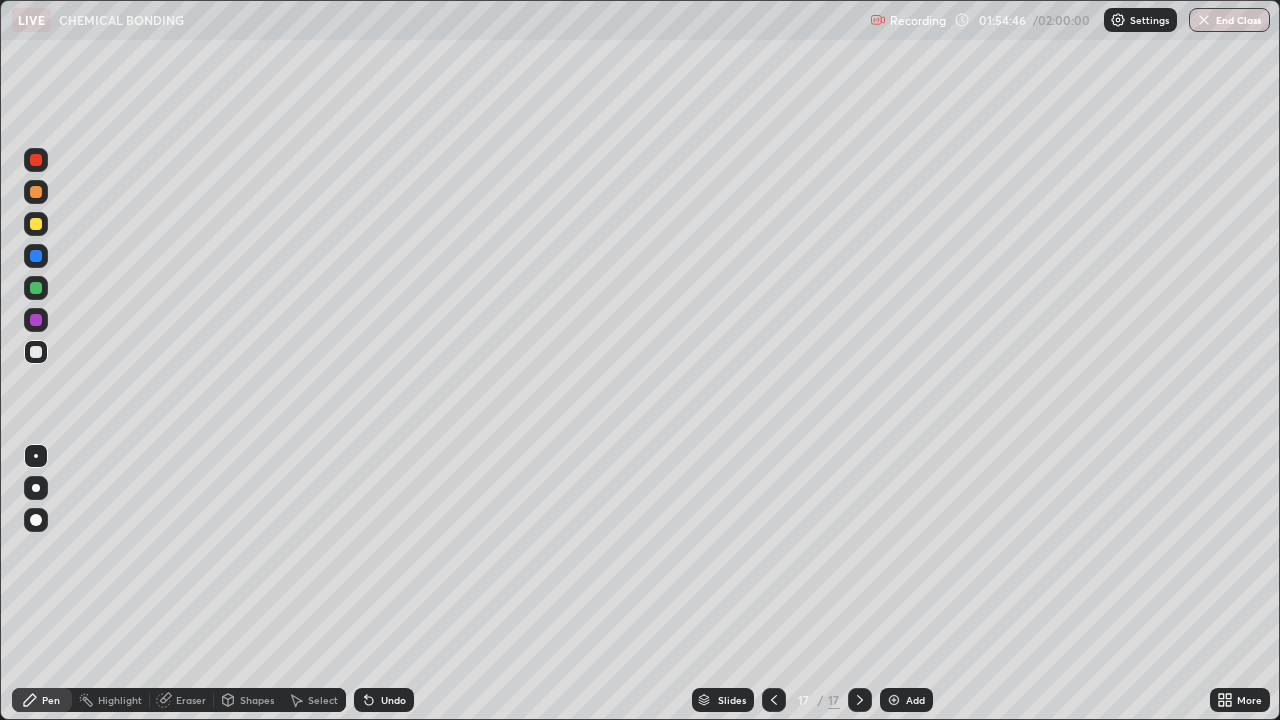 click on "Undo" at bounding box center [393, 700] 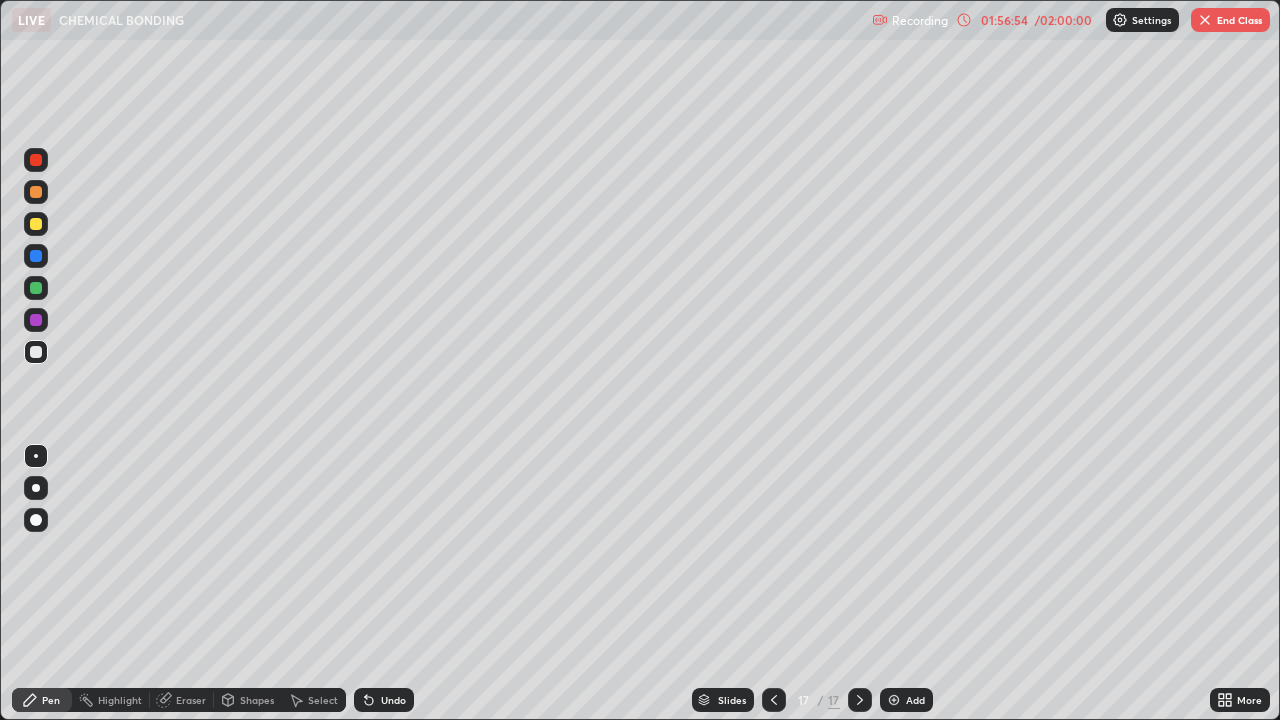 click at bounding box center (774, 700) 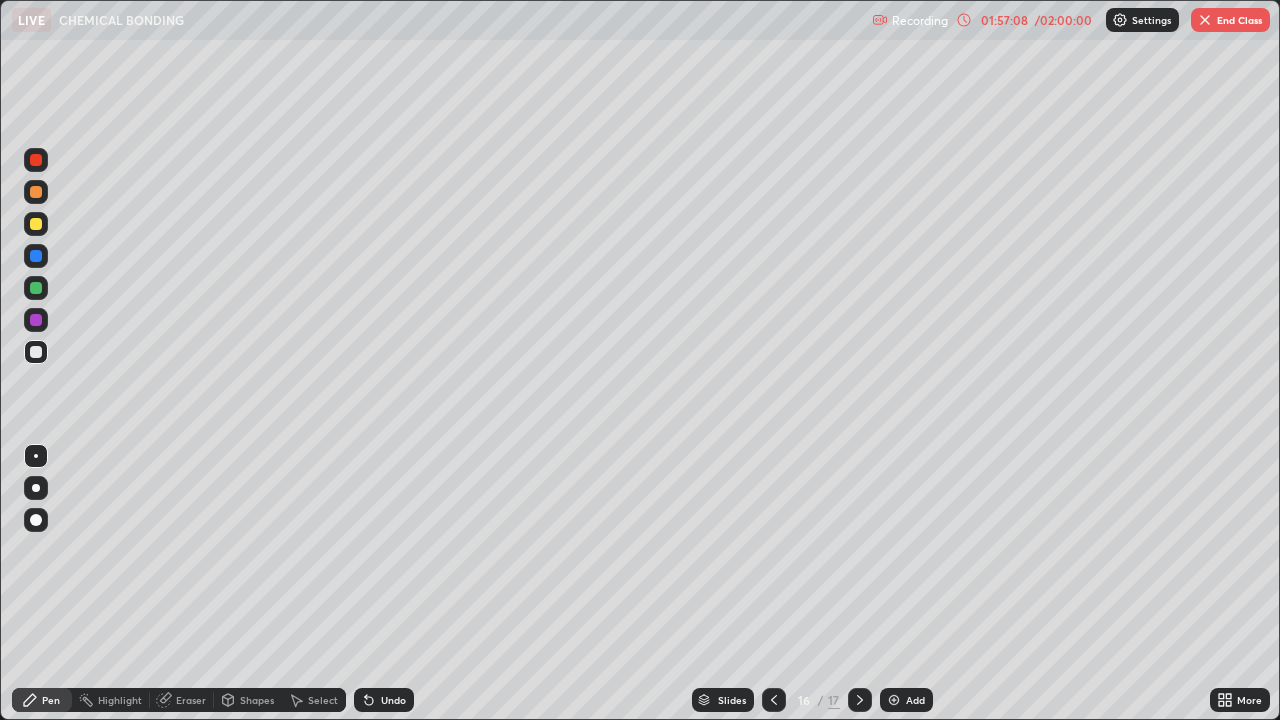 click at bounding box center [860, 700] 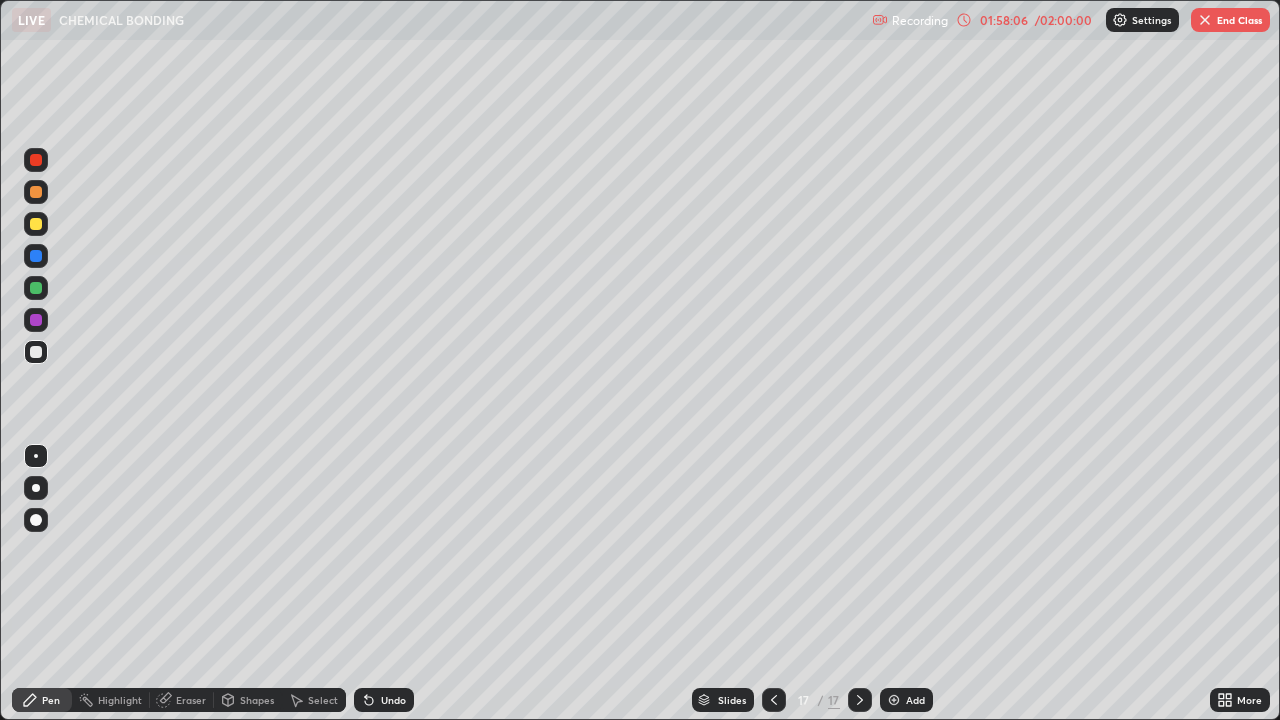 click on "End Class" at bounding box center [1230, 20] 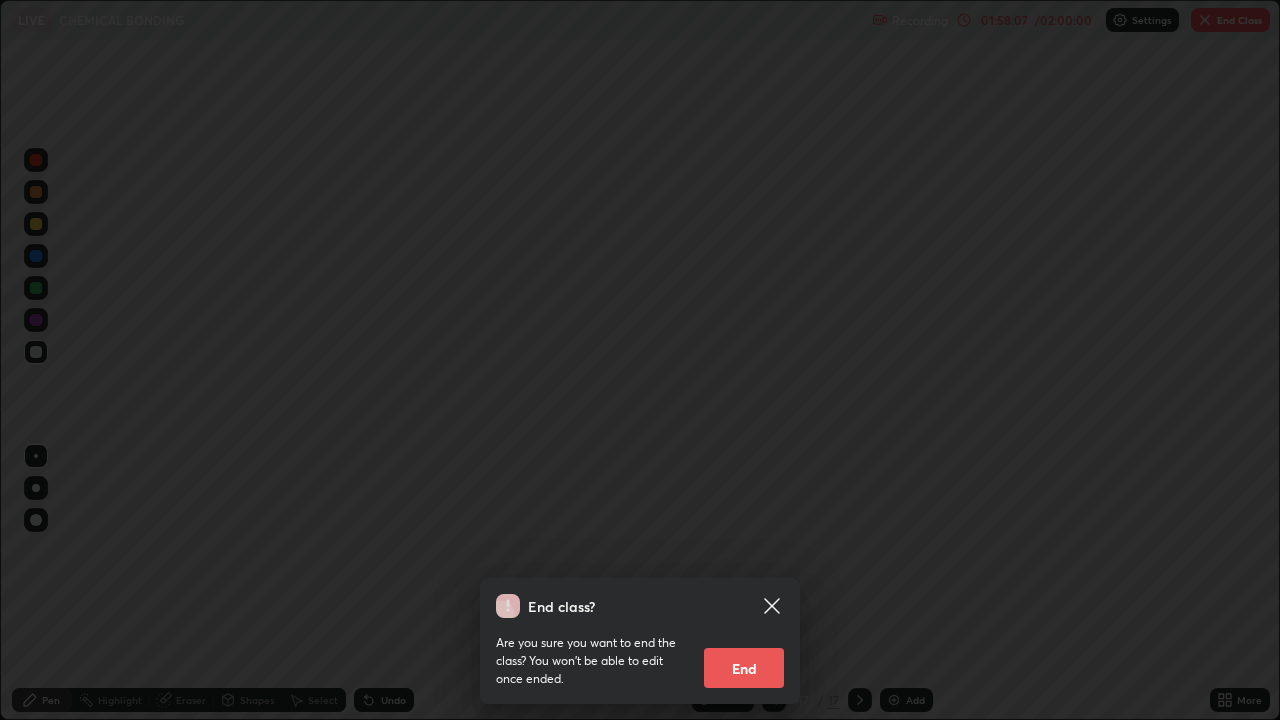 click on "End" at bounding box center [744, 668] 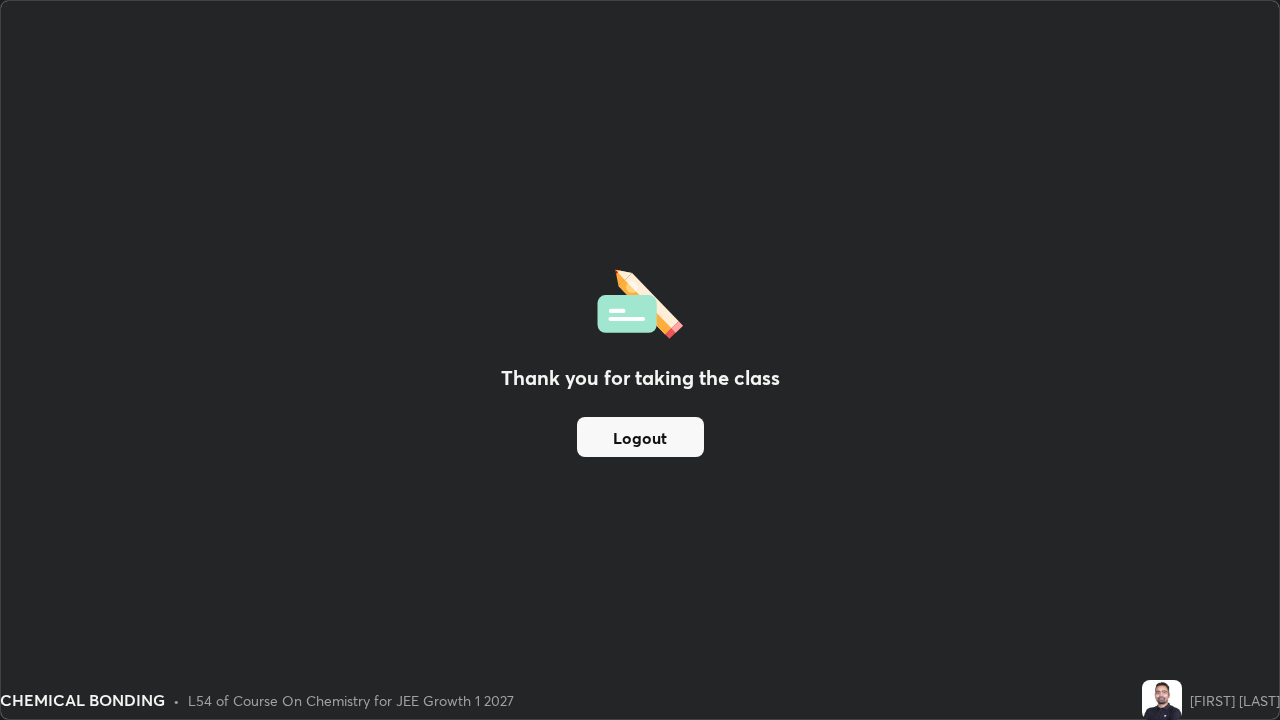 click on "Logout" at bounding box center (640, 437) 